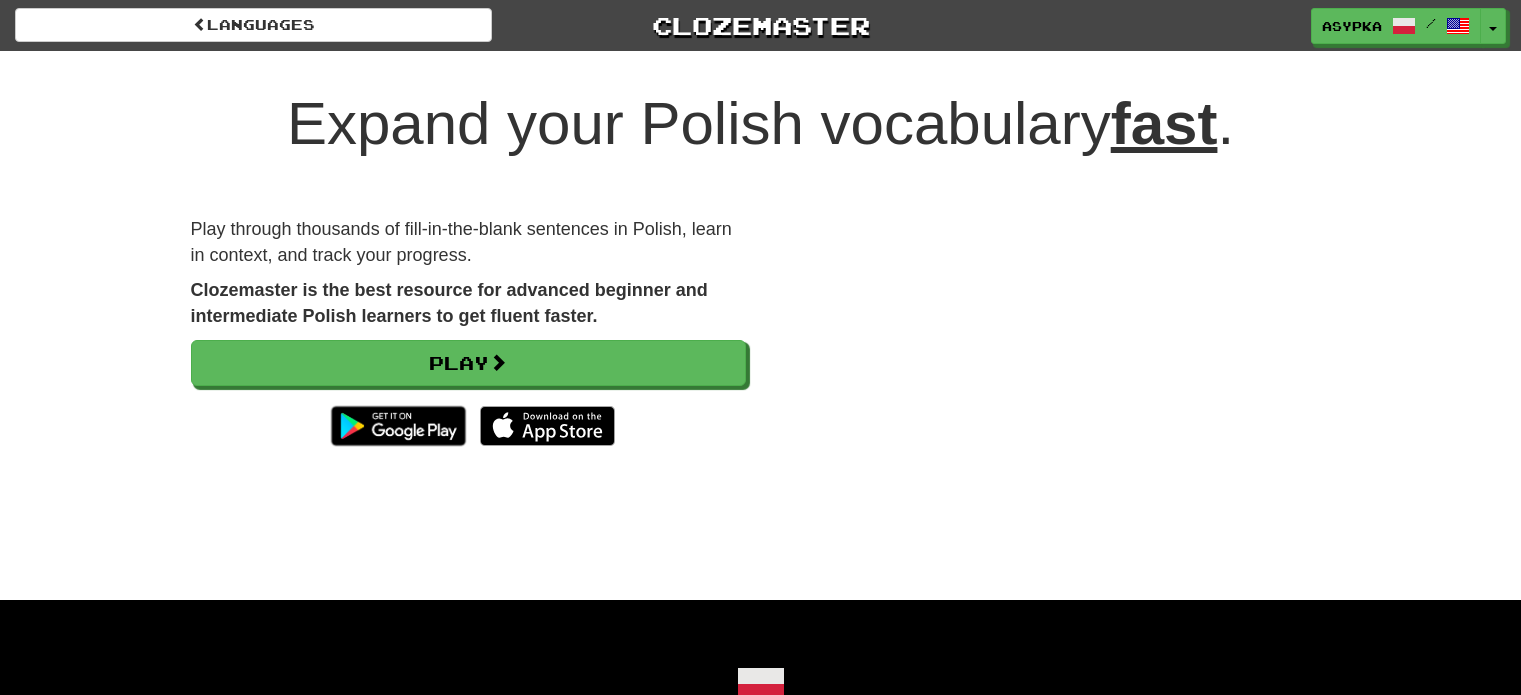 scroll, scrollTop: 0, scrollLeft: 0, axis: both 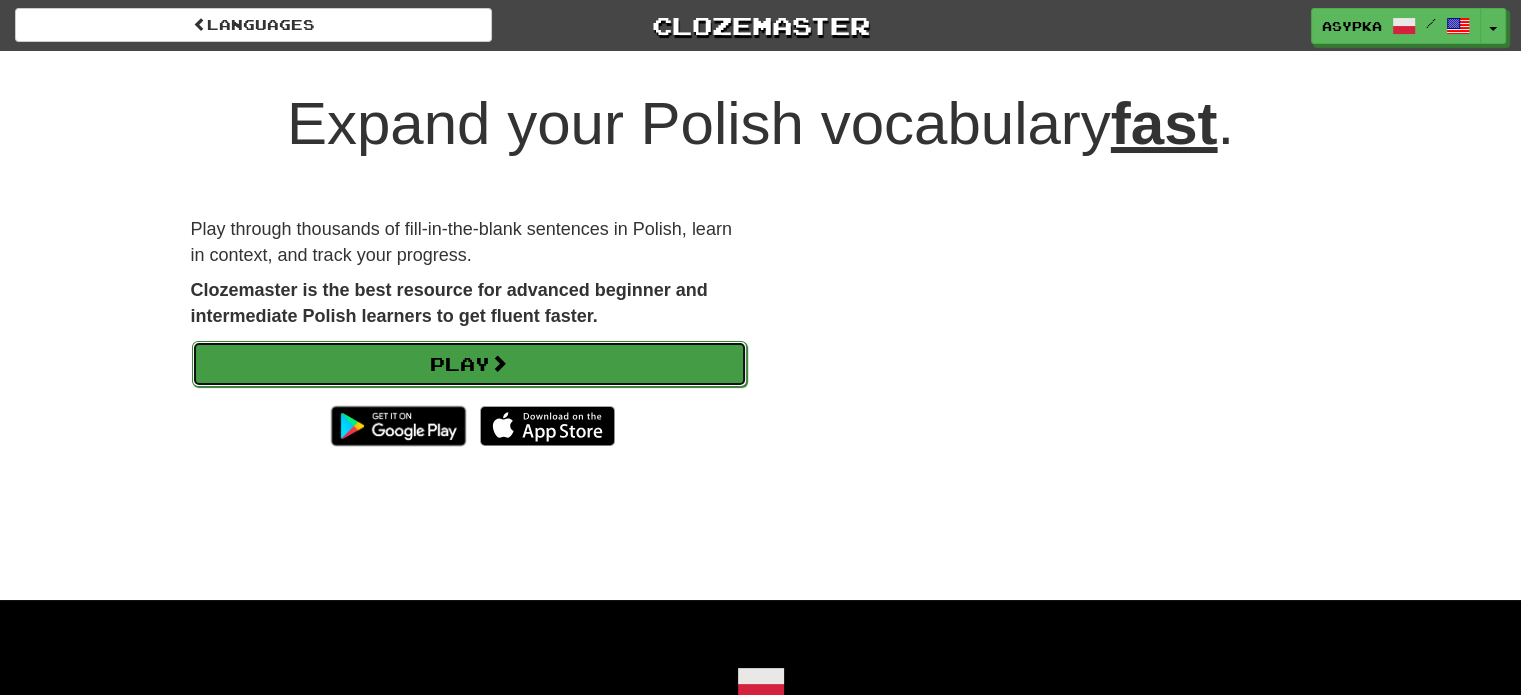 click on "Play" at bounding box center (469, 364) 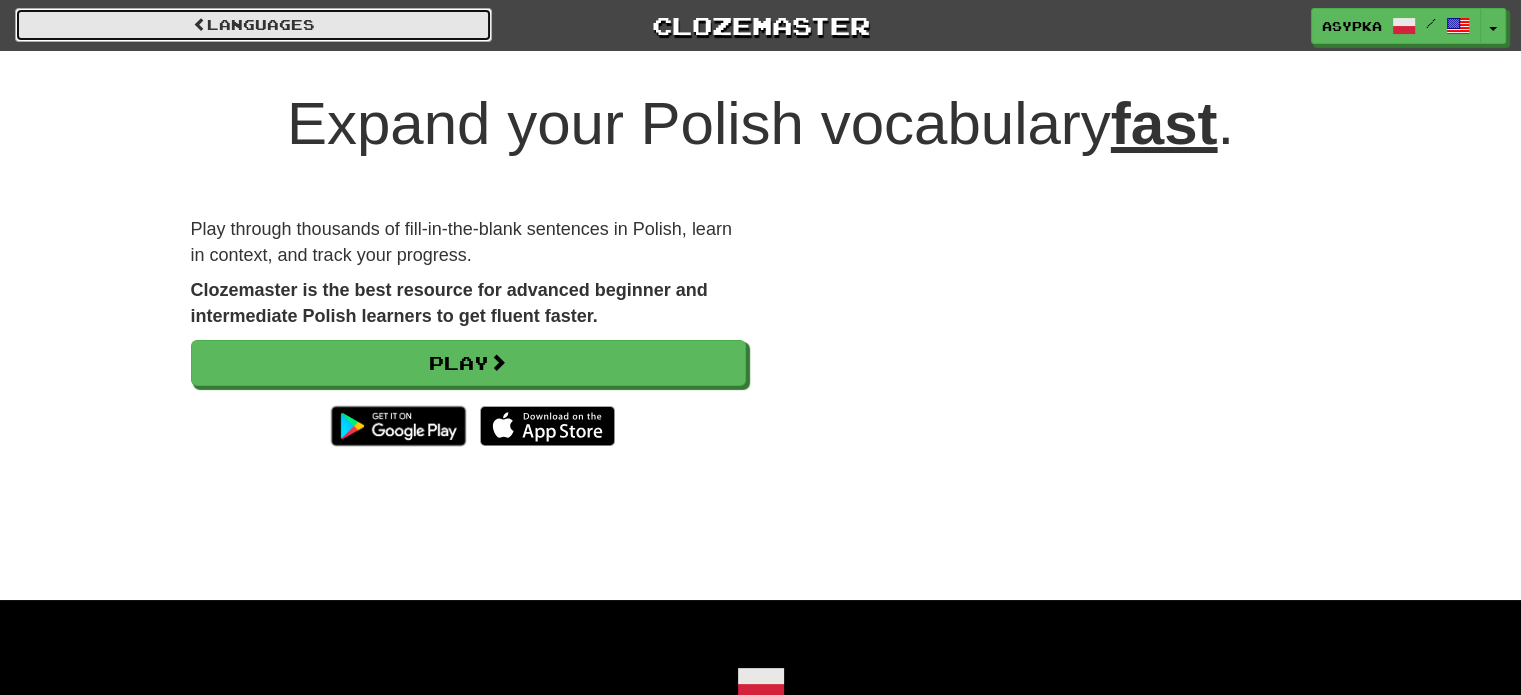 click on "Languages" at bounding box center [253, 25] 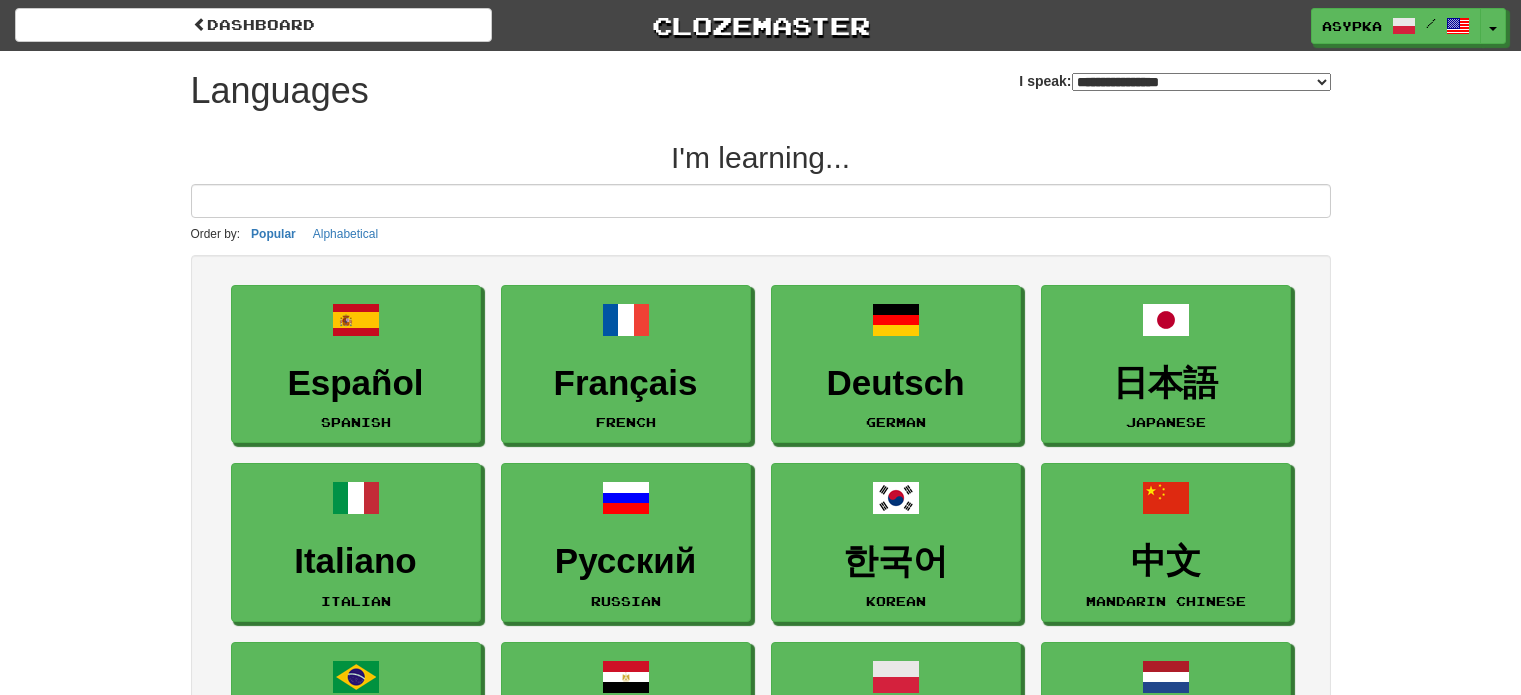 select on "*******" 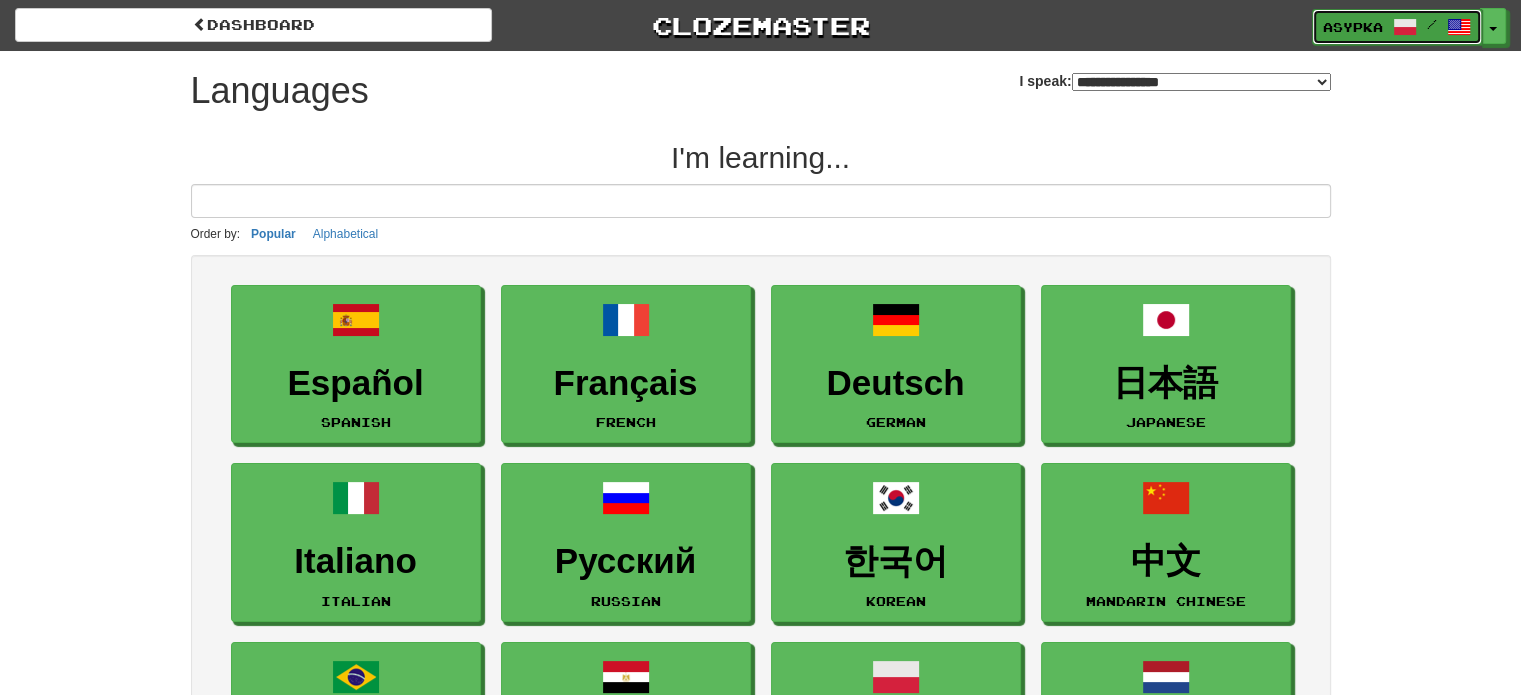 click at bounding box center [1405, 27] 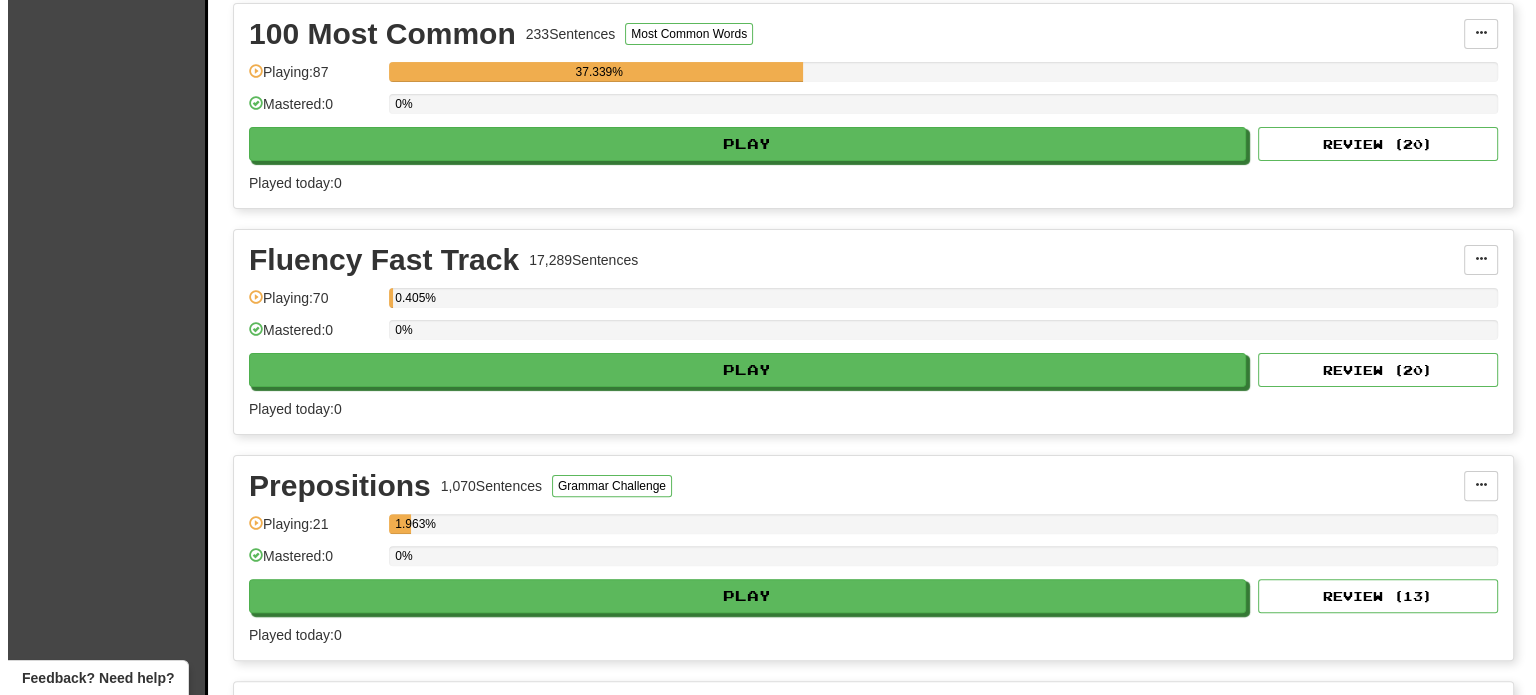 scroll, scrollTop: 455, scrollLeft: 0, axis: vertical 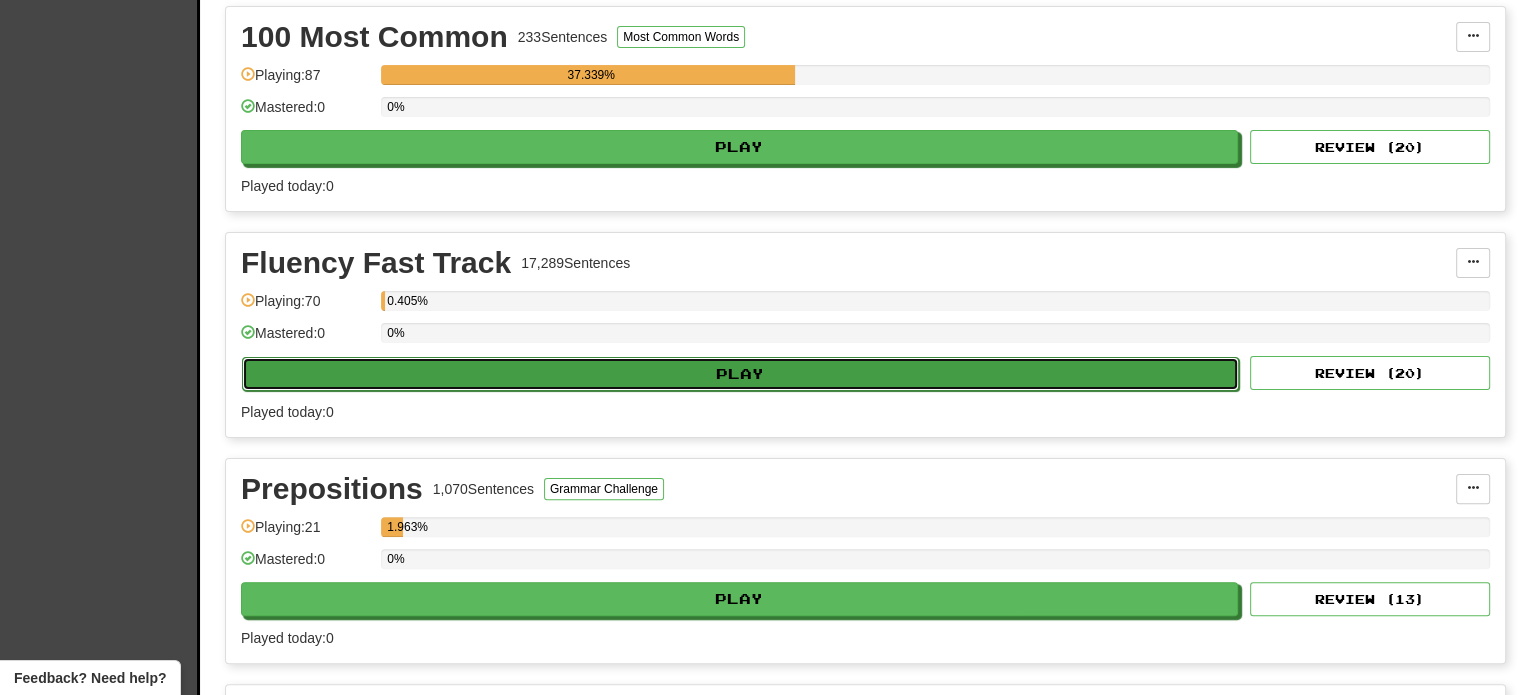click on "Play" at bounding box center [740, 374] 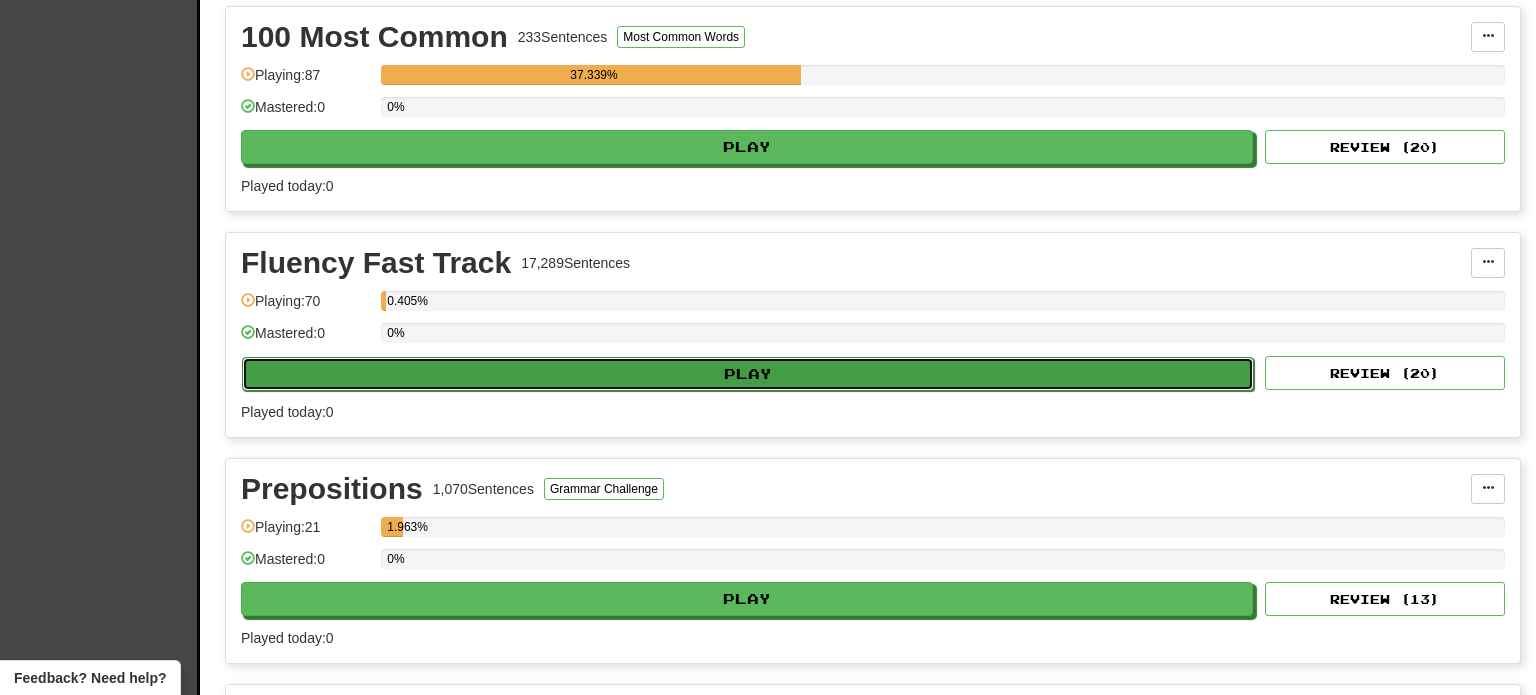 select on "**" 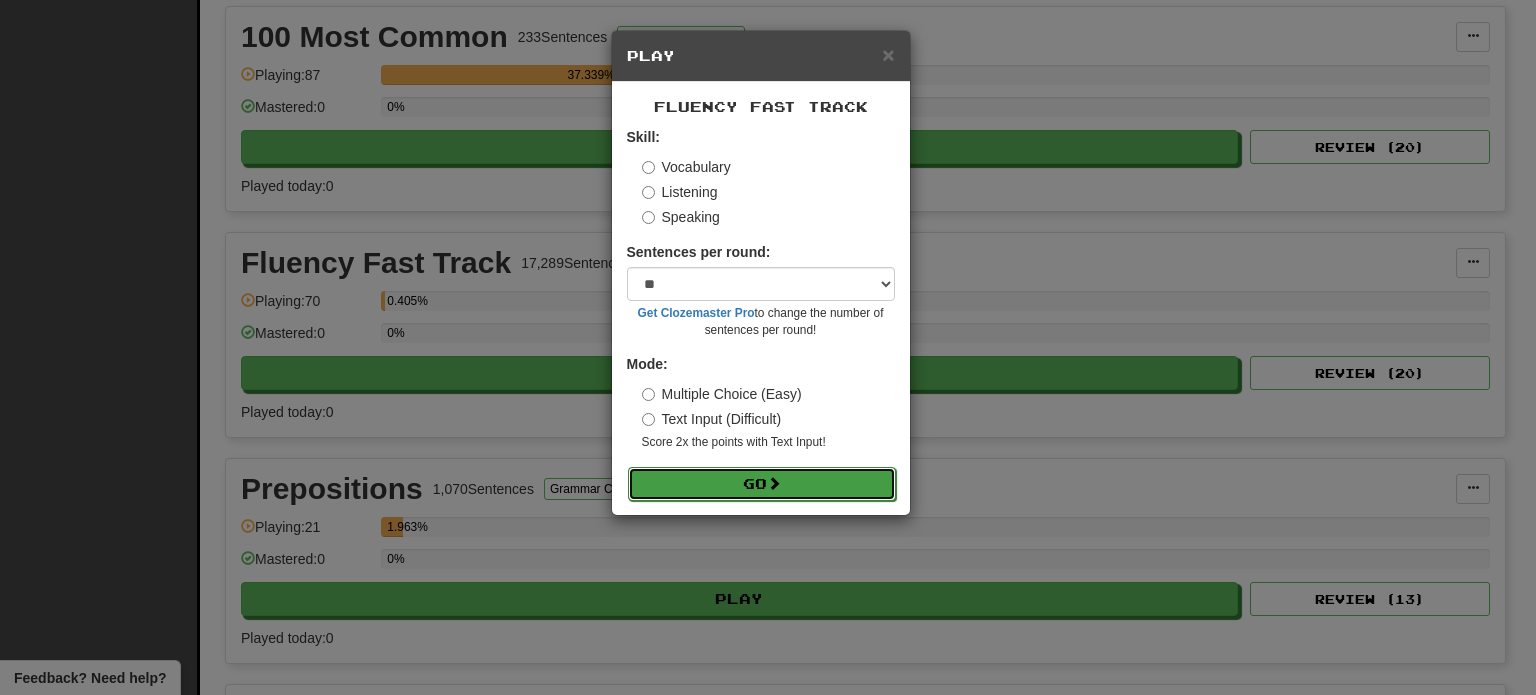 click on "Go" at bounding box center [762, 484] 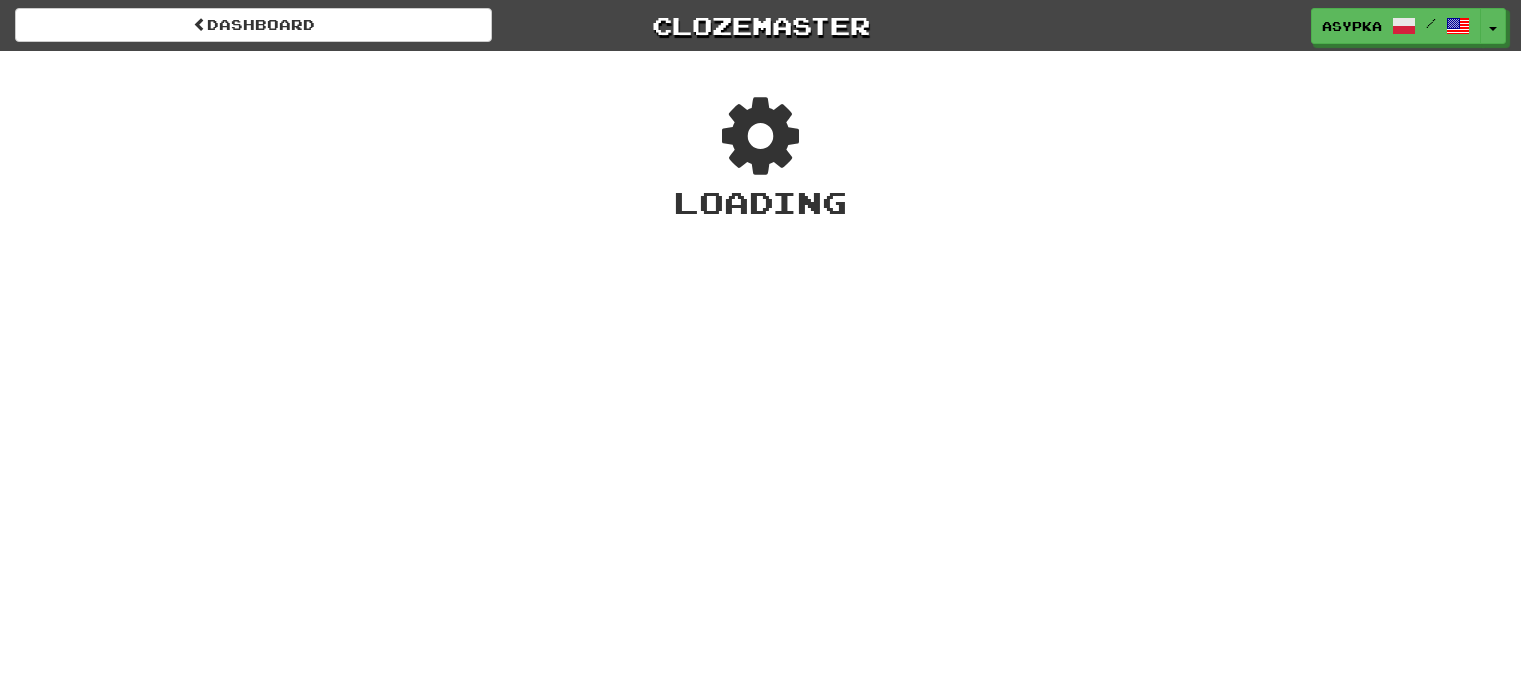 scroll, scrollTop: 0, scrollLeft: 0, axis: both 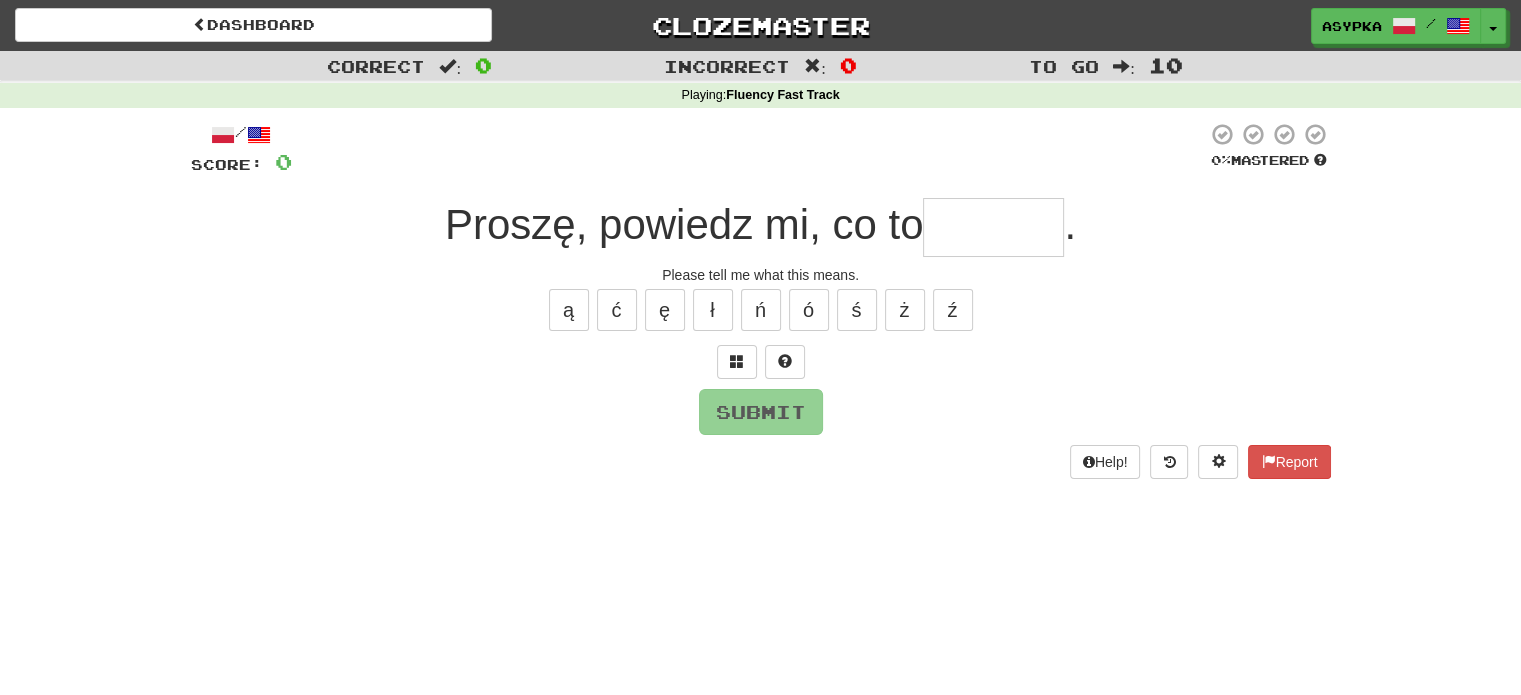 click at bounding box center [993, 227] 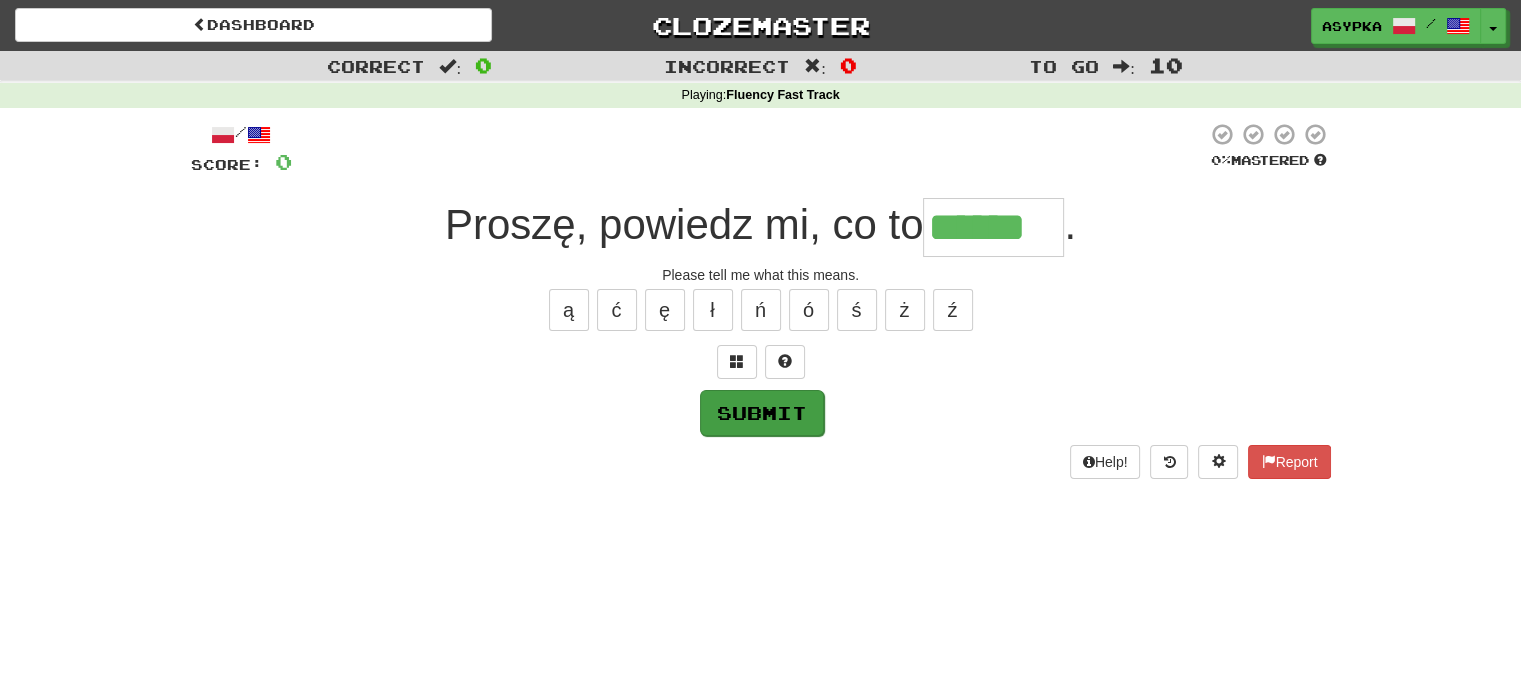 type on "******" 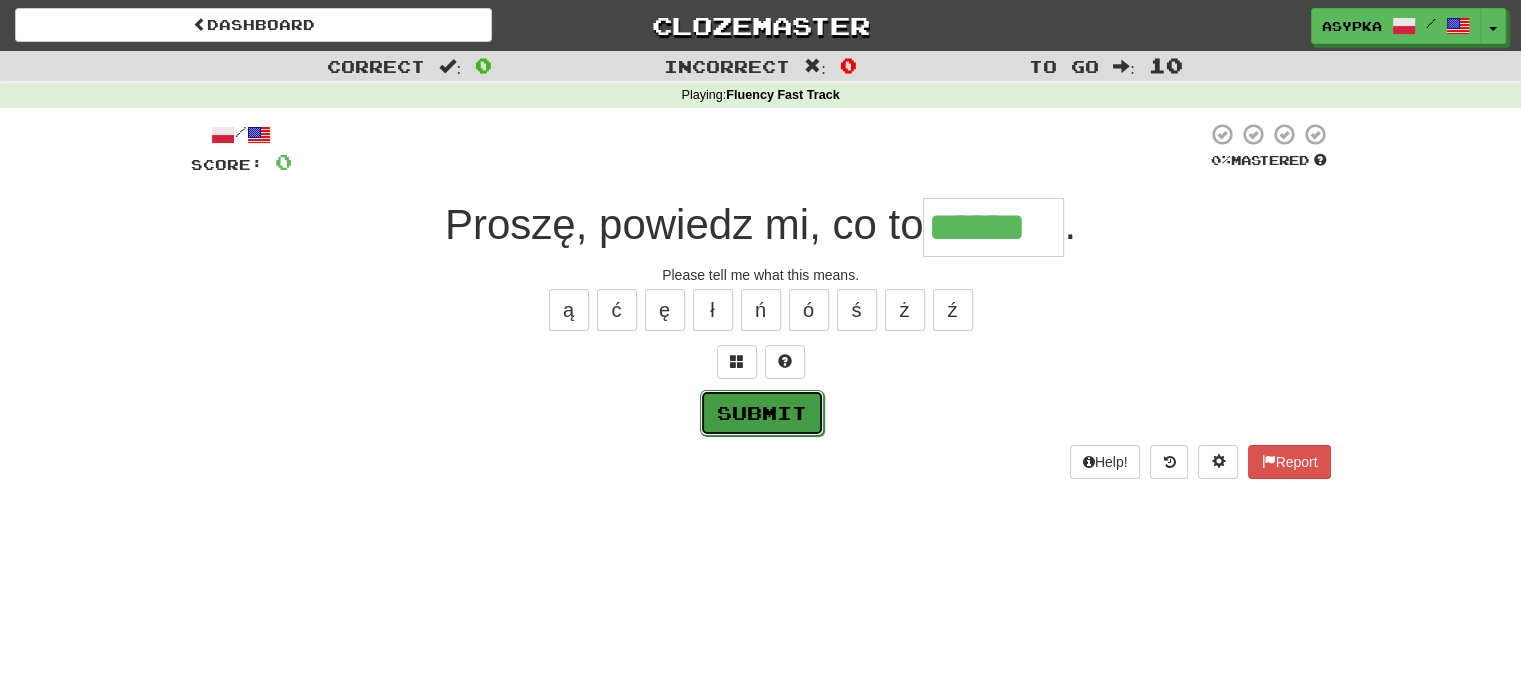 click on "Submit" at bounding box center [762, 413] 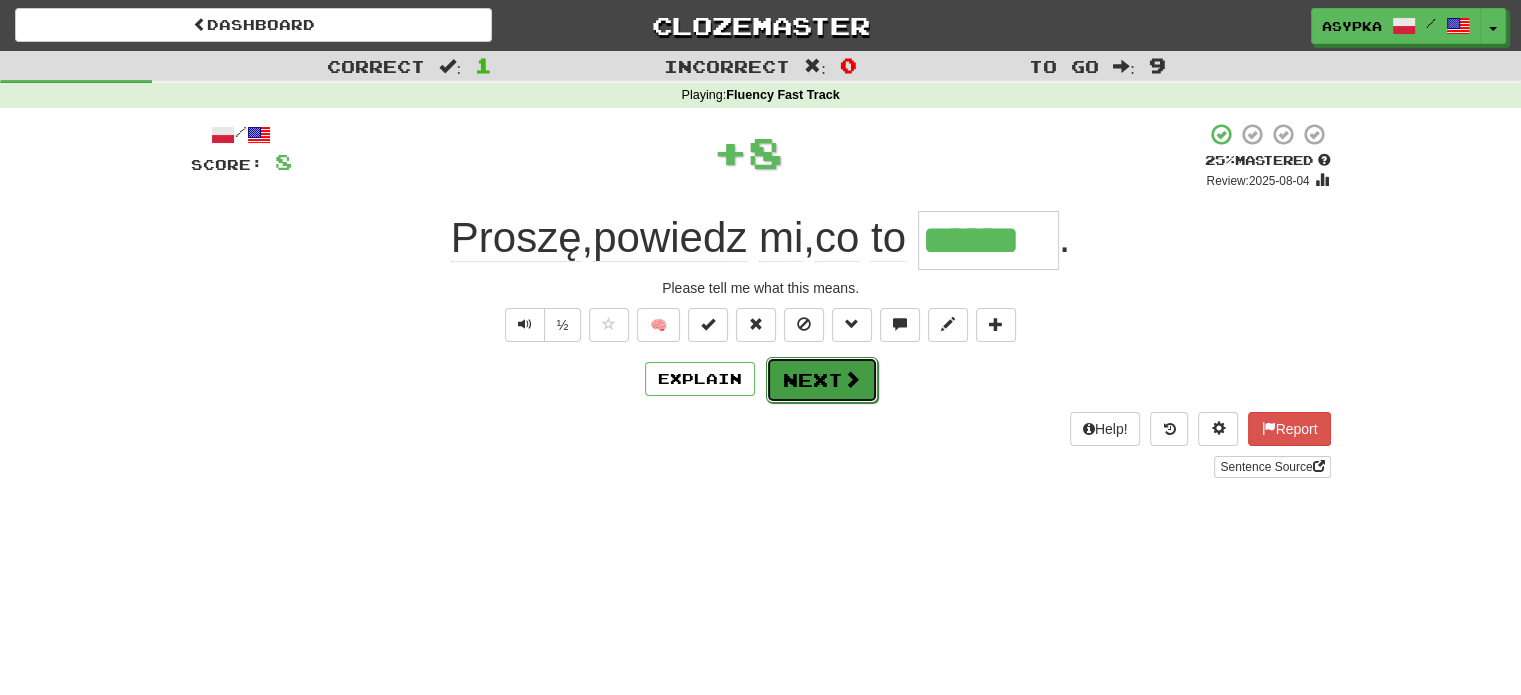 click at bounding box center [852, 379] 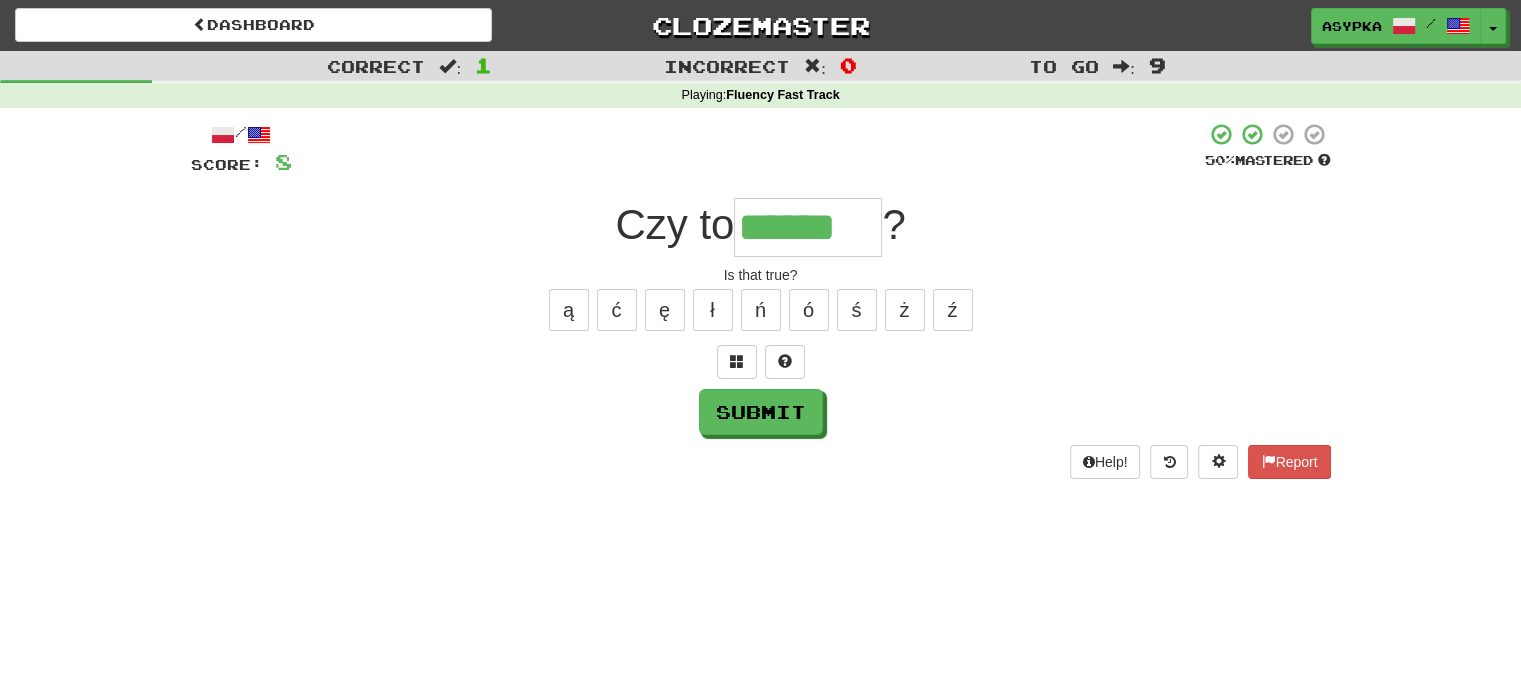 type on "******" 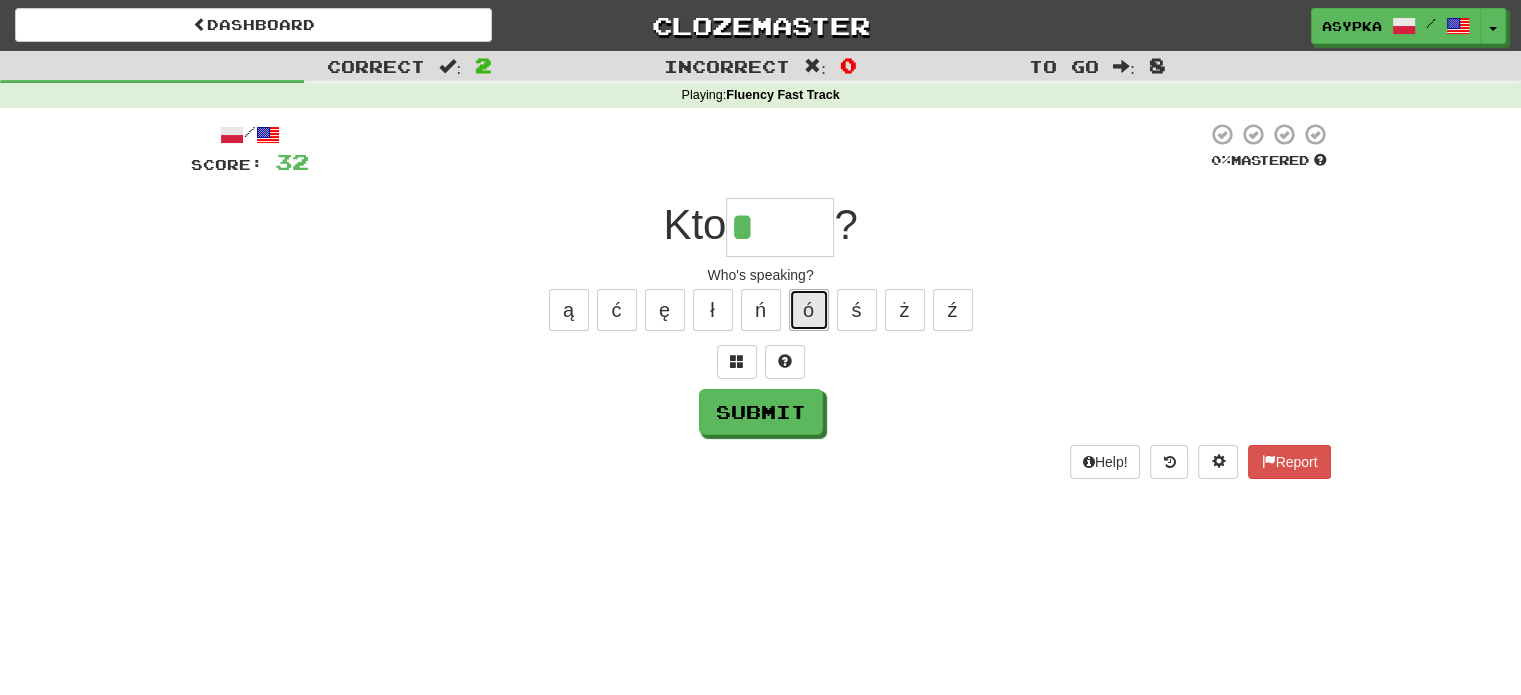 click on "ó" at bounding box center [809, 310] 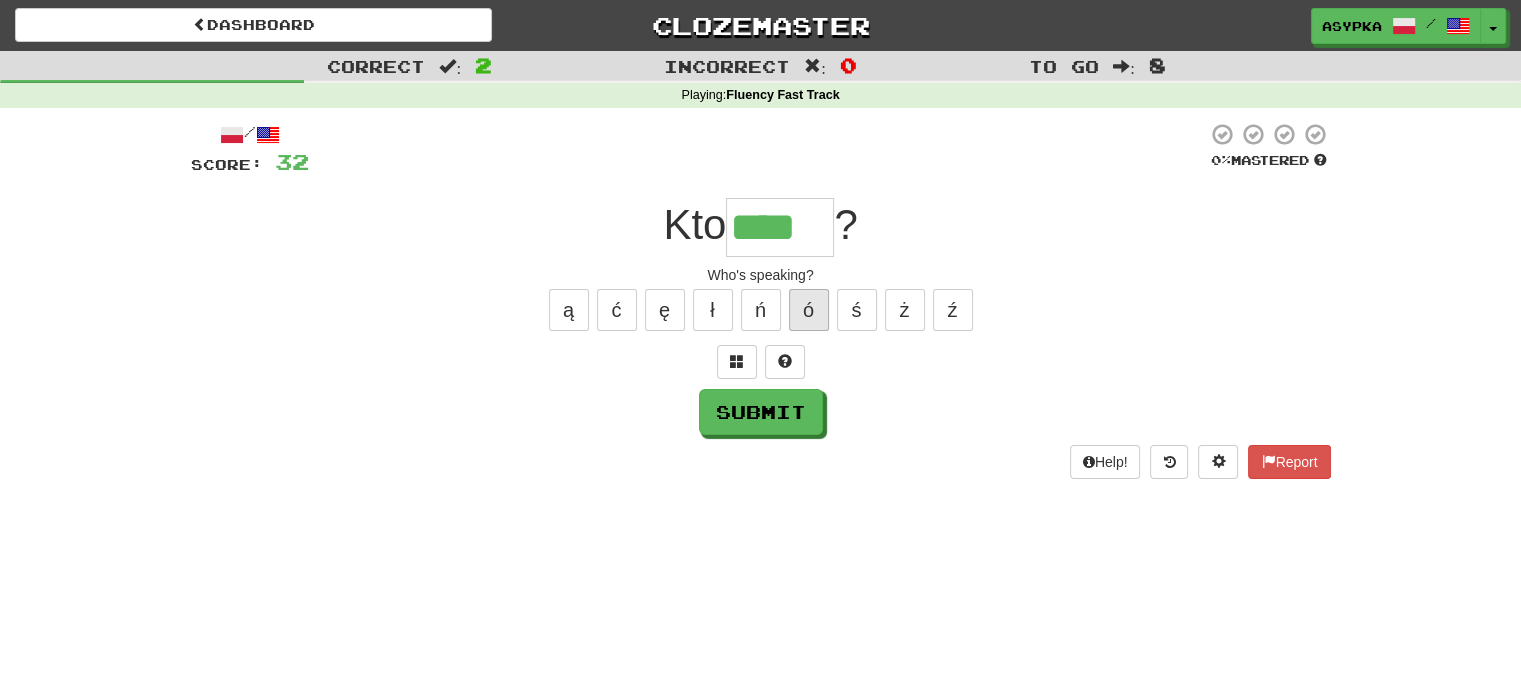 type on "****" 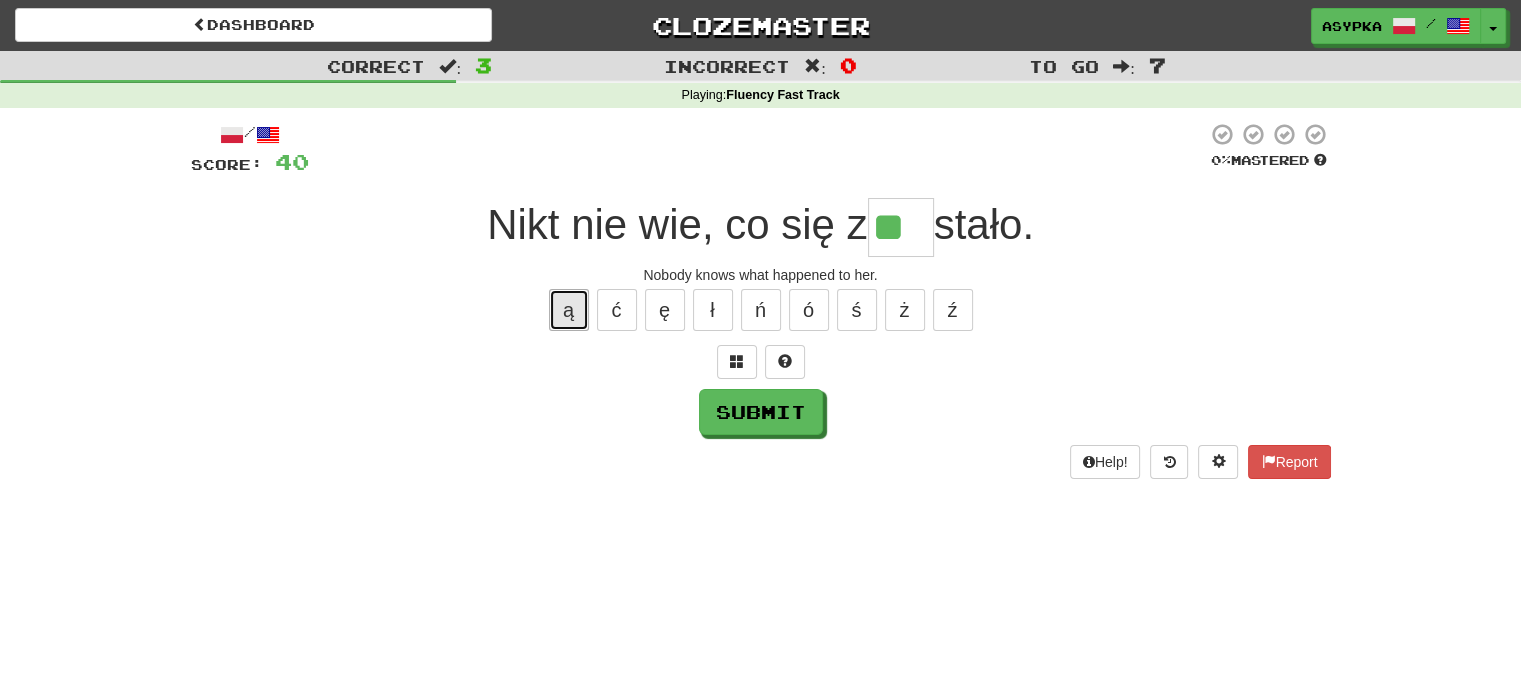 click on "ą" at bounding box center (569, 310) 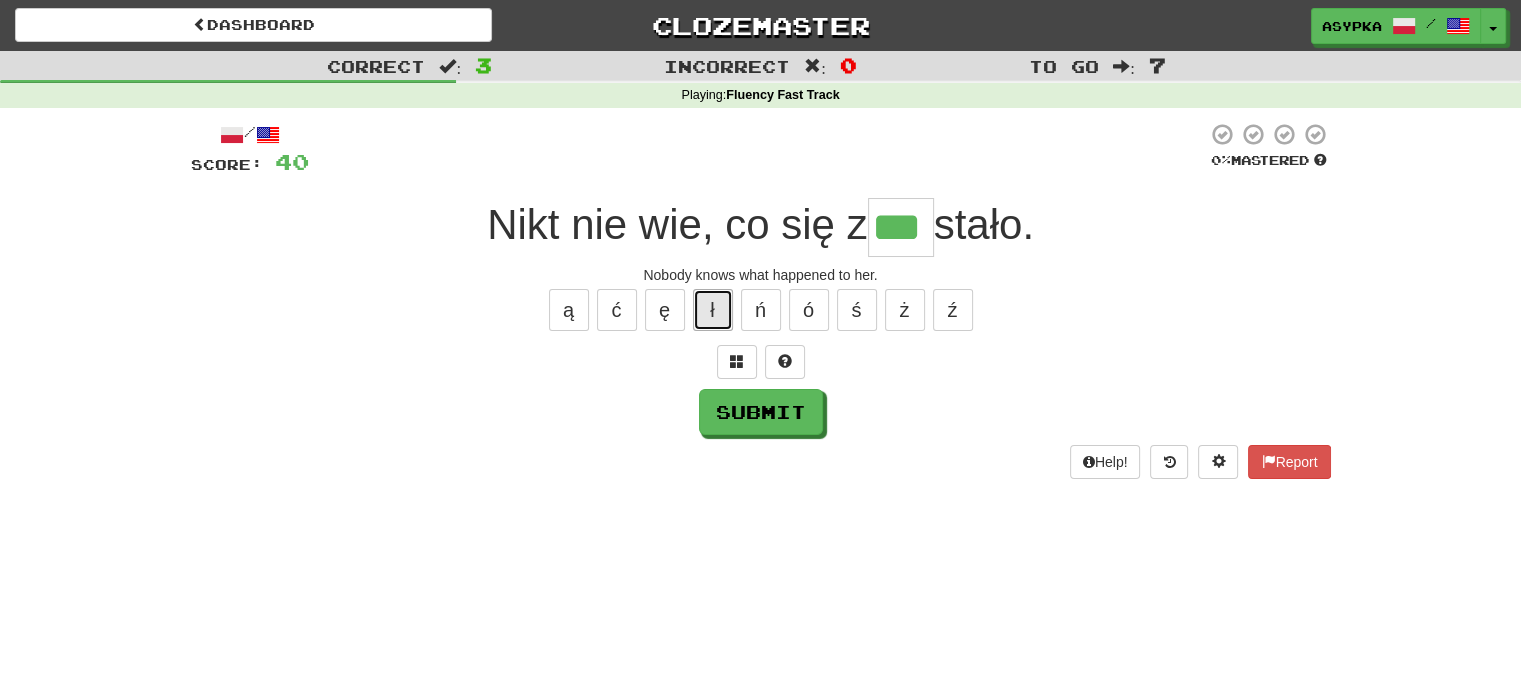 click on "ł" at bounding box center (713, 310) 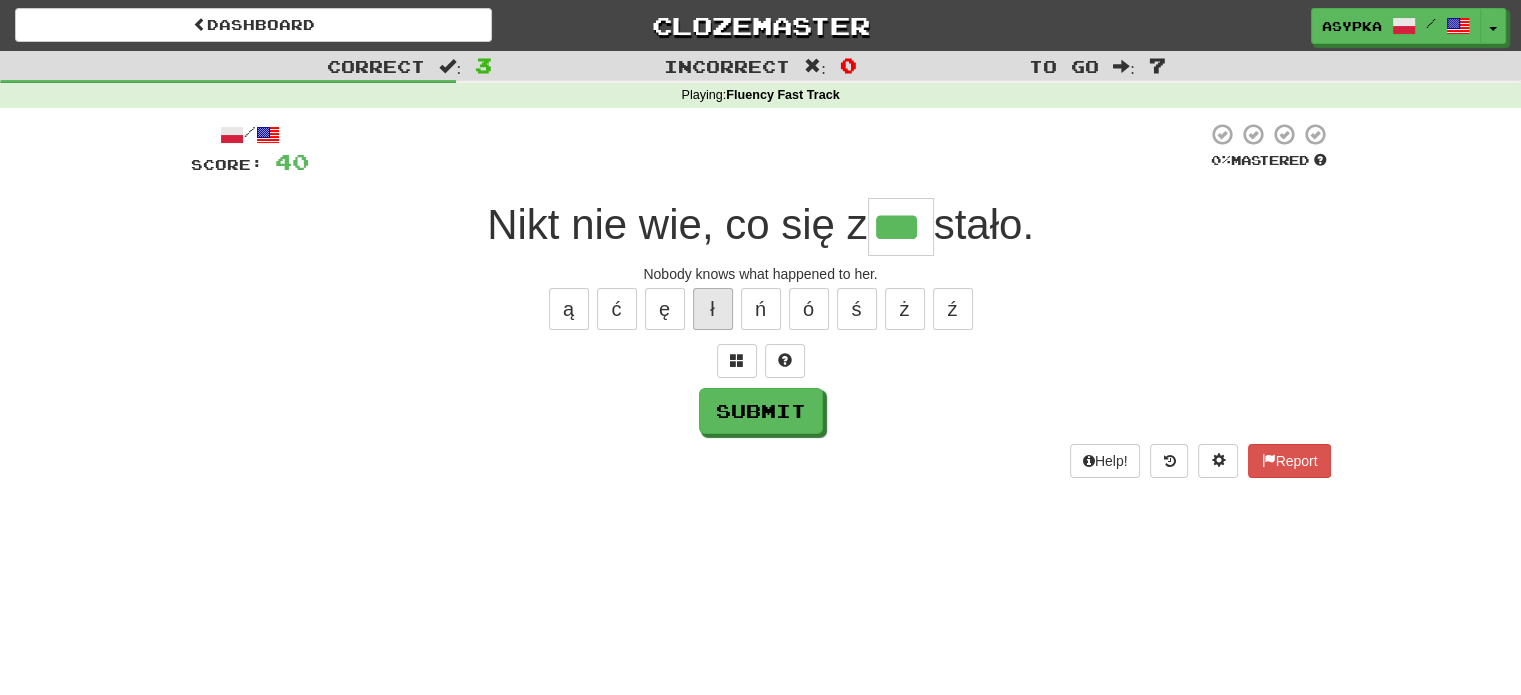 scroll, scrollTop: 0, scrollLeft: 0, axis: both 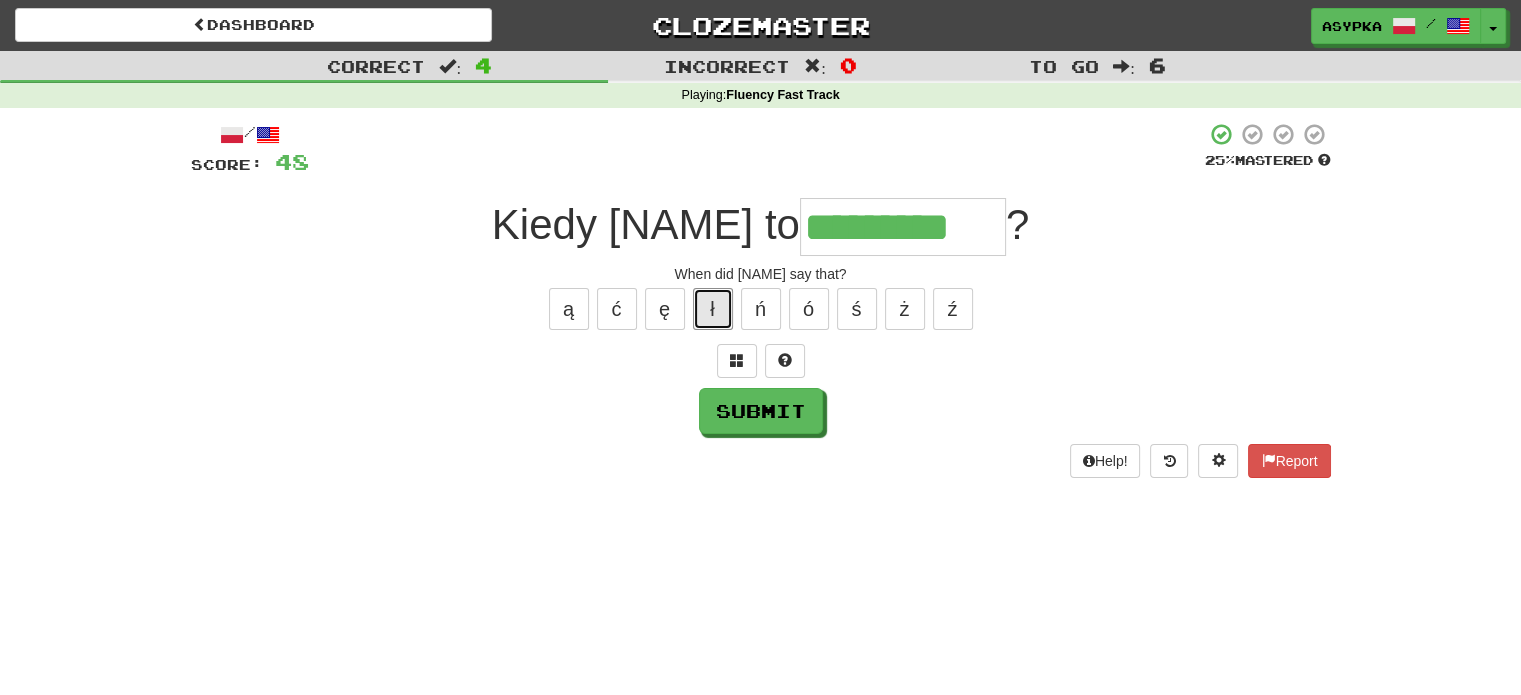 click on "ł" at bounding box center (713, 309) 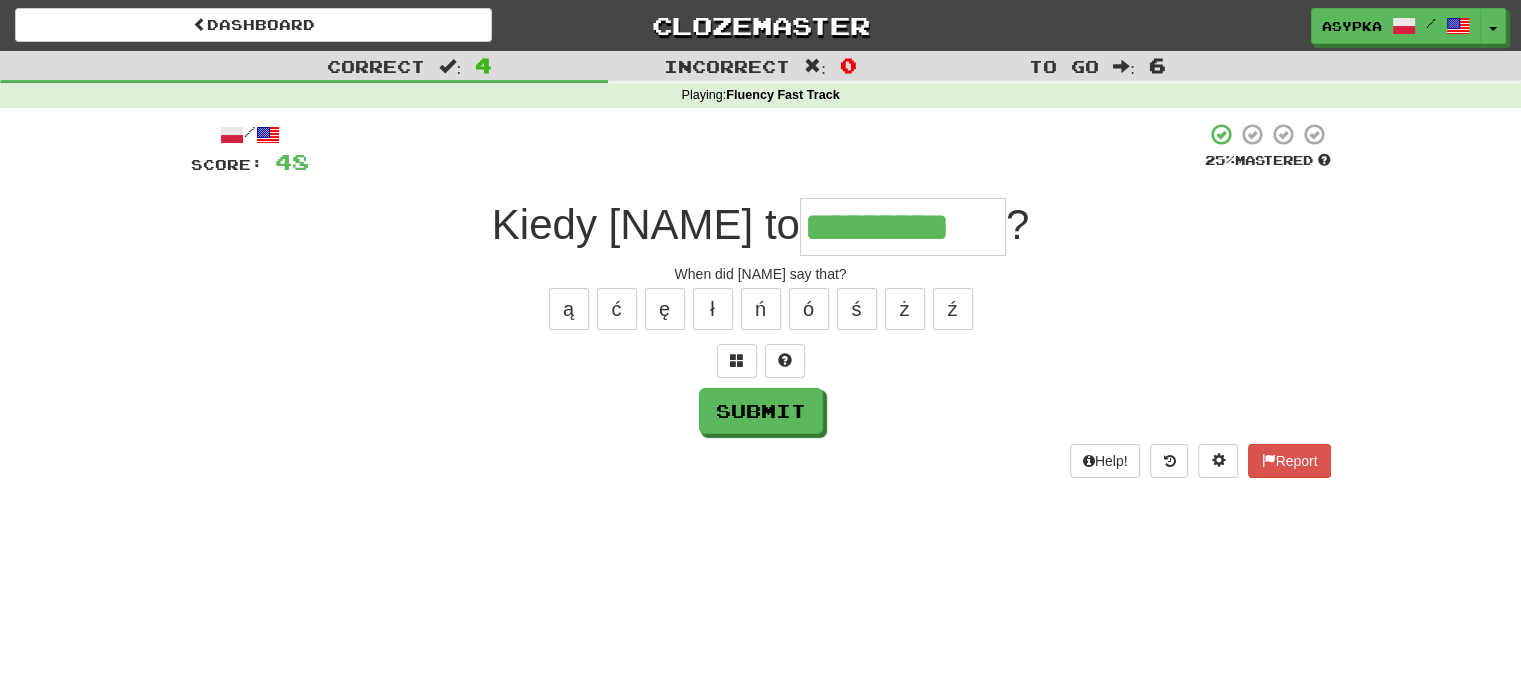 type on "**********" 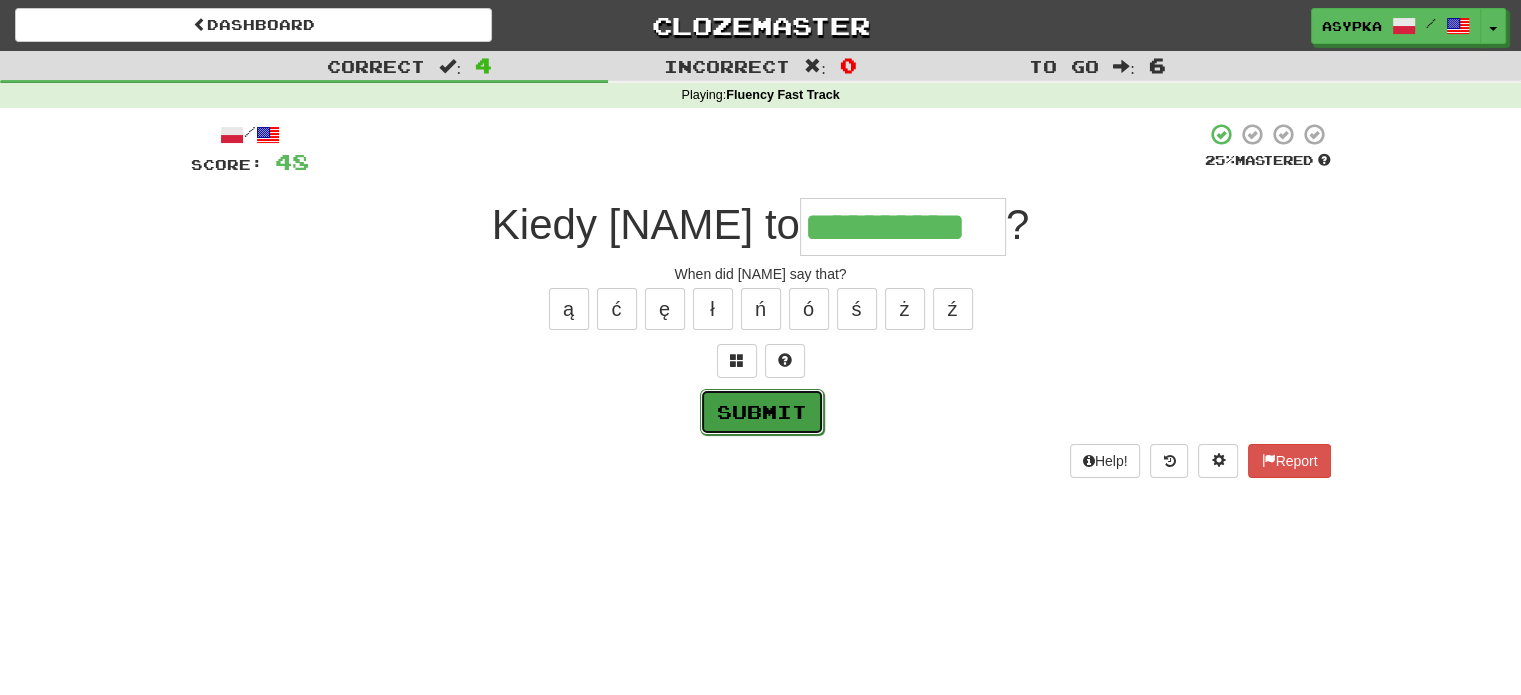 click on "Submit" at bounding box center [762, 412] 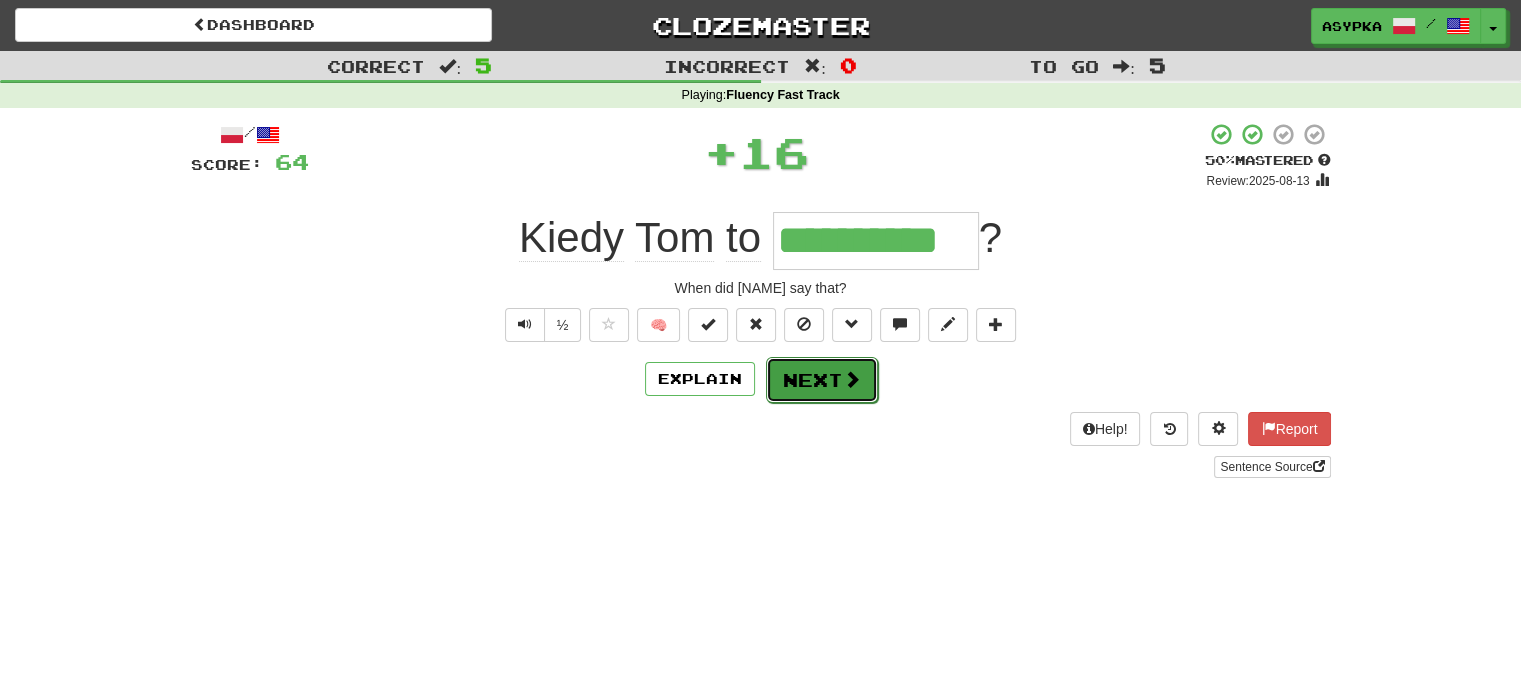 click on "Next" at bounding box center (822, 380) 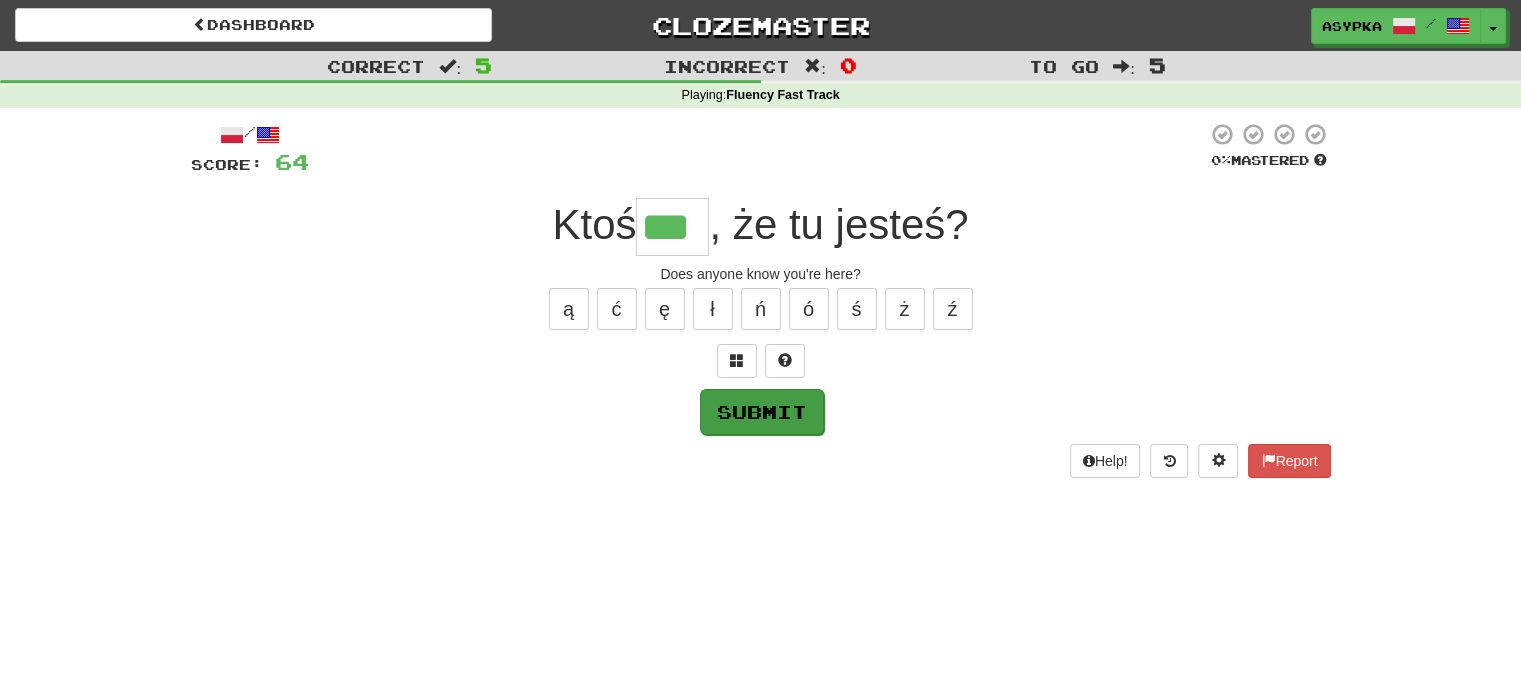 type on "***" 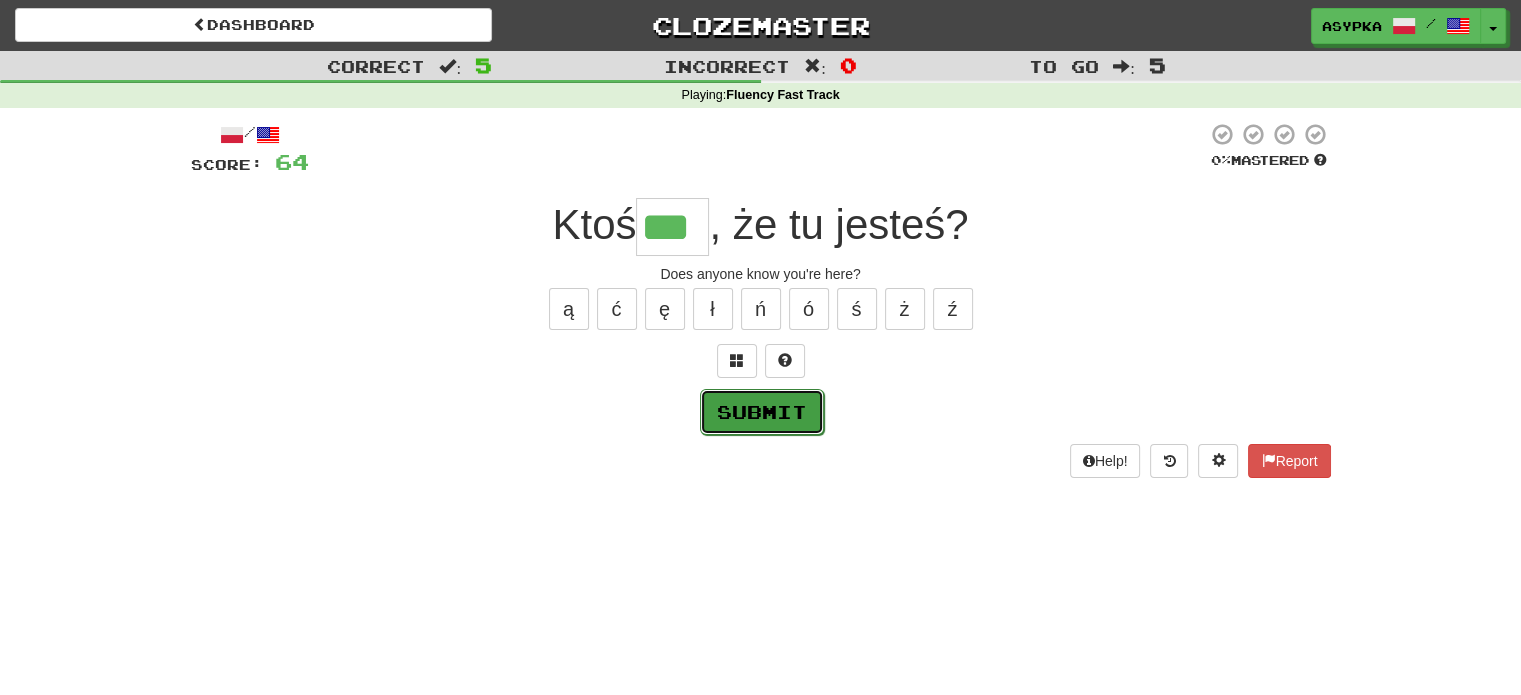 click on "Submit" at bounding box center (762, 412) 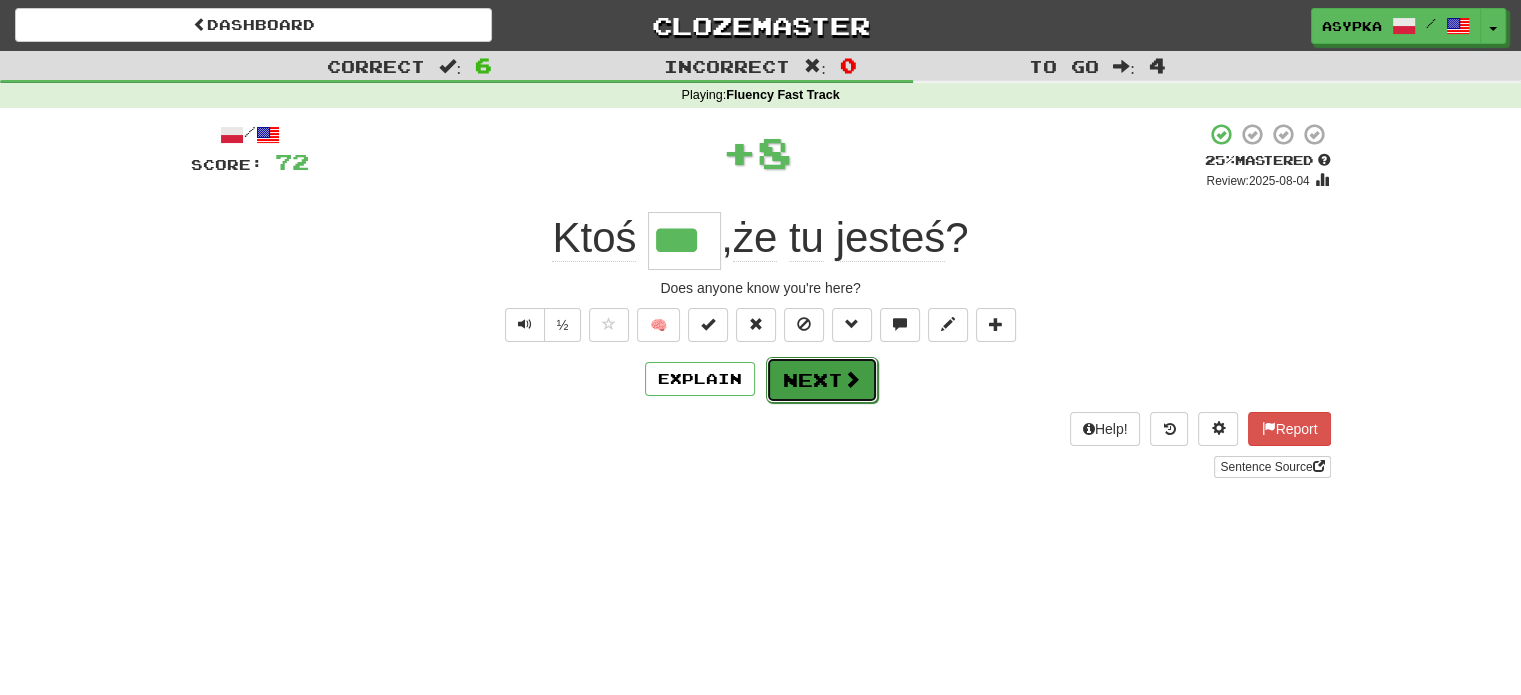 click on "Next" at bounding box center [822, 380] 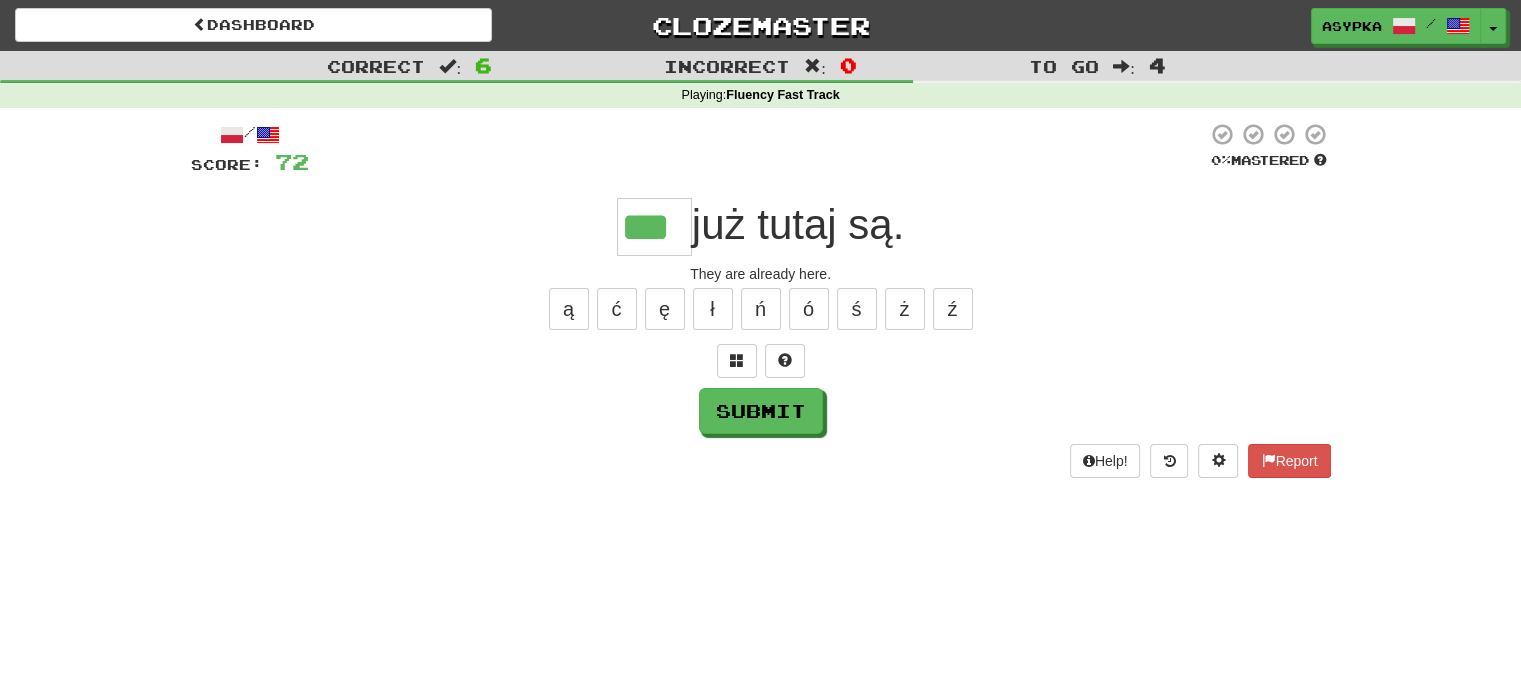 type on "***" 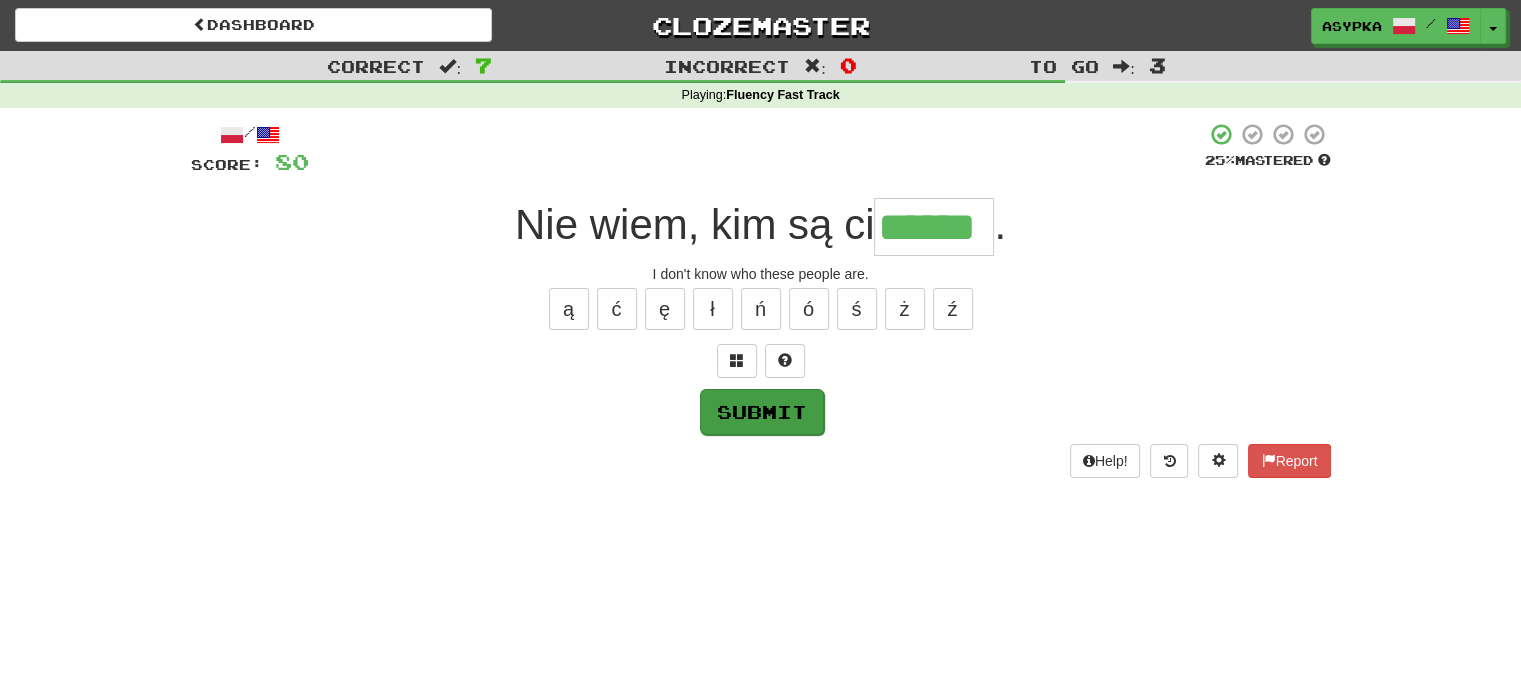 type on "******" 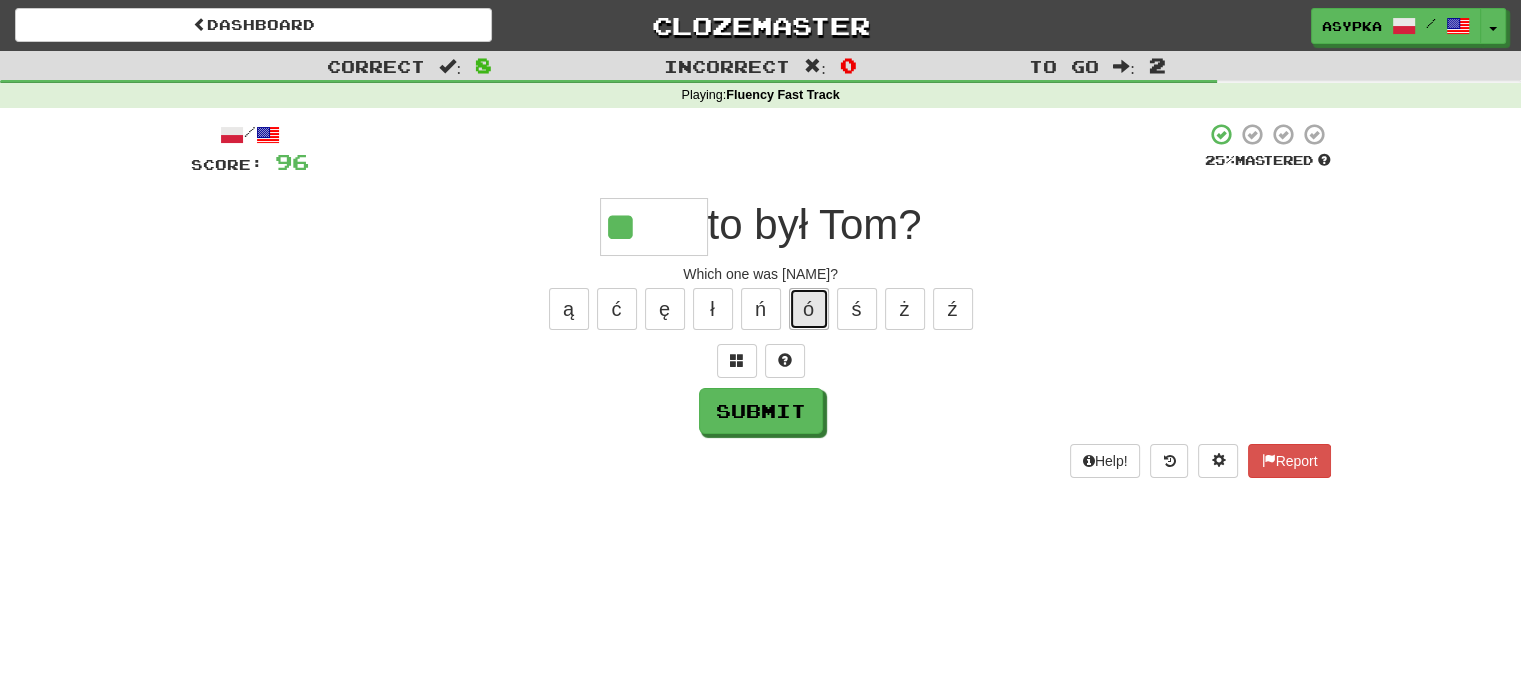 click on "ó" at bounding box center [809, 309] 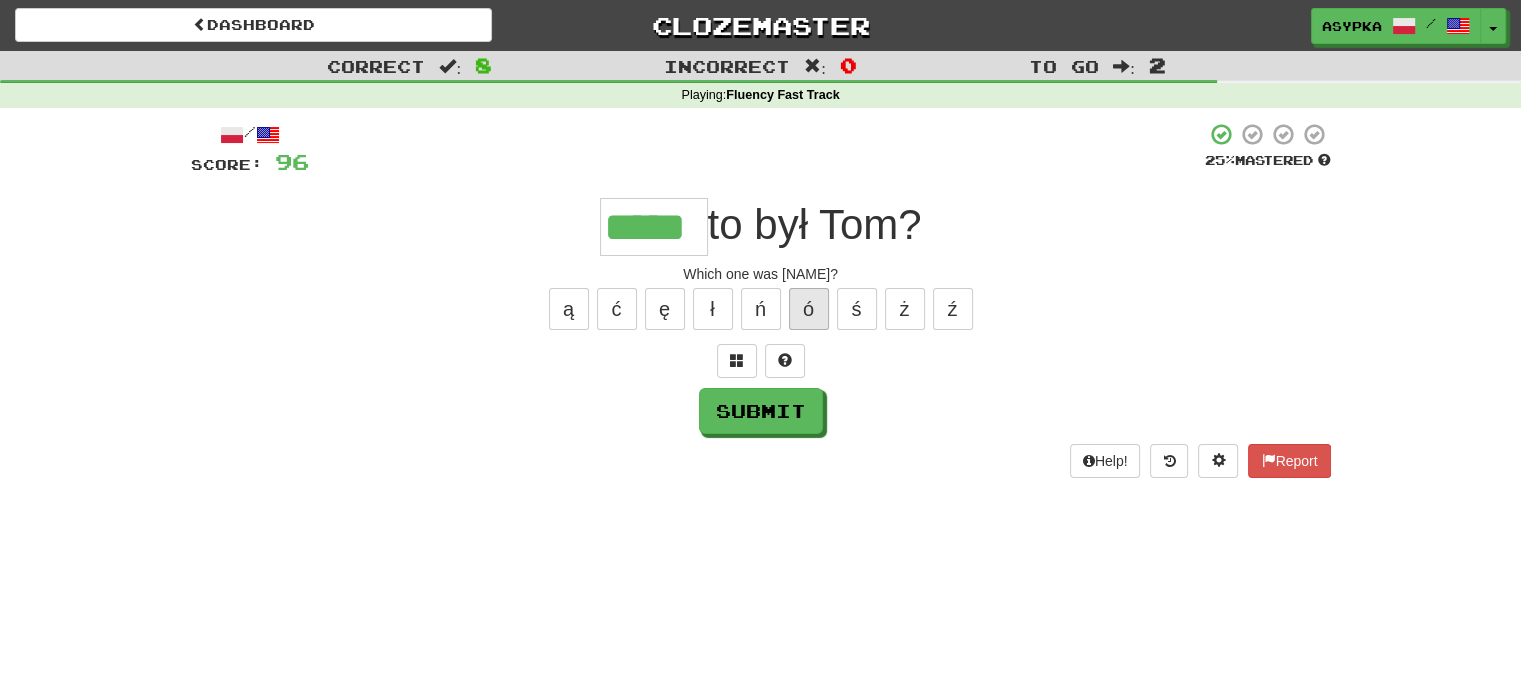 type on "*****" 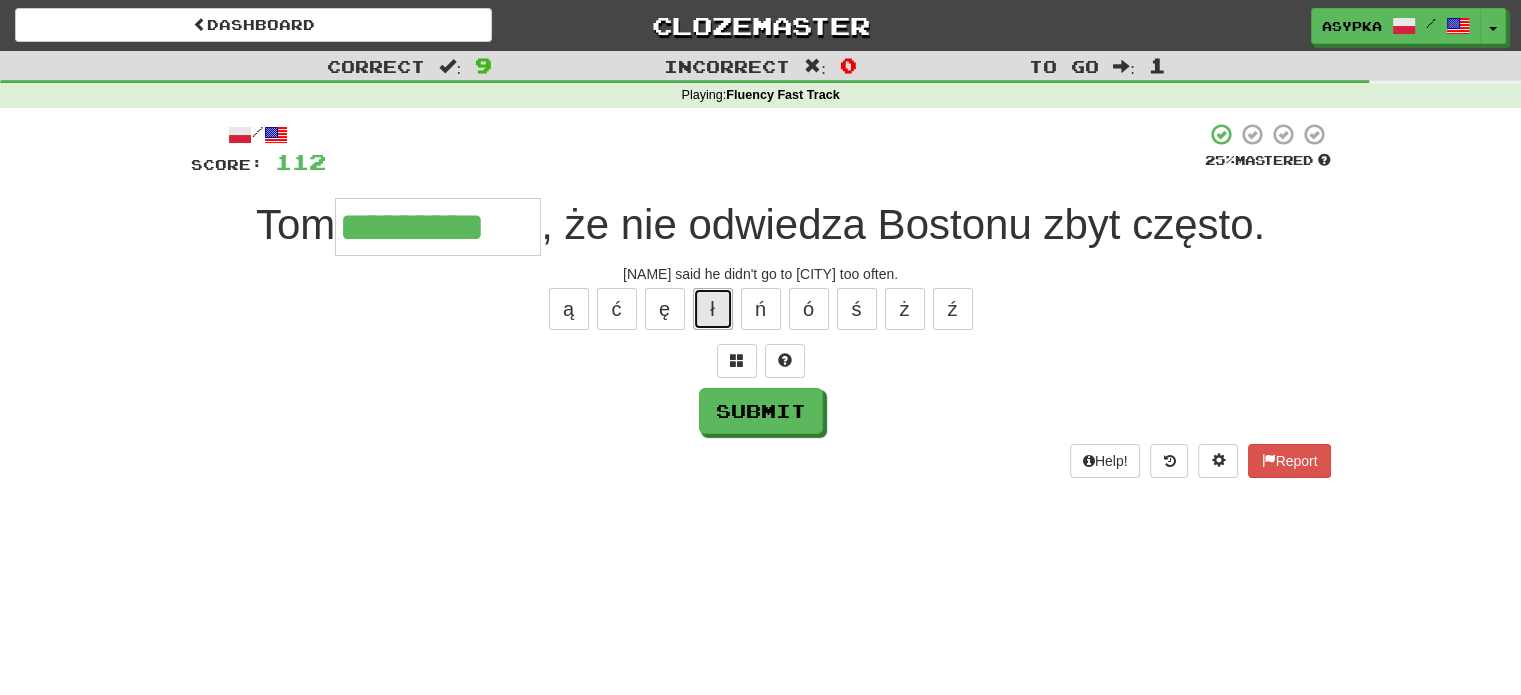 click on "ł" at bounding box center (713, 309) 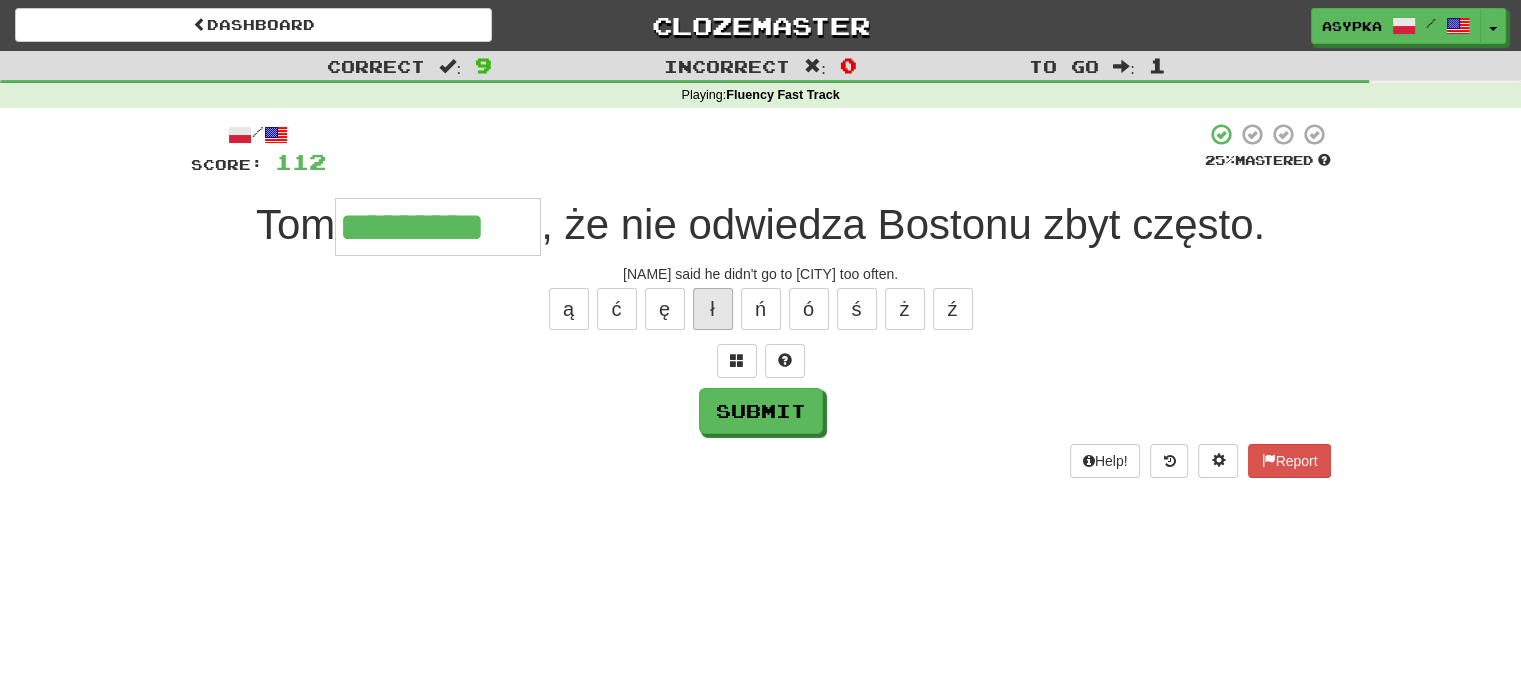 type on "**********" 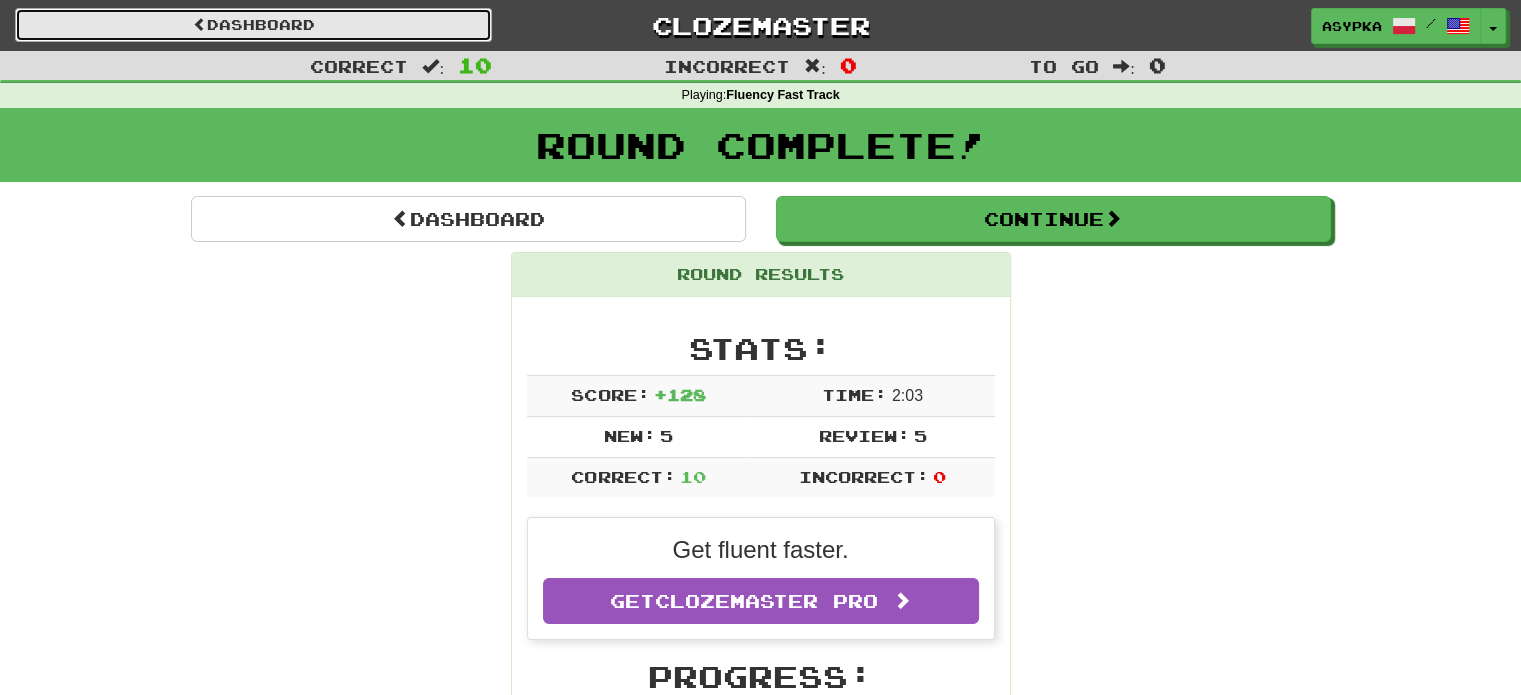 click on "Dashboard" at bounding box center (253, 25) 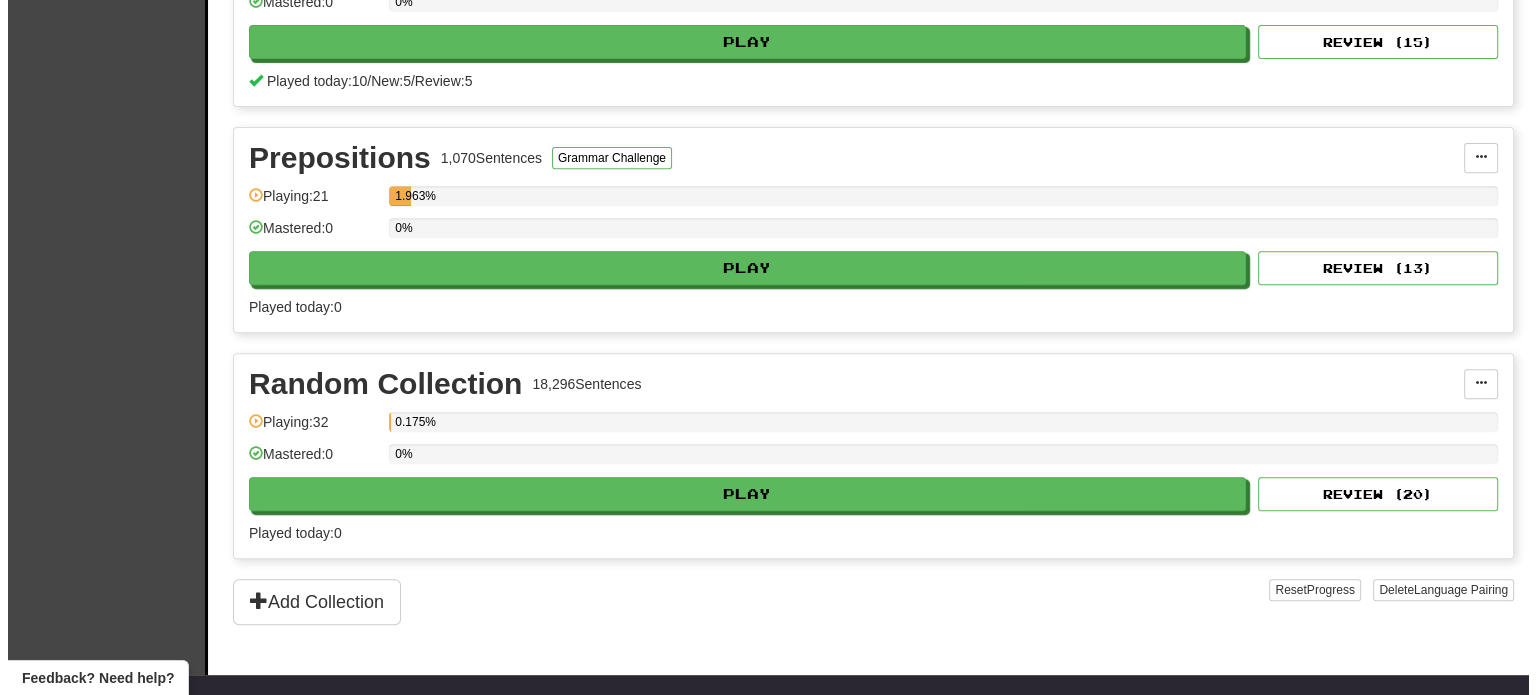 scroll, scrollTop: 788, scrollLeft: 0, axis: vertical 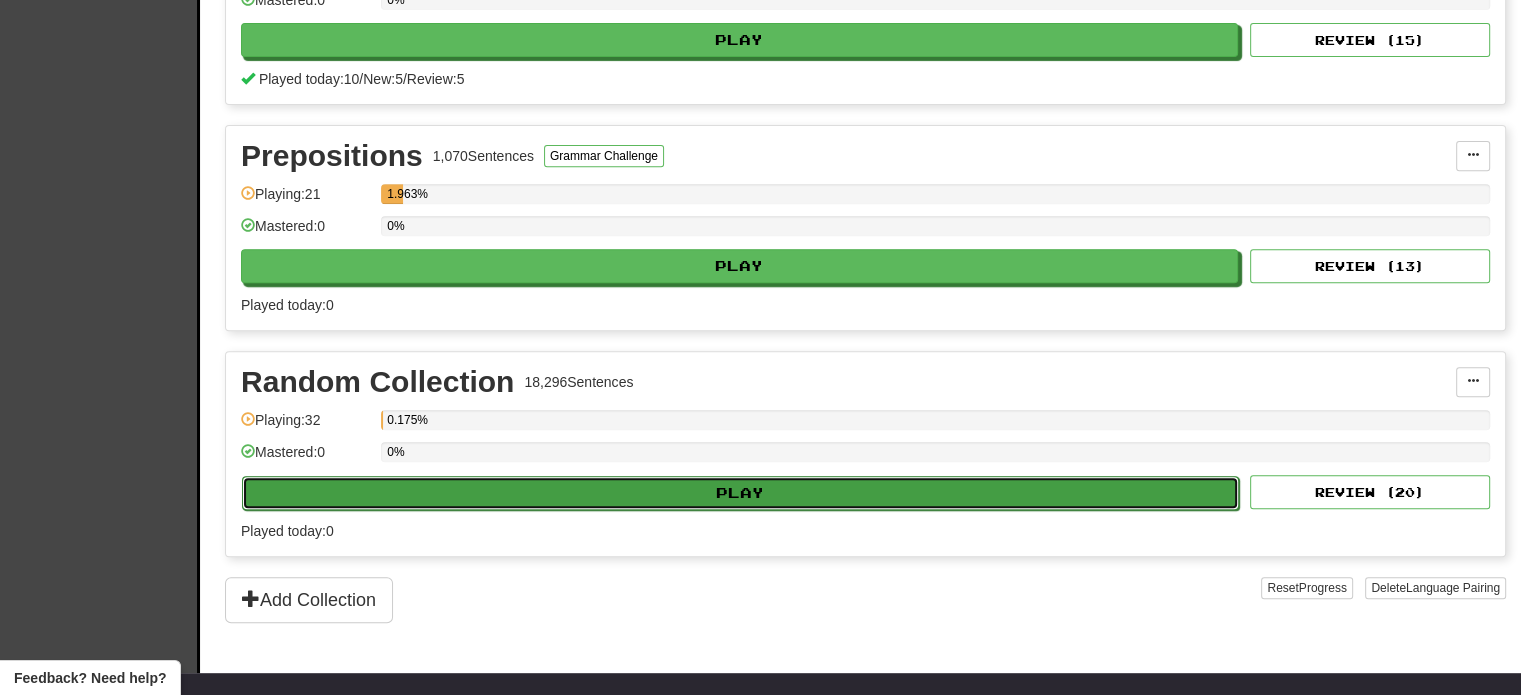 click on "Play" at bounding box center (740, 493) 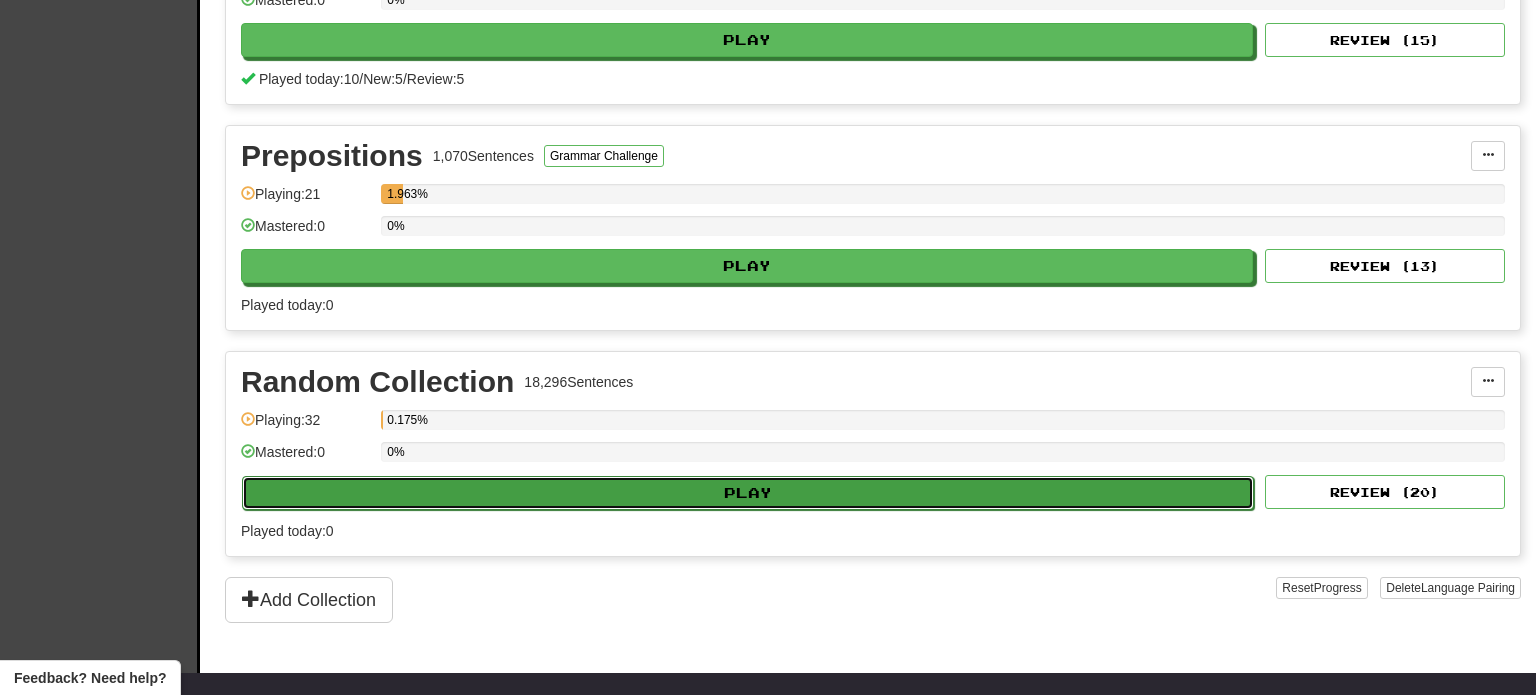 select on "**" 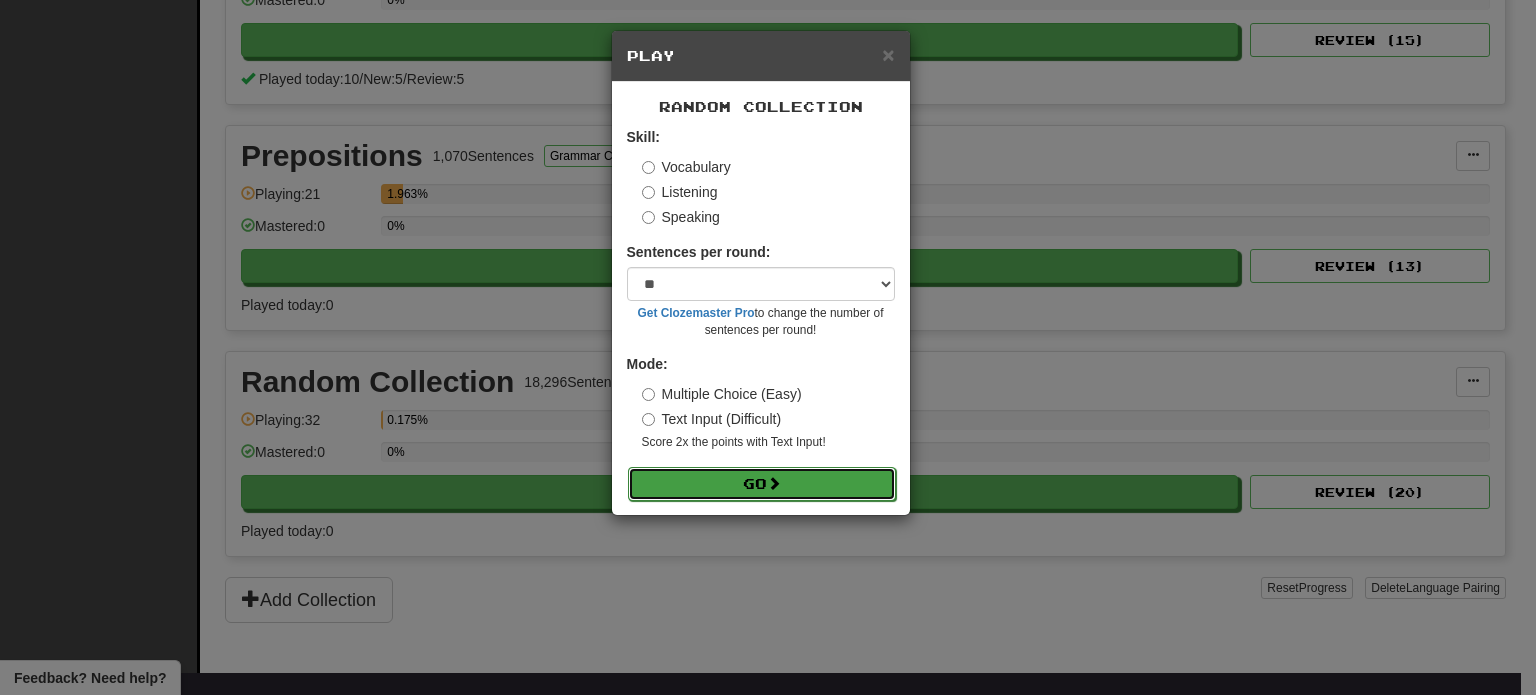 click on "Go" at bounding box center (762, 484) 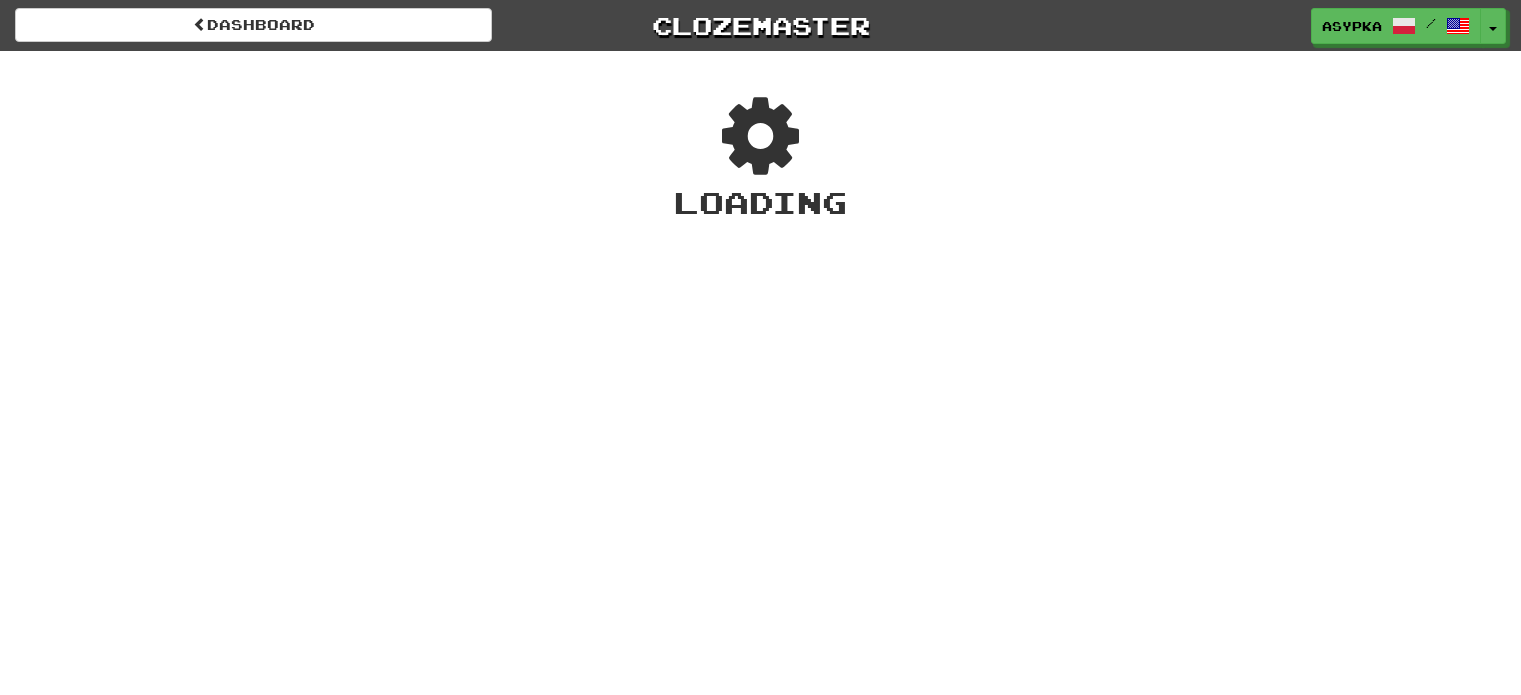 scroll, scrollTop: 0, scrollLeft: 0, axis: both 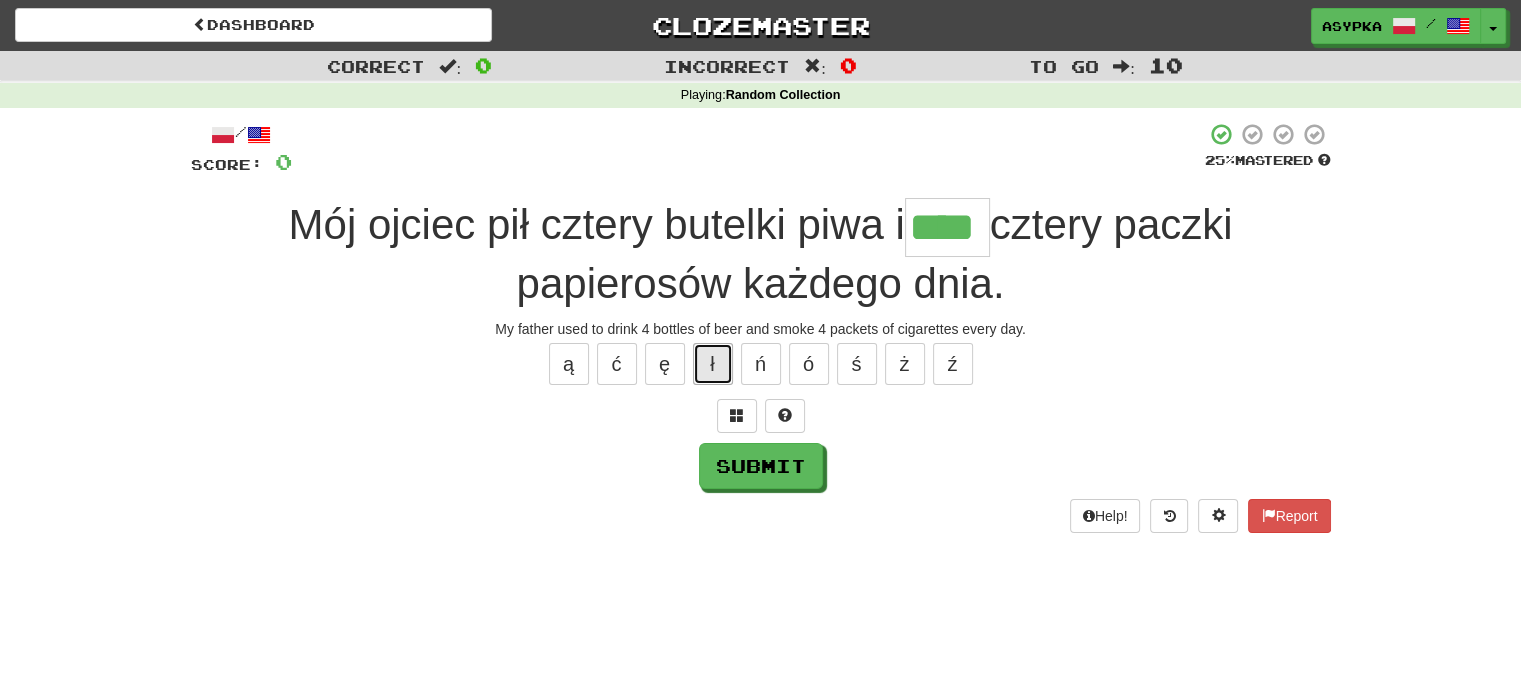 click on "ł" at bounding box center [713, 364] 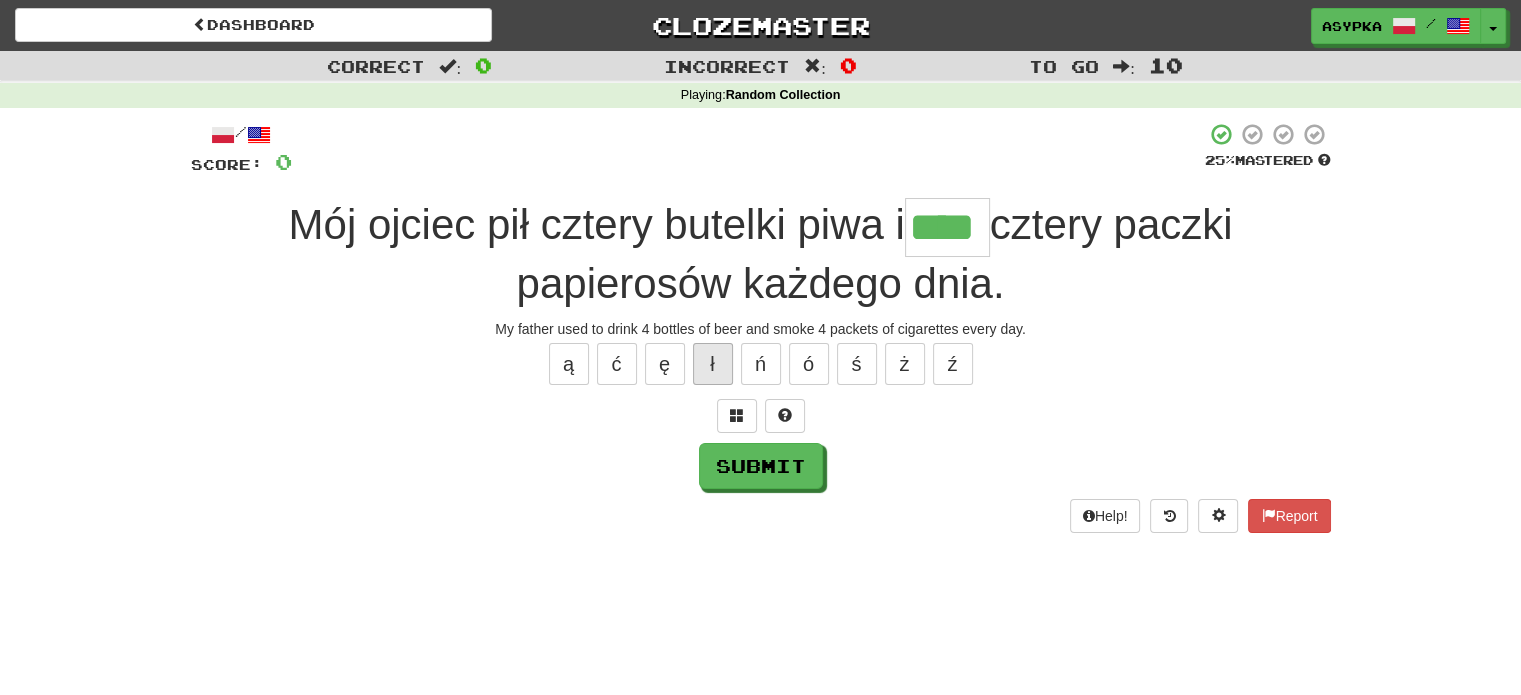 type on "*****" 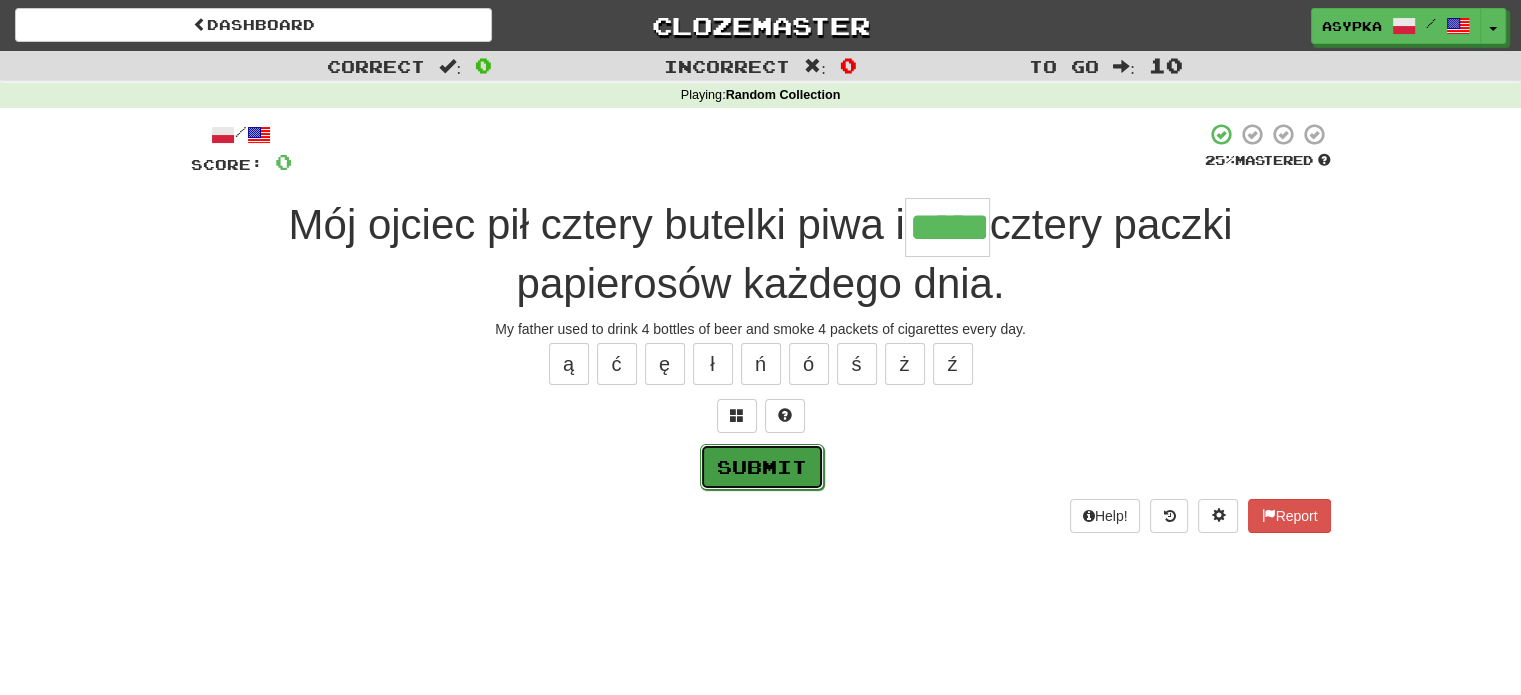 click on "Submit" at bounding box center (762, 467) 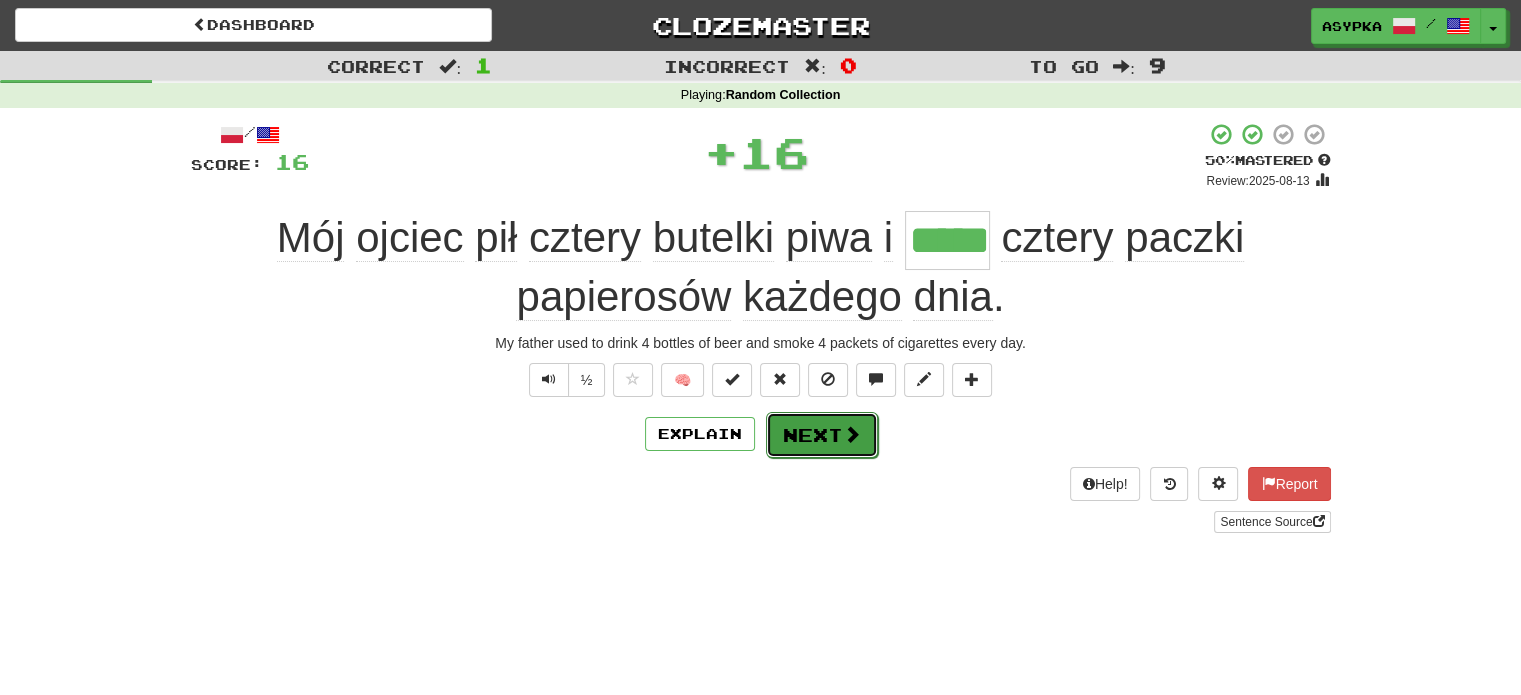 click on "Next" at bounding box center [822, 435] 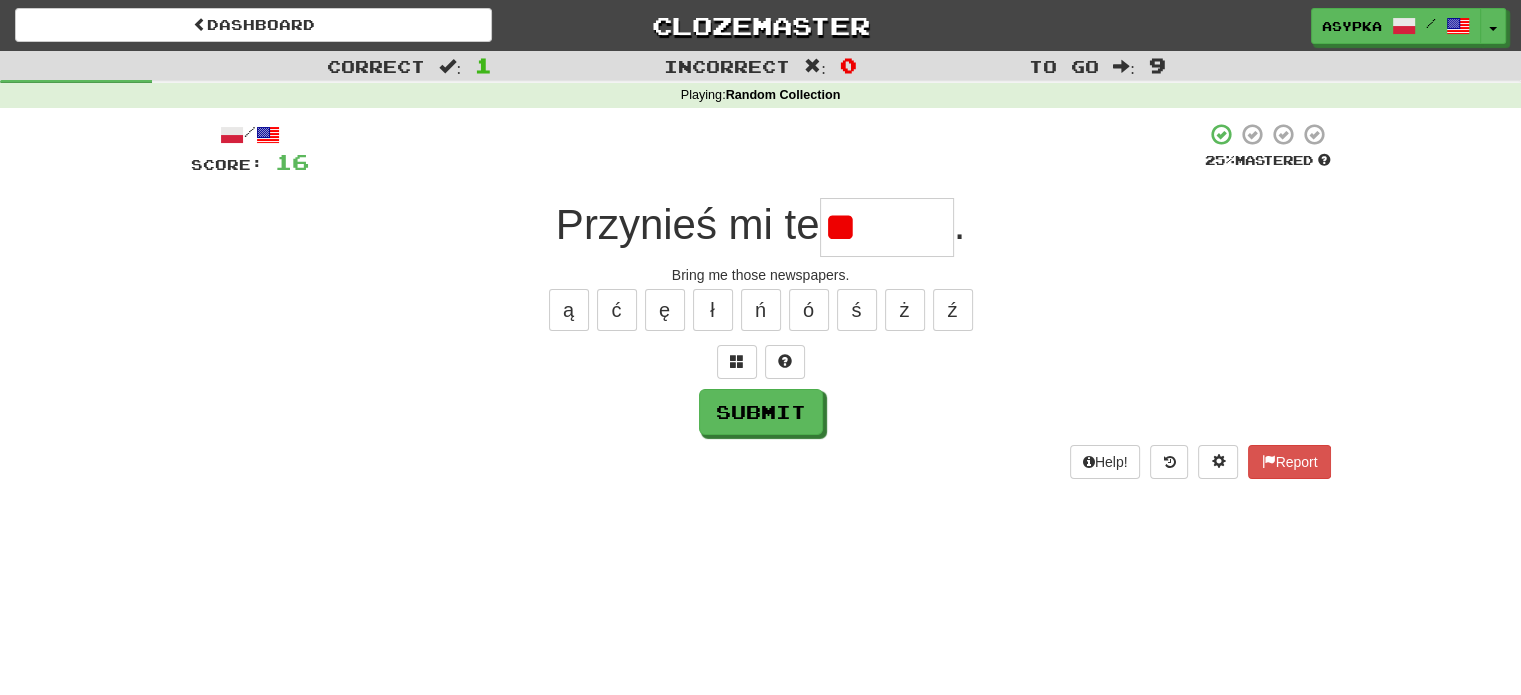 type on "*" 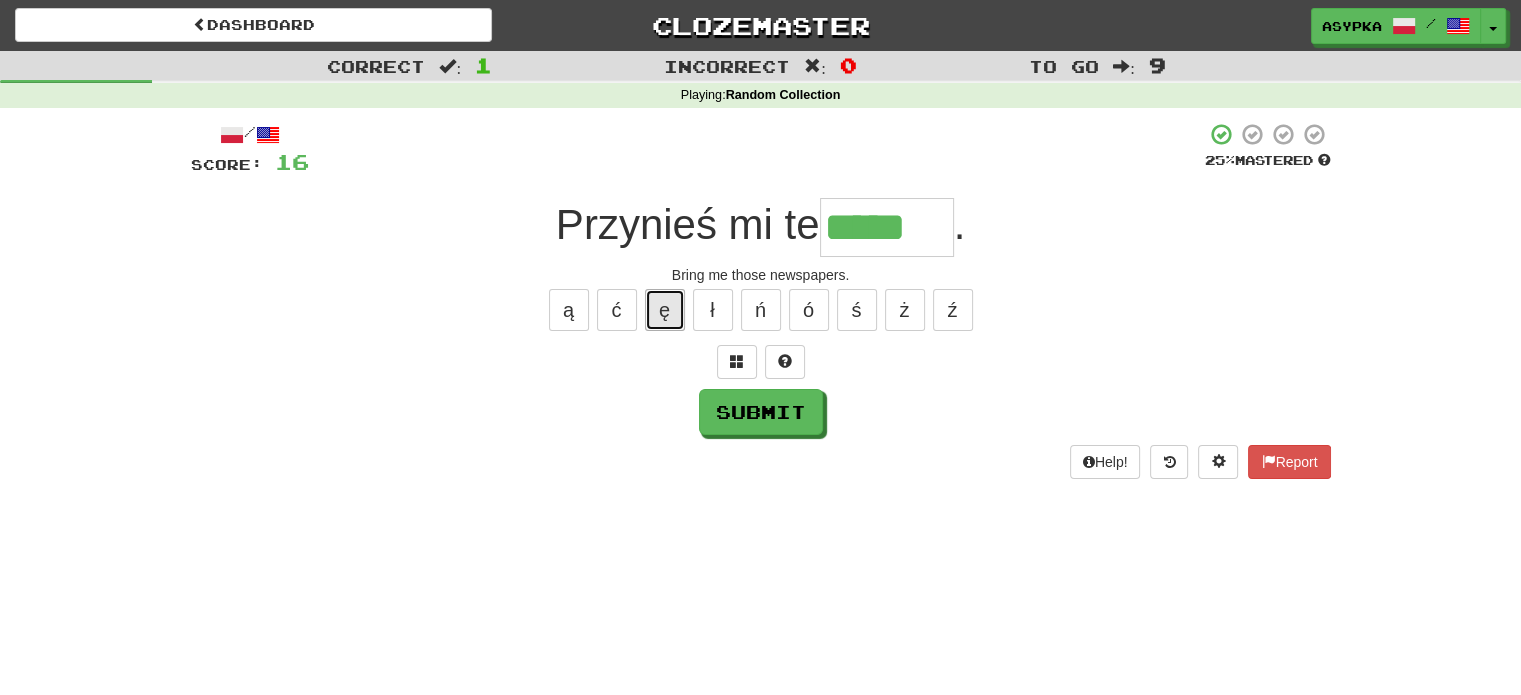 click on "ę" at bounding box center [665, 310] 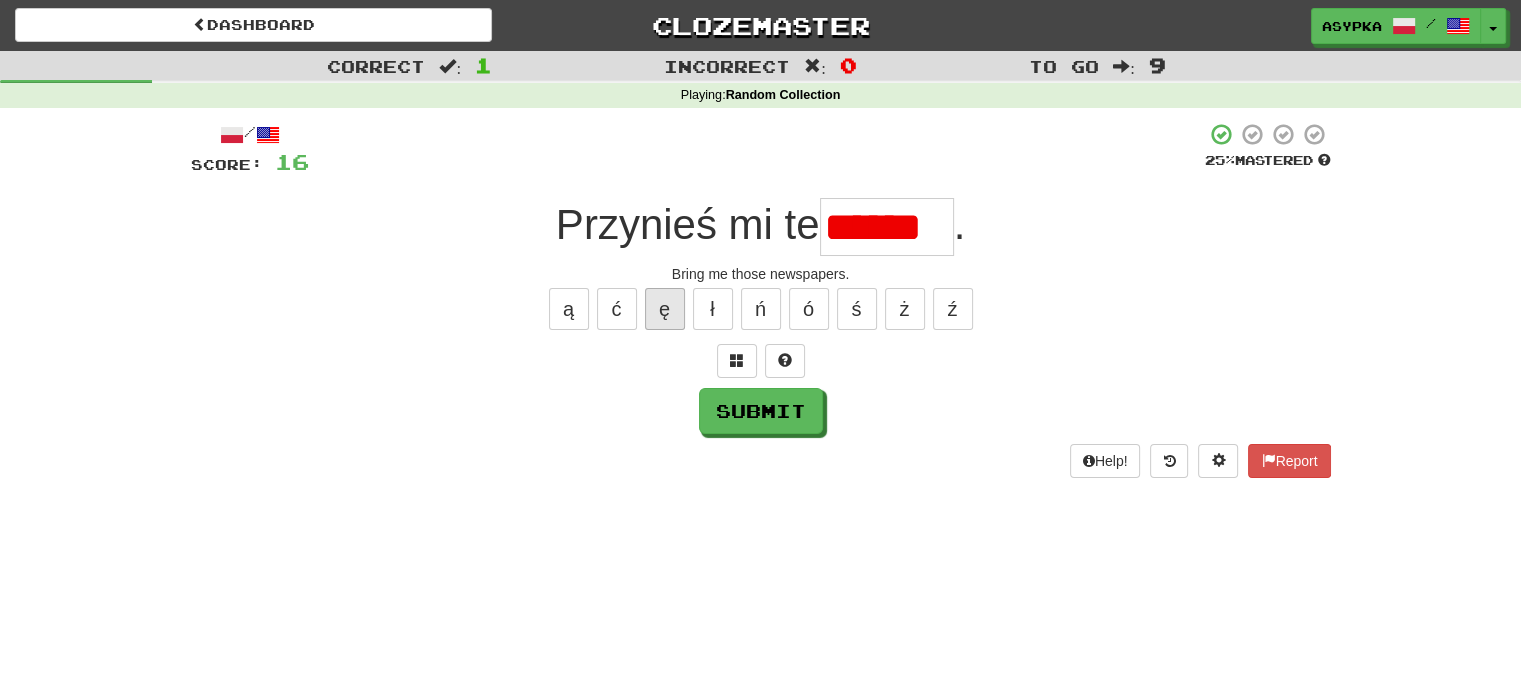 scroll, scrollTop: 0, scrollLeft: 0, axis: both 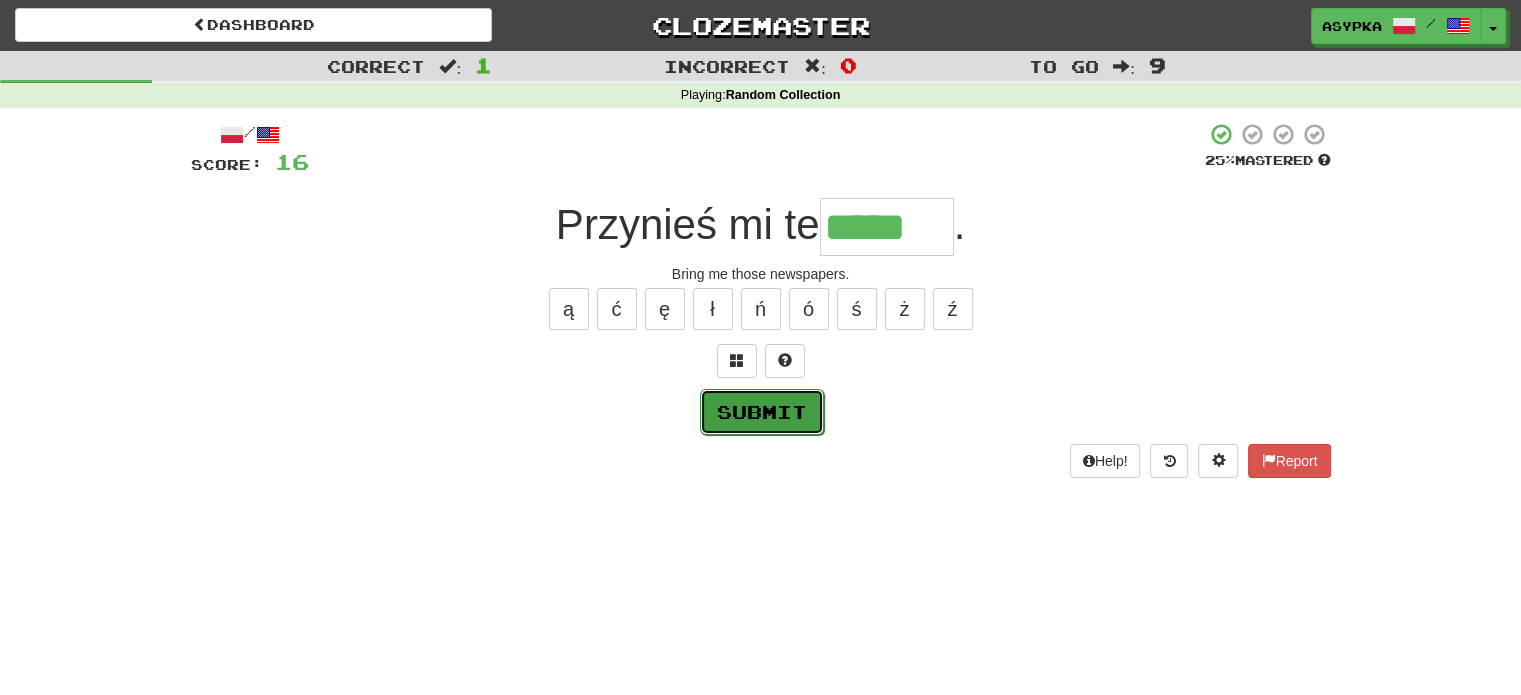 click on "Submit" at bounding box center (762, 412) 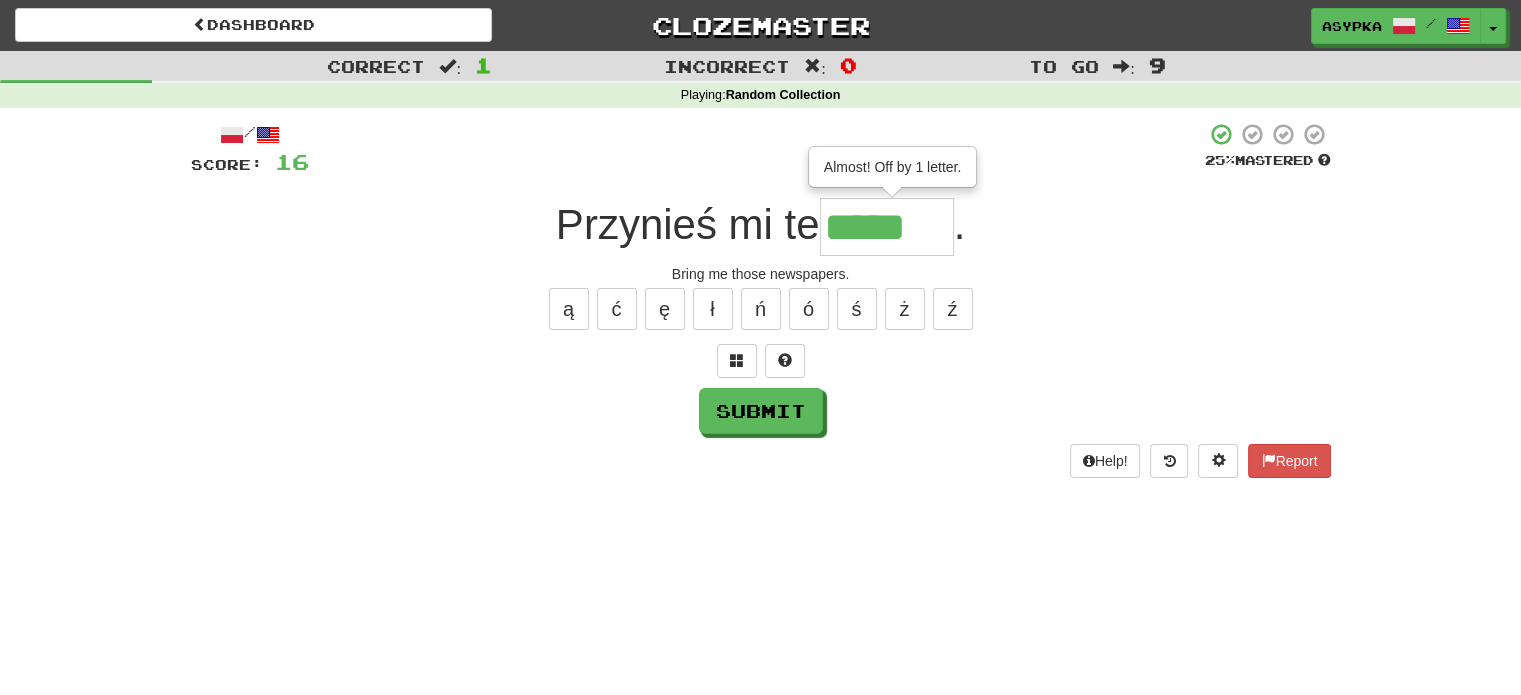 click on "*****" at bounding box center (887, 227) 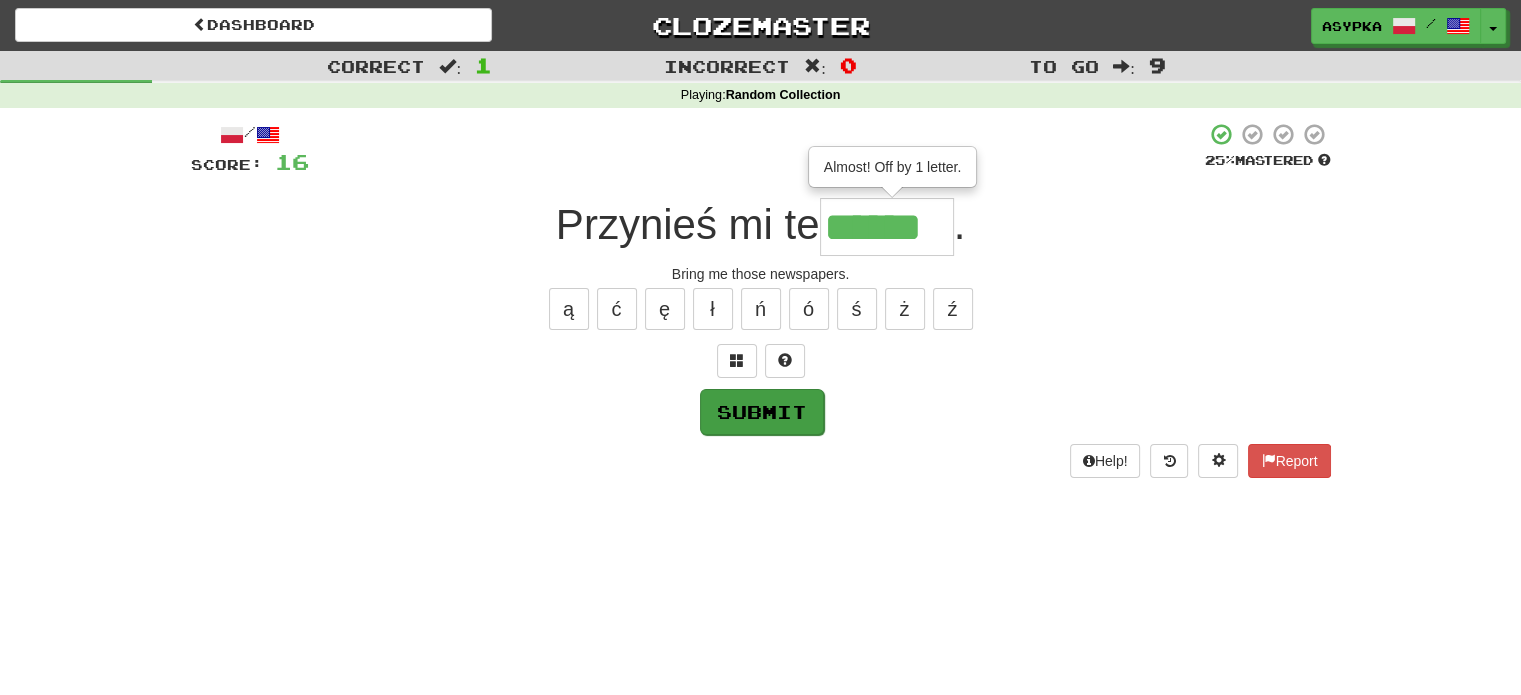 type on "******" 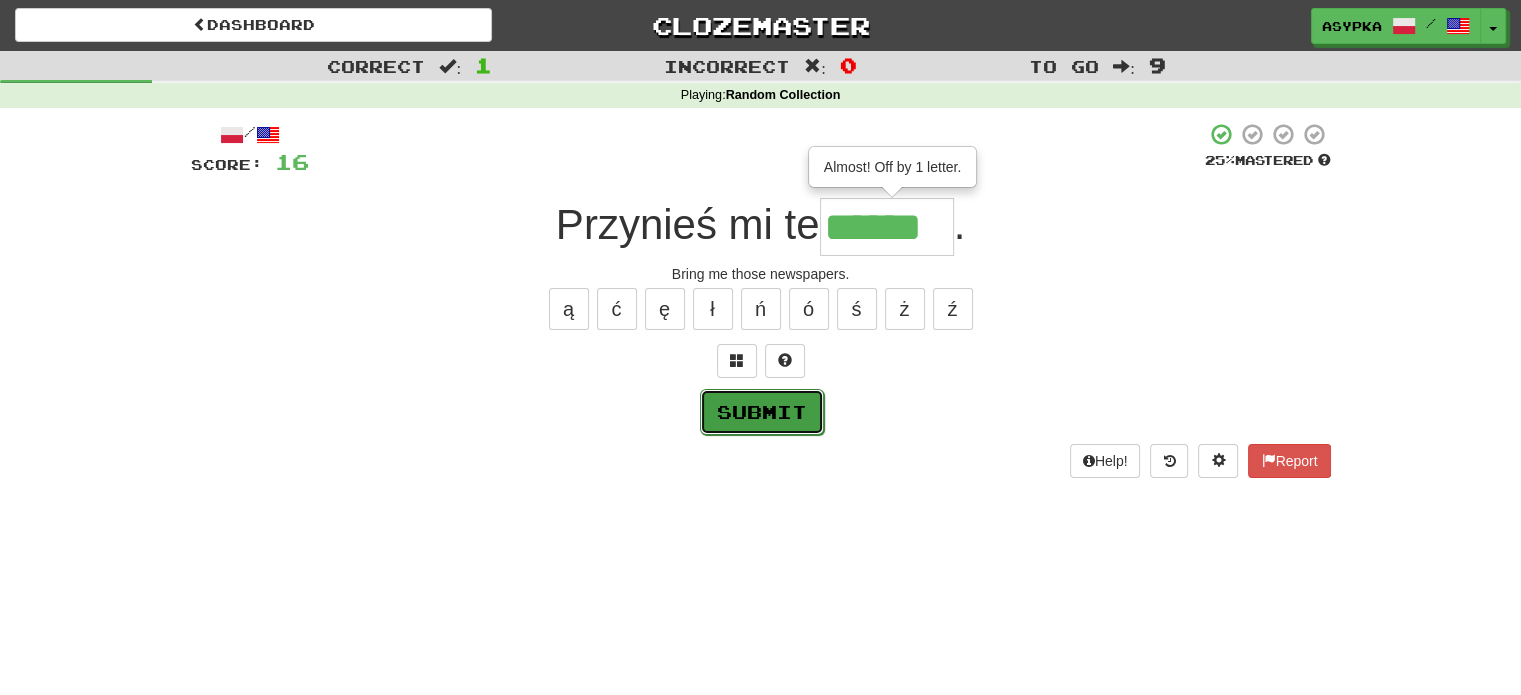 click on "Submit" at bounding box center (762, 412) 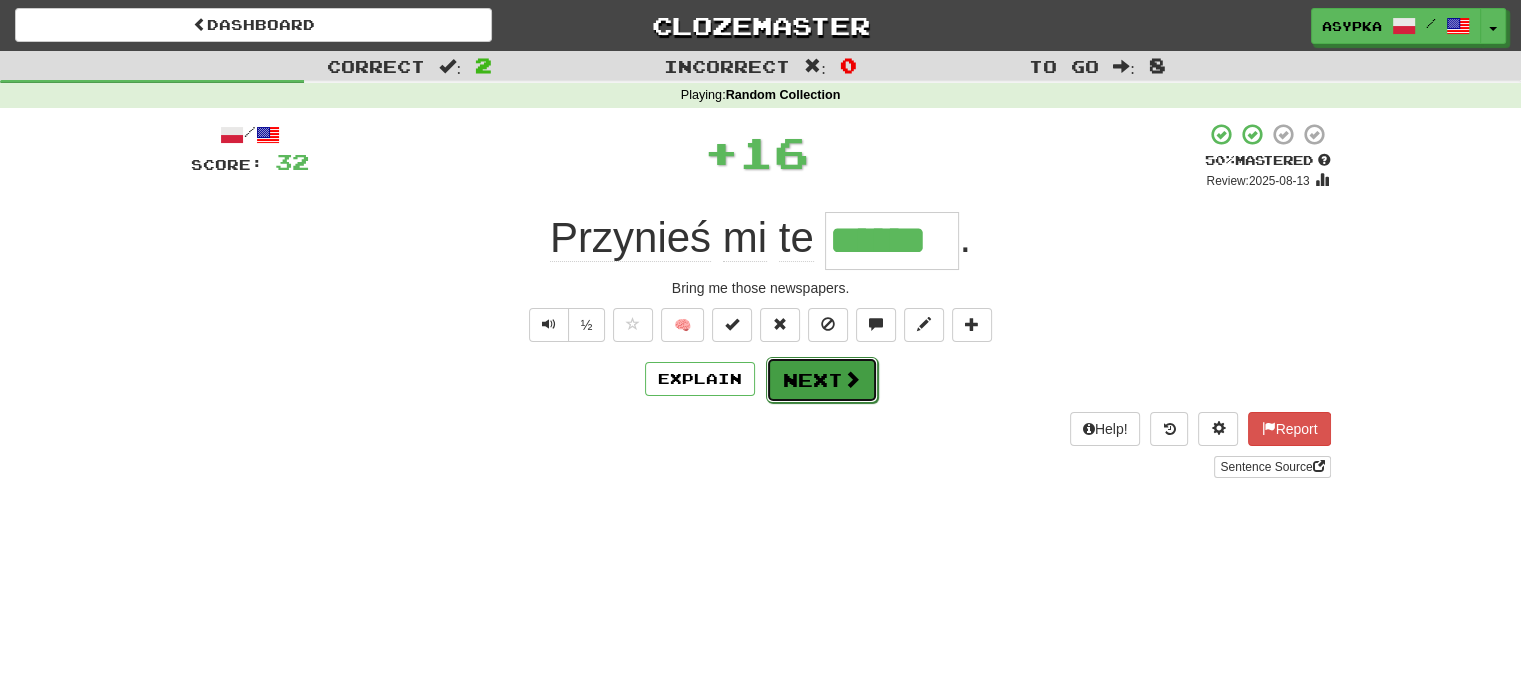 click on "Next" at bounding box center (822, 380) 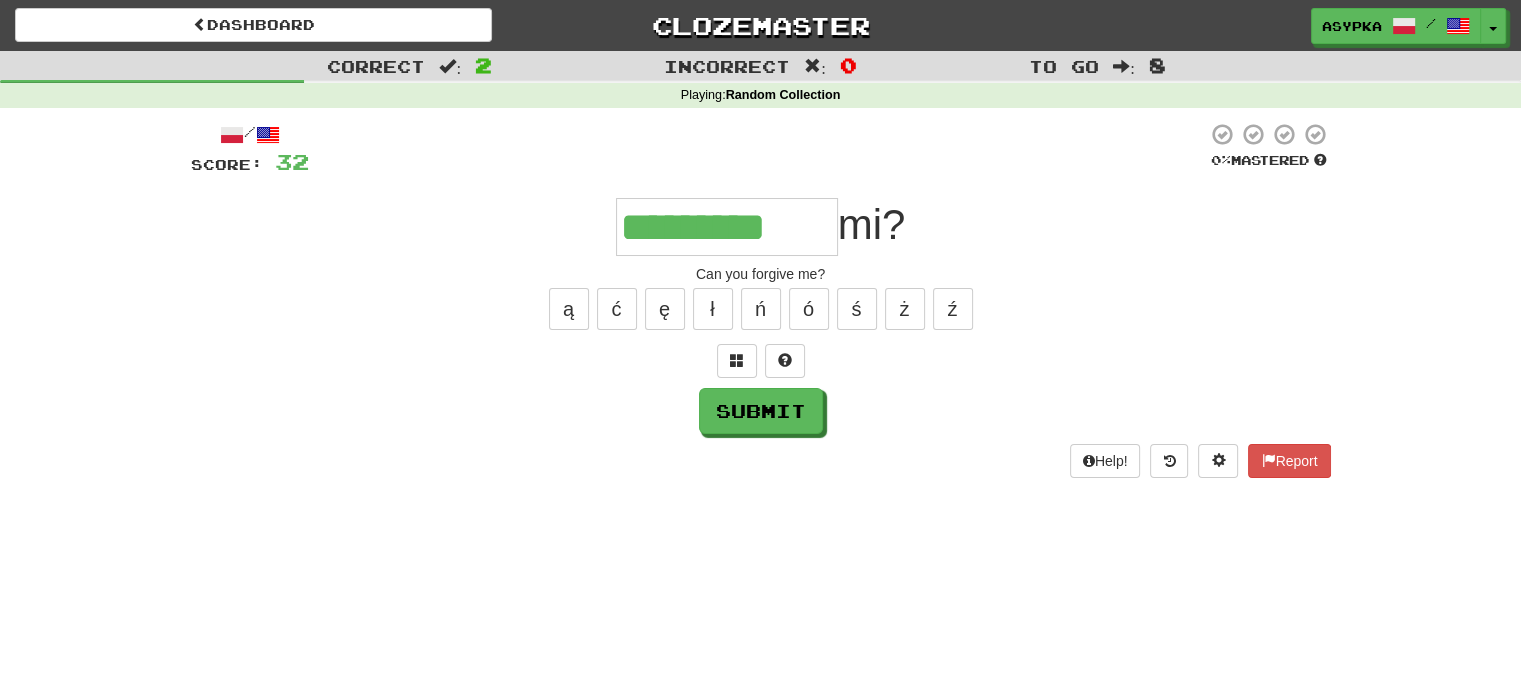 type on "*********" 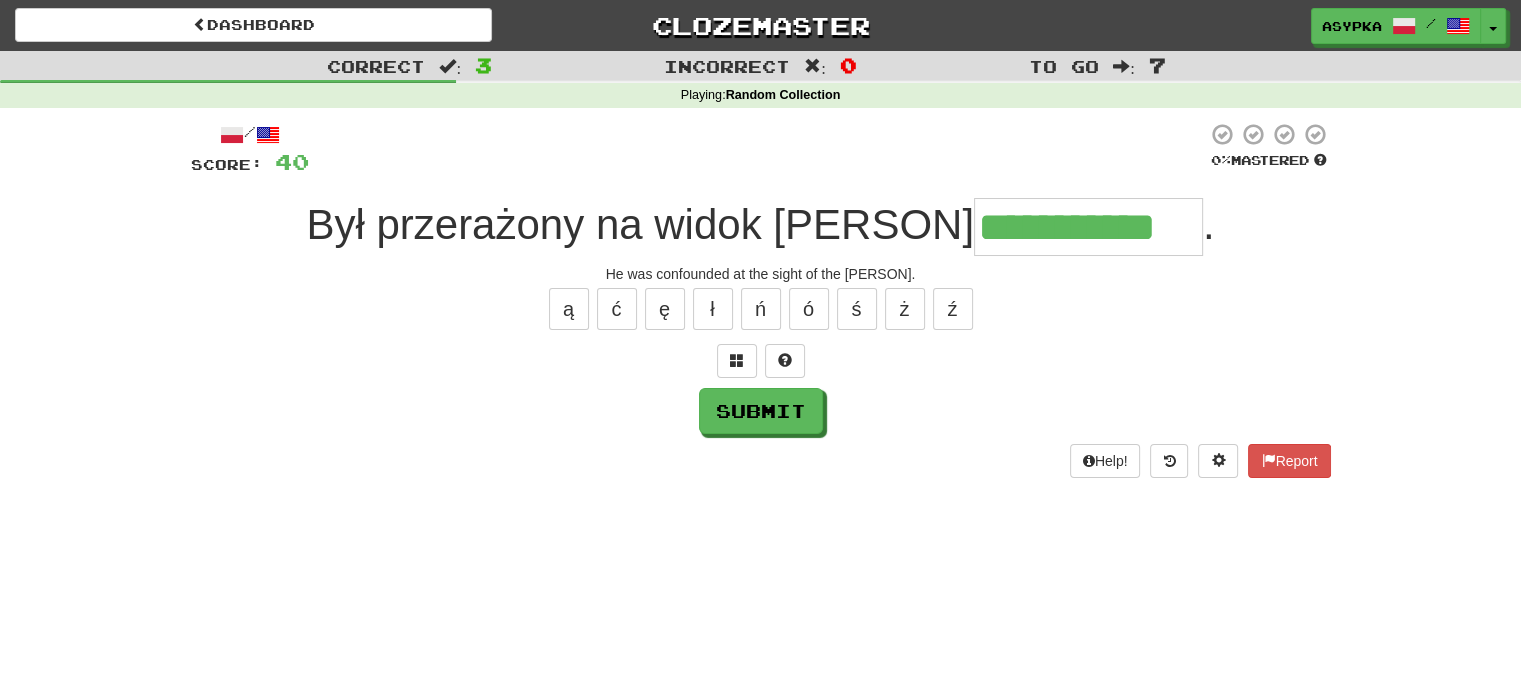 type on "**********" 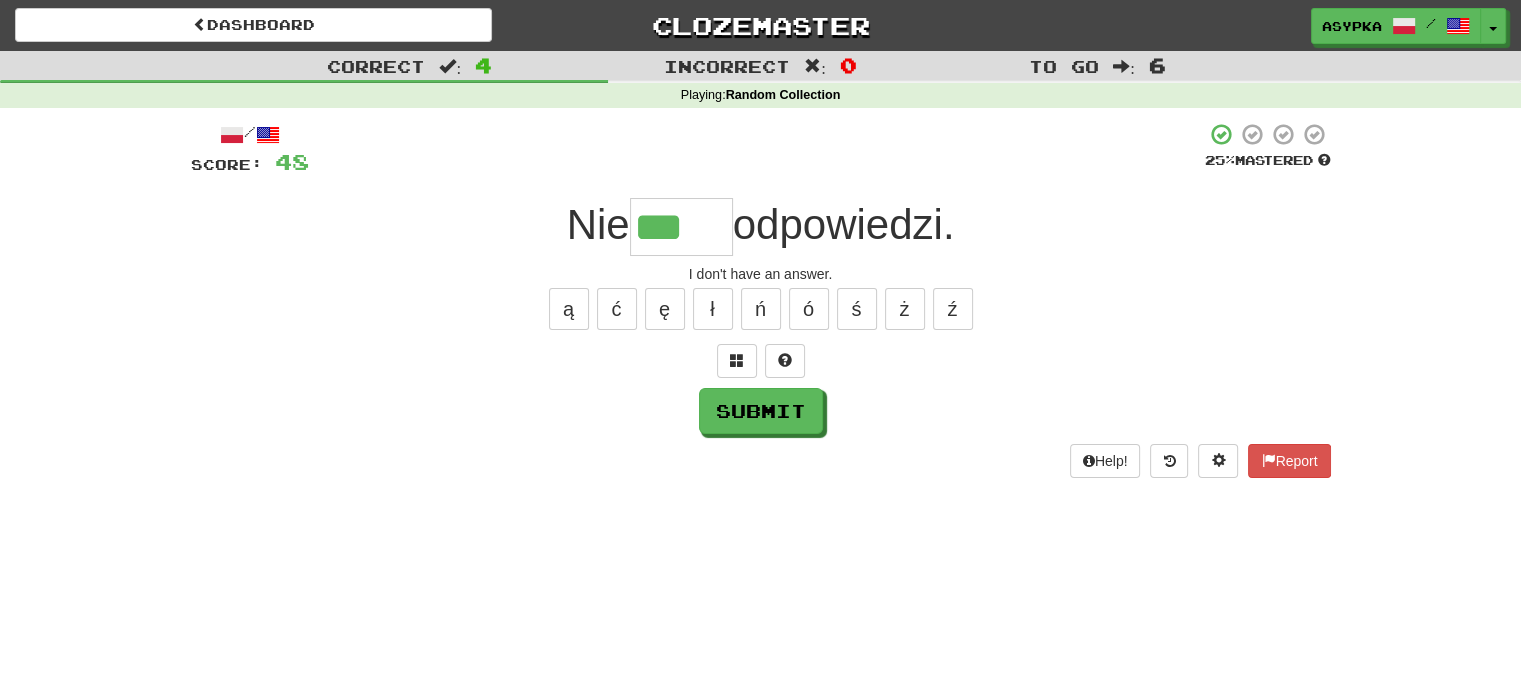 type on "***" 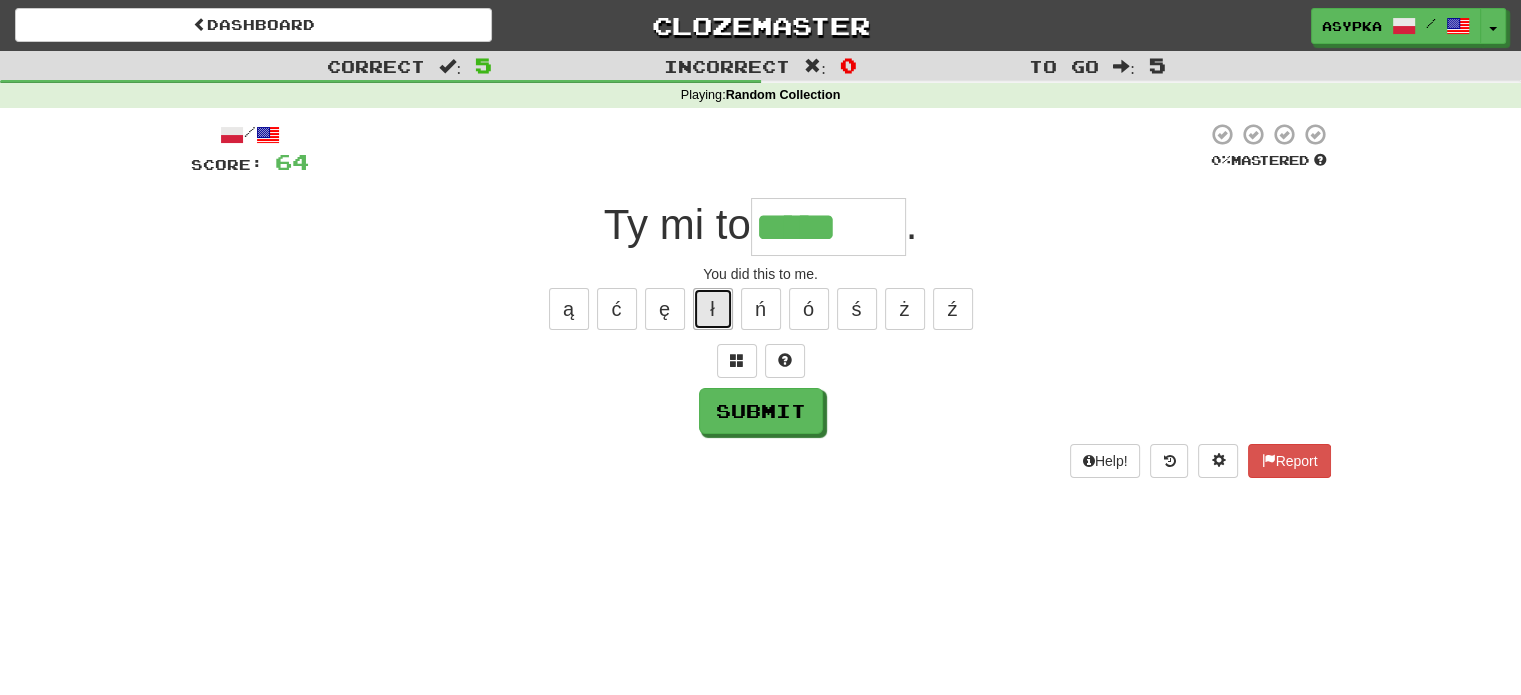 click on "ł" at bounding box center (713, 309) 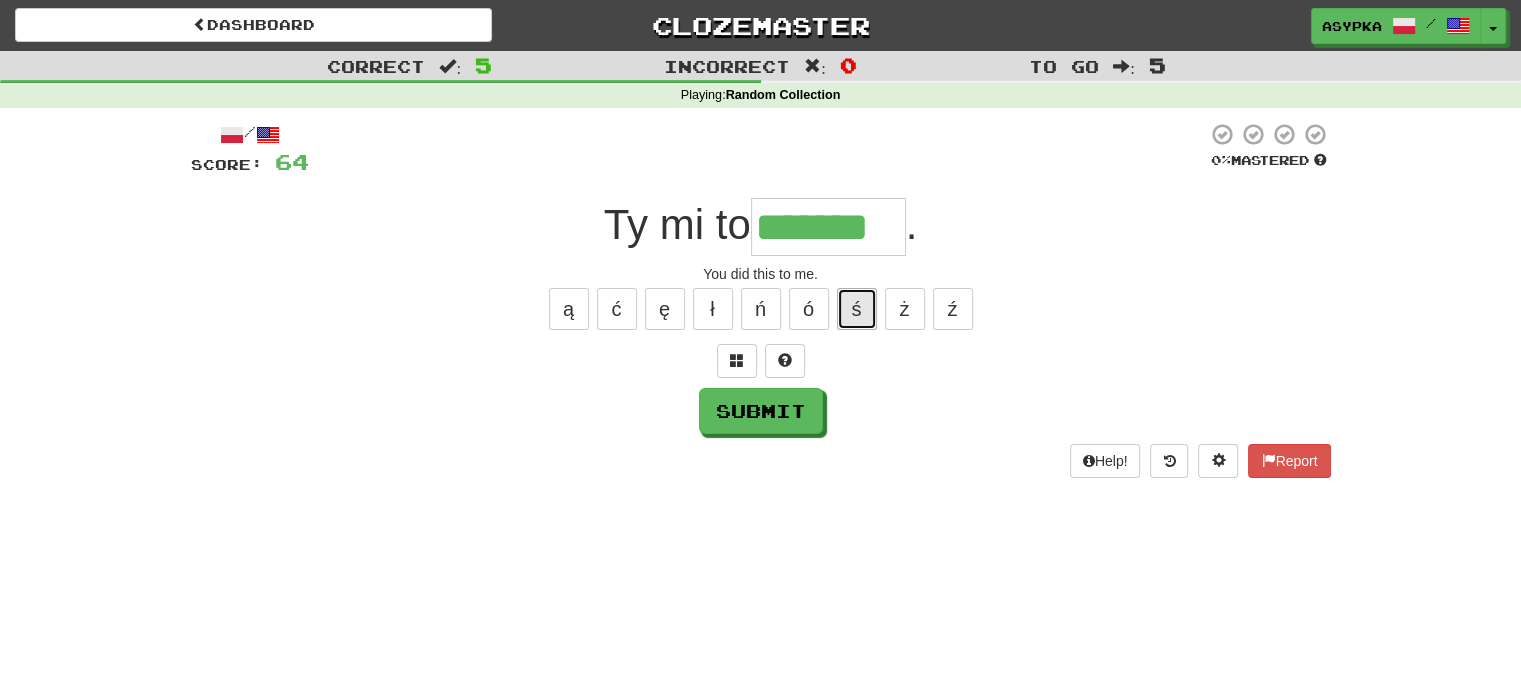 click on "ś" at bounding box center [857, 309] 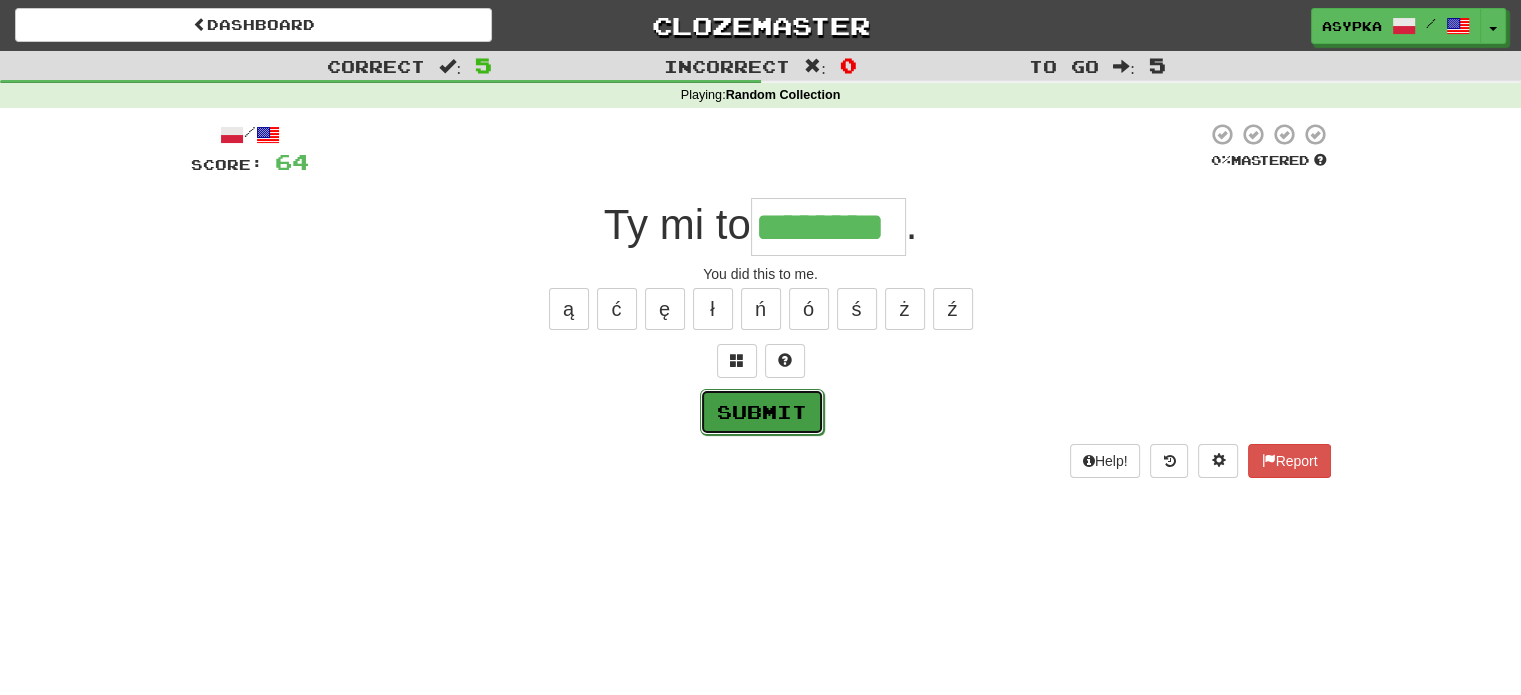 click on "Submit" at bounding box center [762, 412] 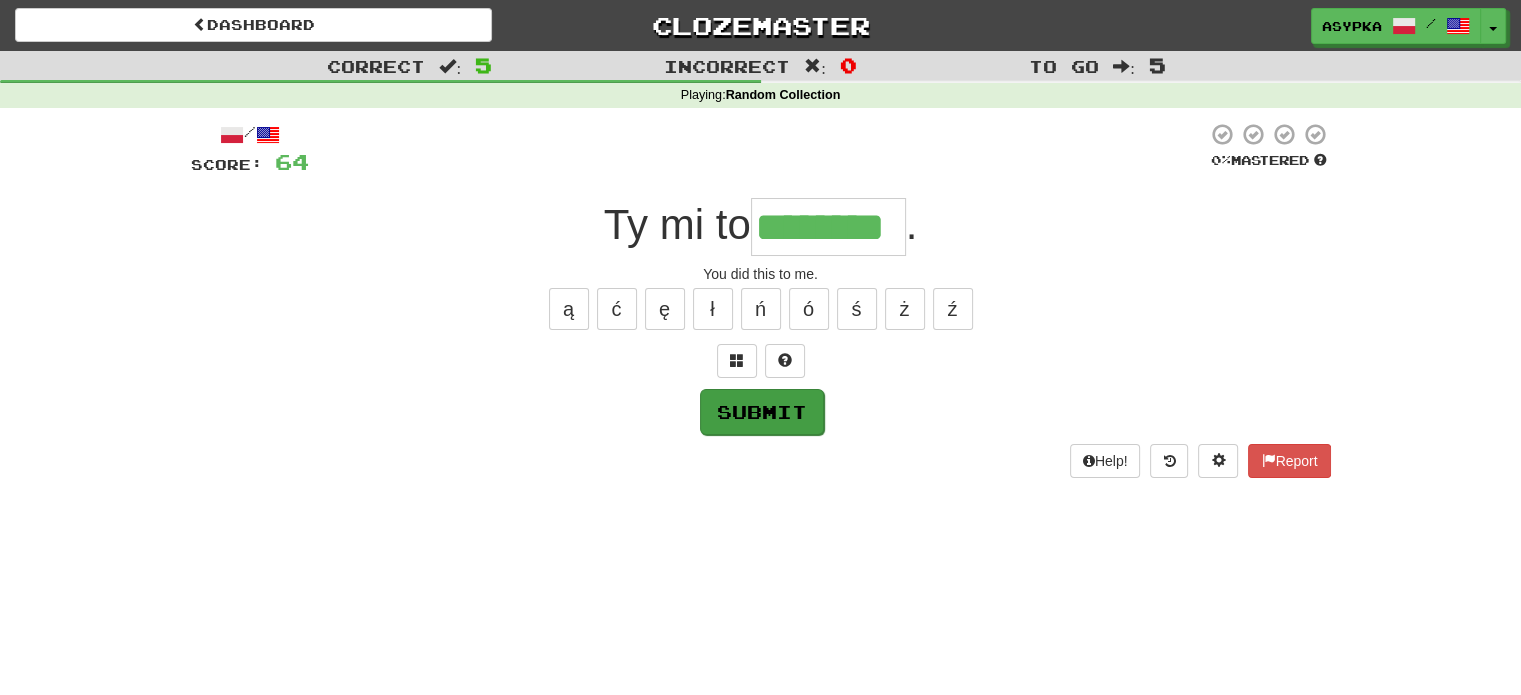 type on "********" 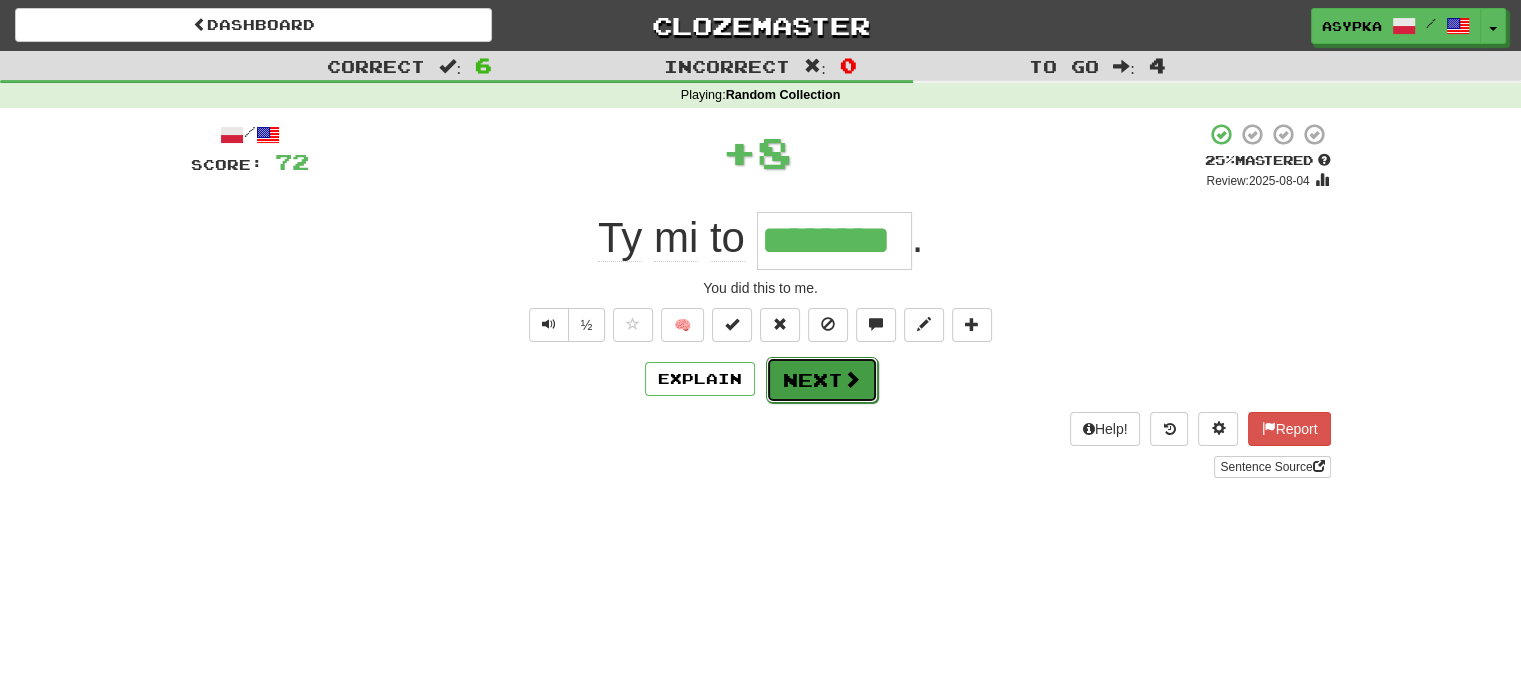 click on "Next" at bounding box center (822, 380) 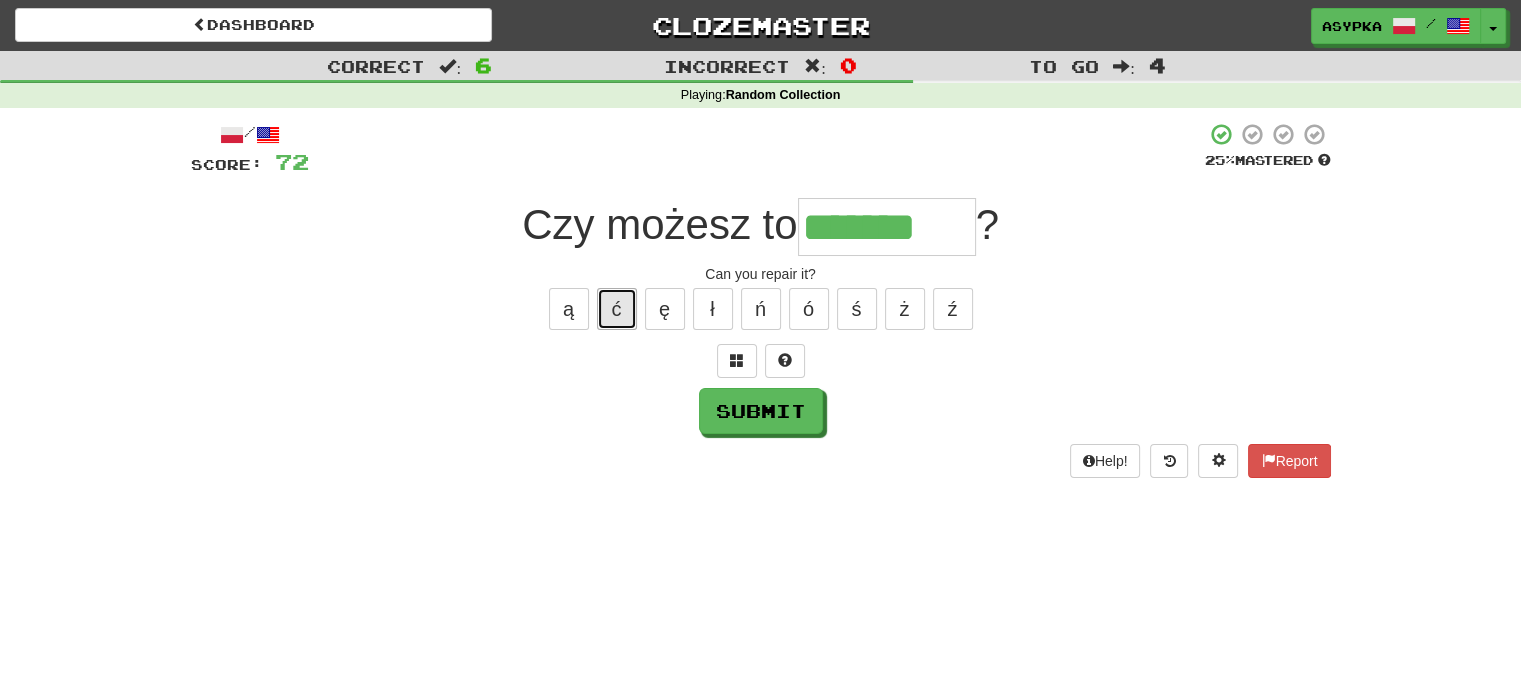 click on "ć" at bounding box center (617, 309) 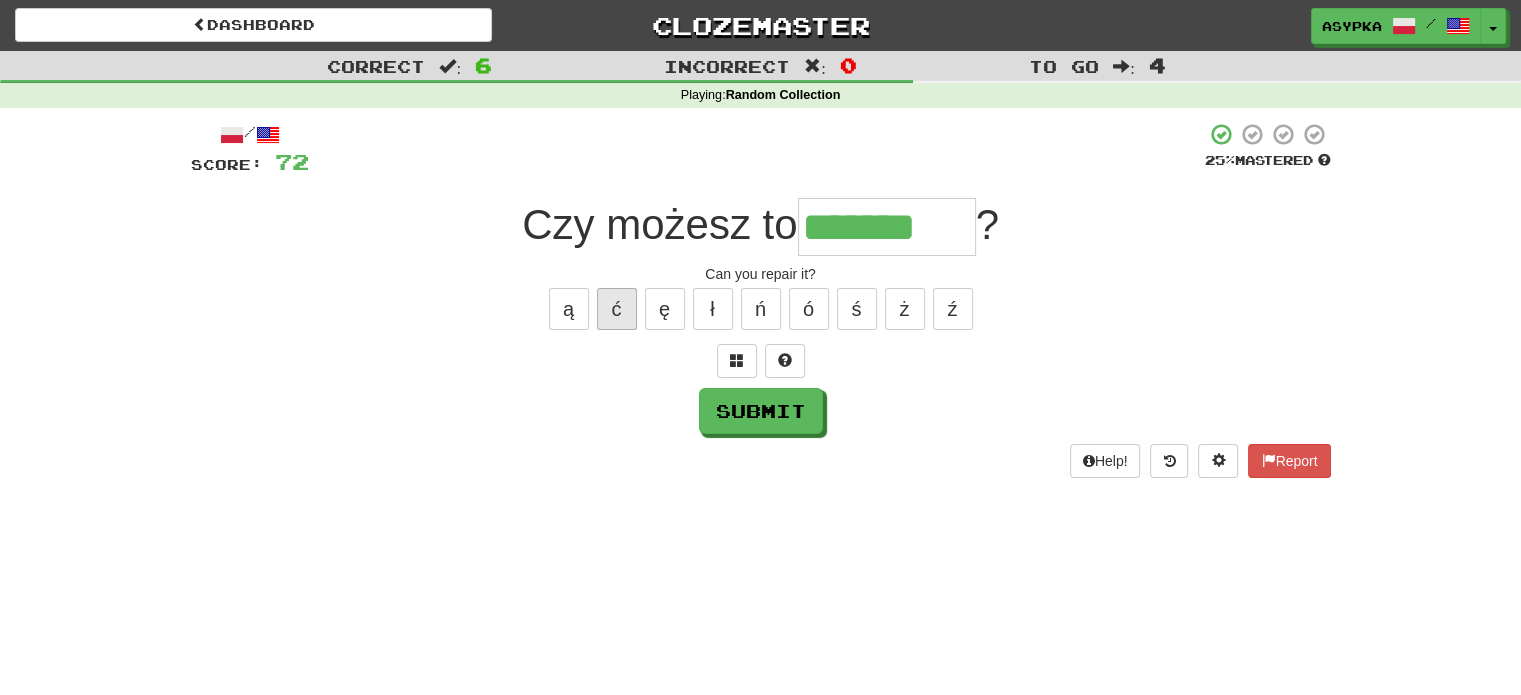 type on "********" 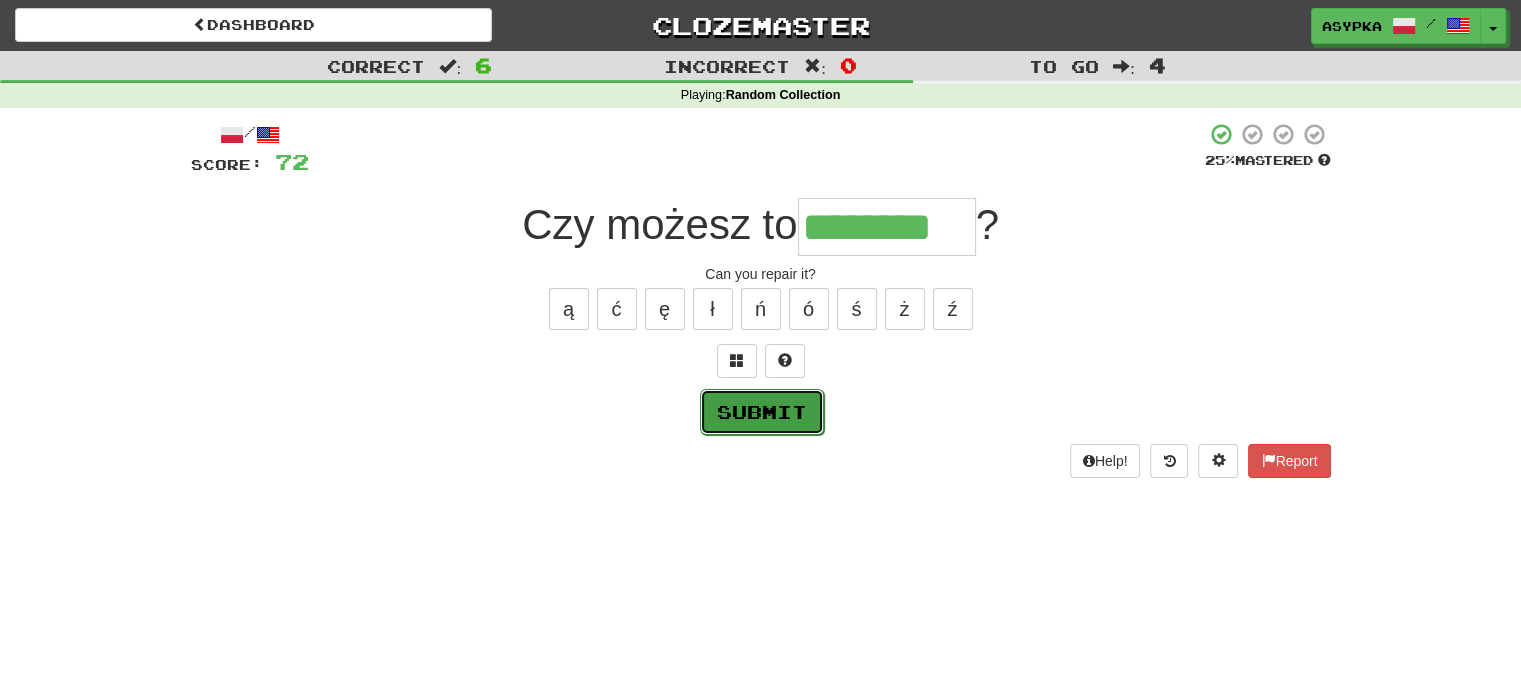 click on "Submit" at bounding box center [762, 412] 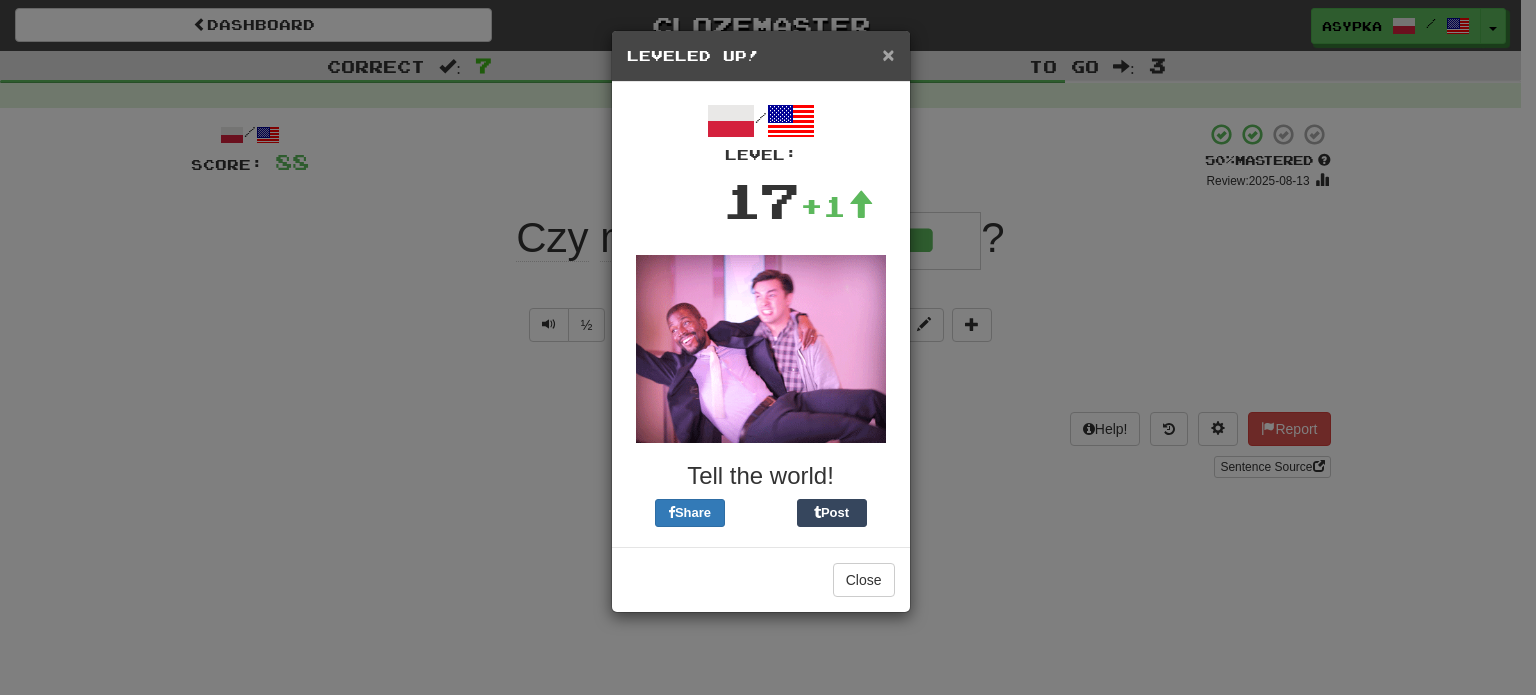click on "×" at bounding box center (888, 54) 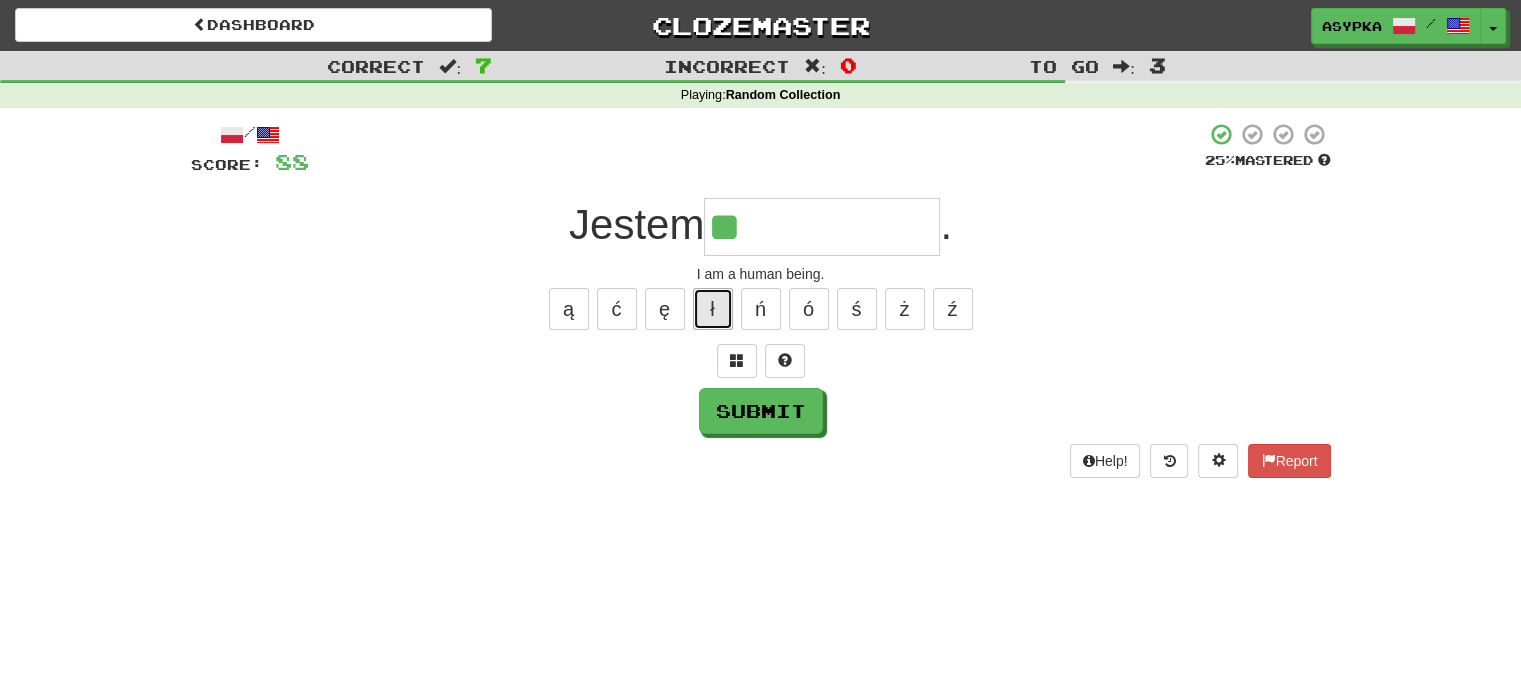 click on "ł" at bounding box center [713, 309] 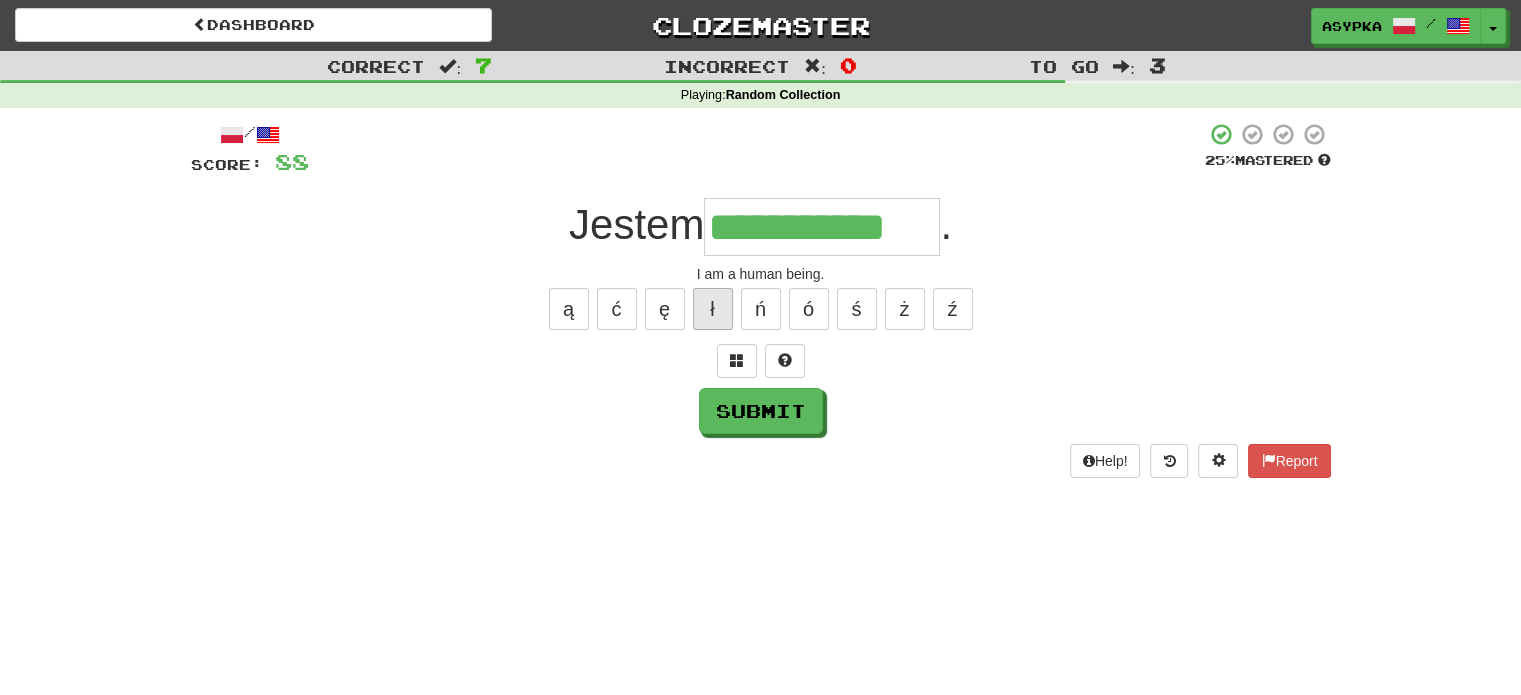 type on "**********" 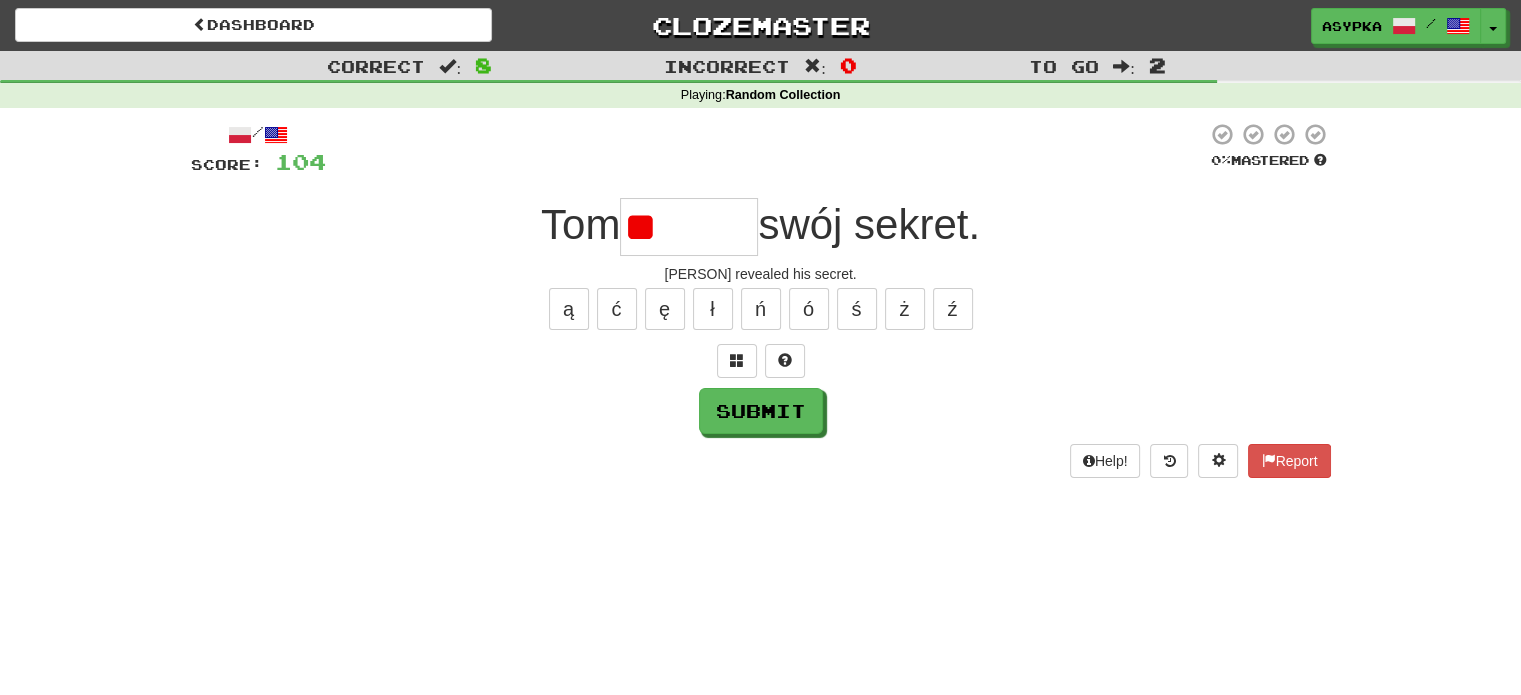 type on "*" 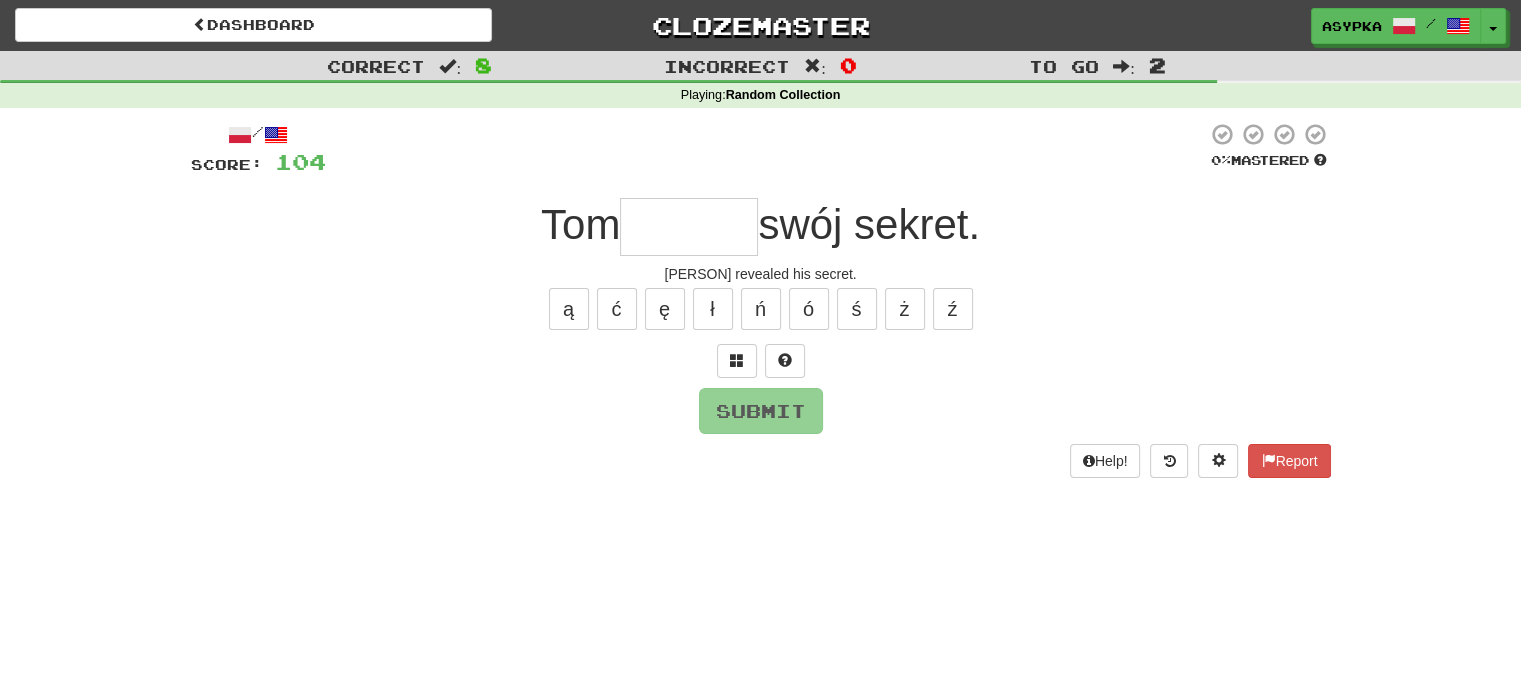 type on "*" 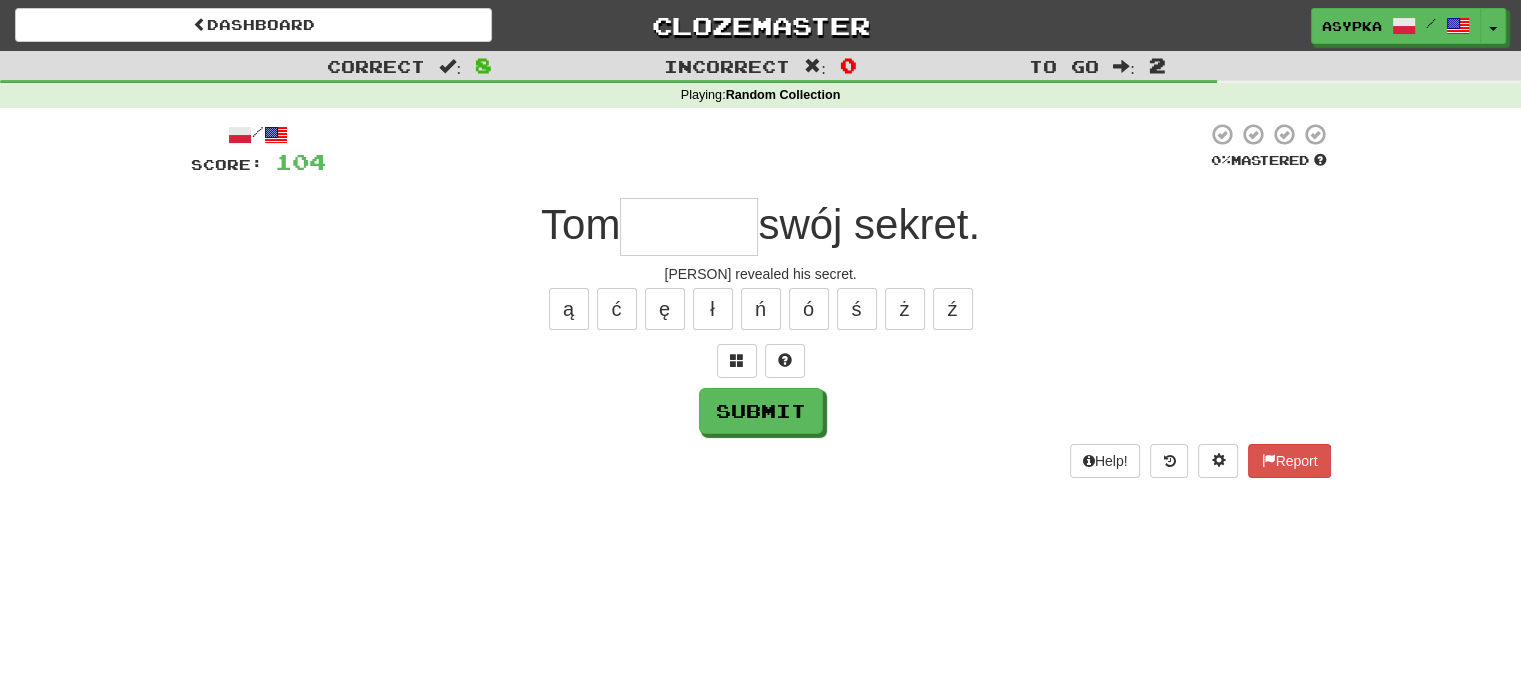 type on "*" 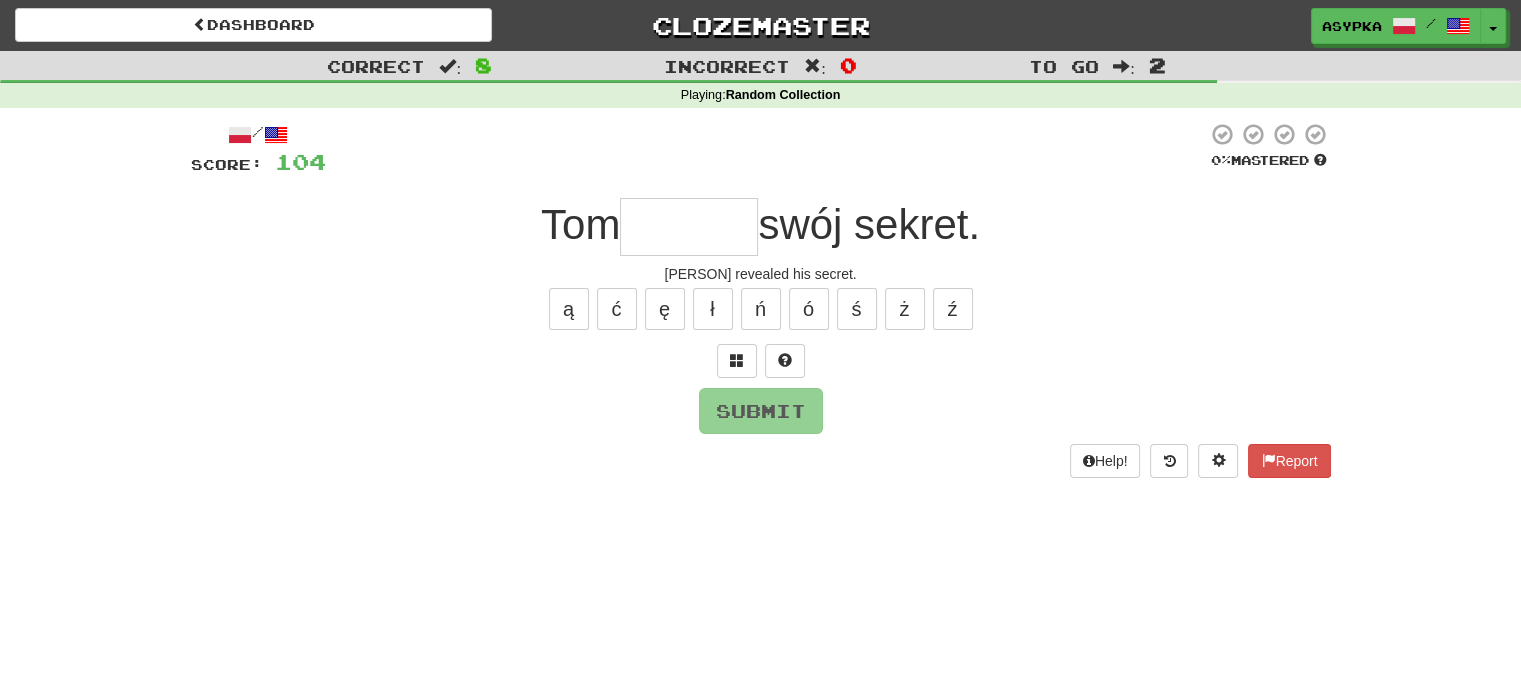 type on "*" 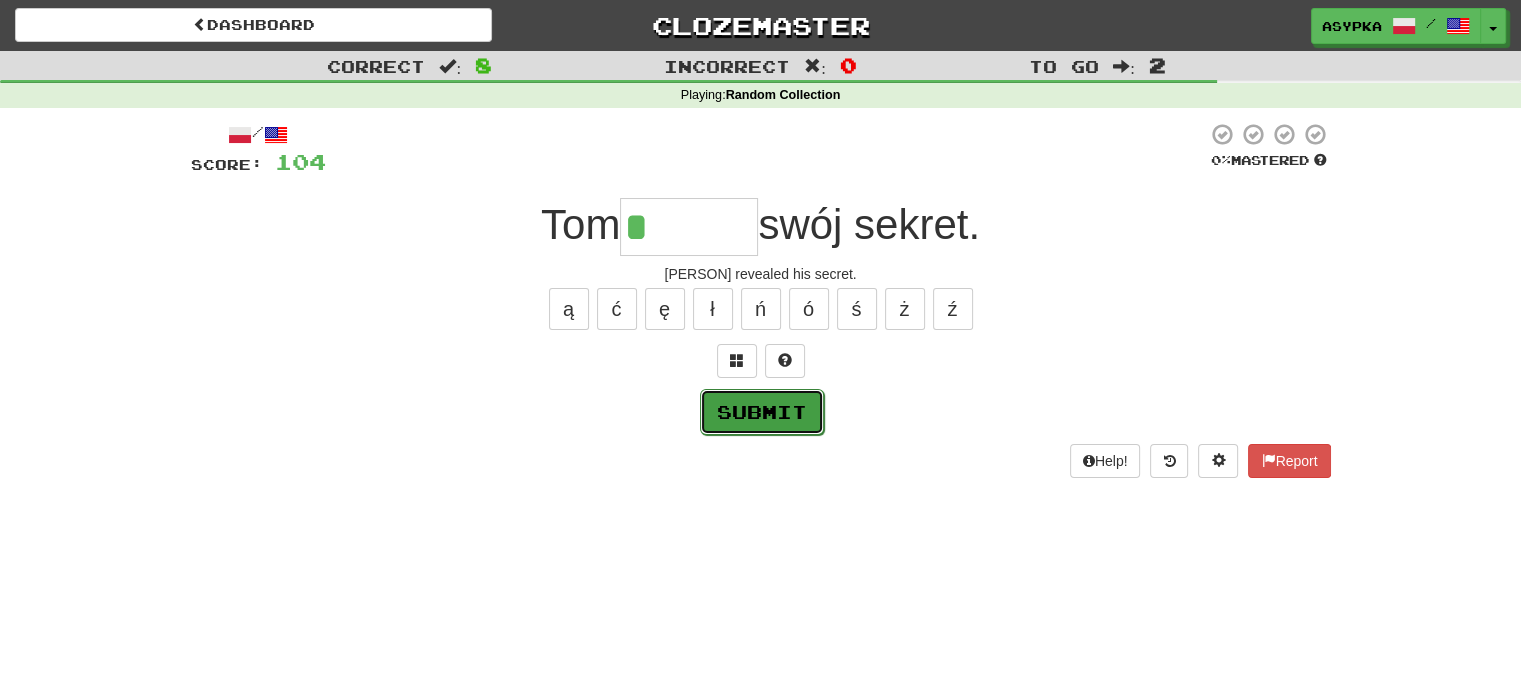 click on "Submit" at bounding box center (762, 412) 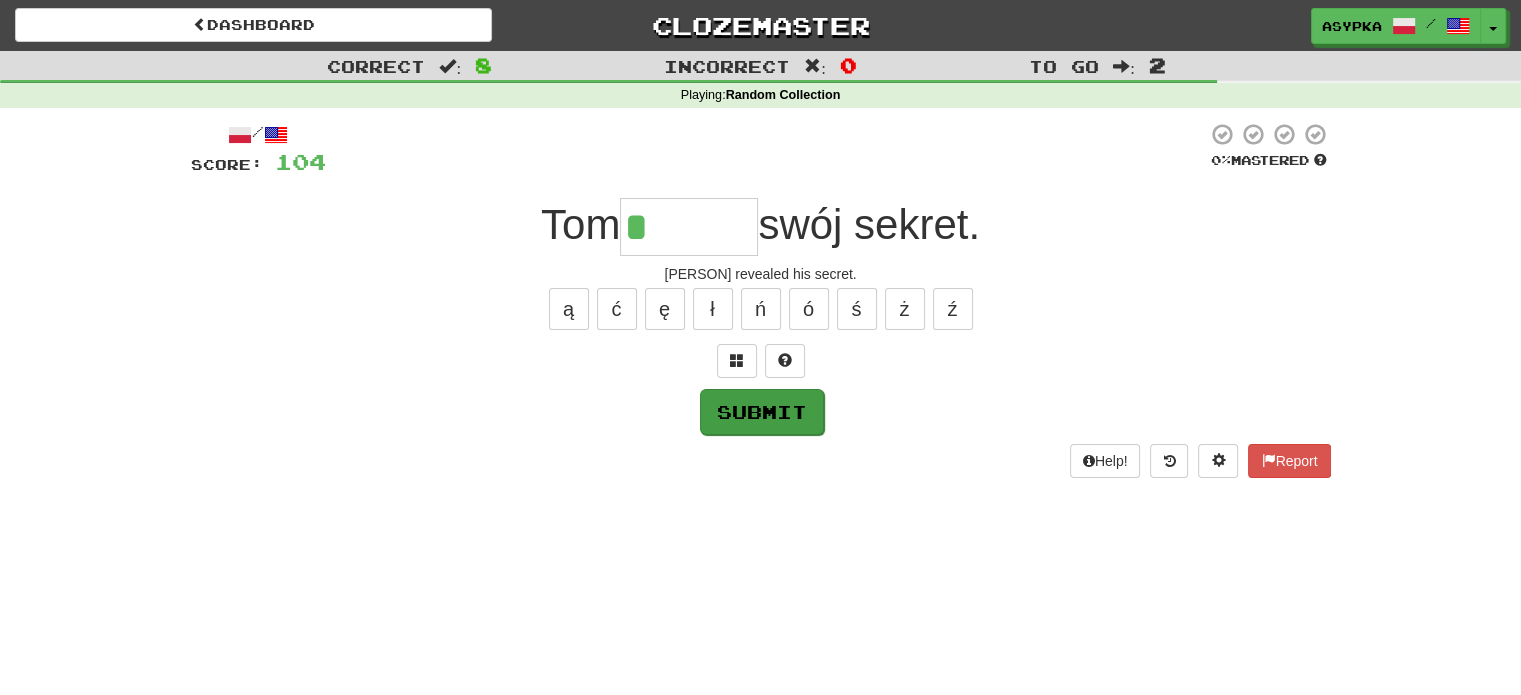 type on "*******" 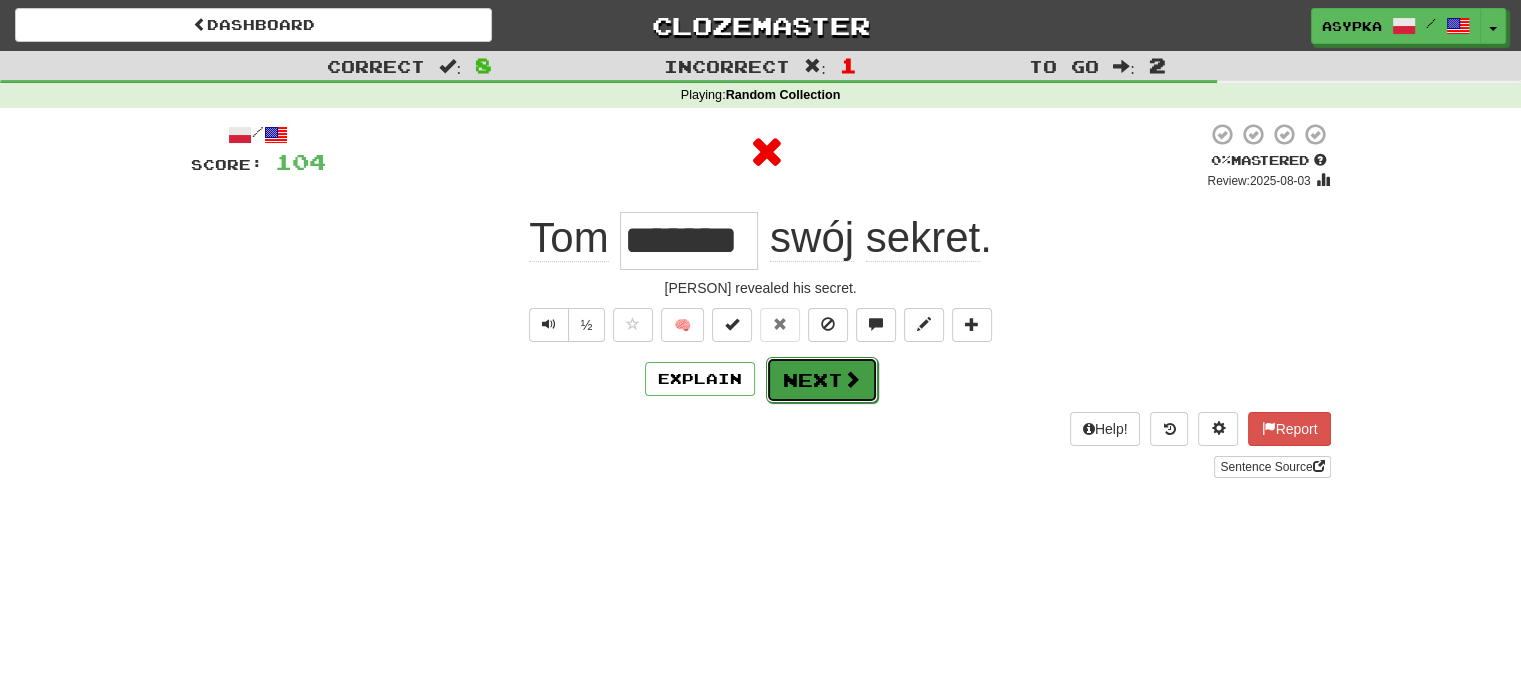 click at bounding box center [852, 379] 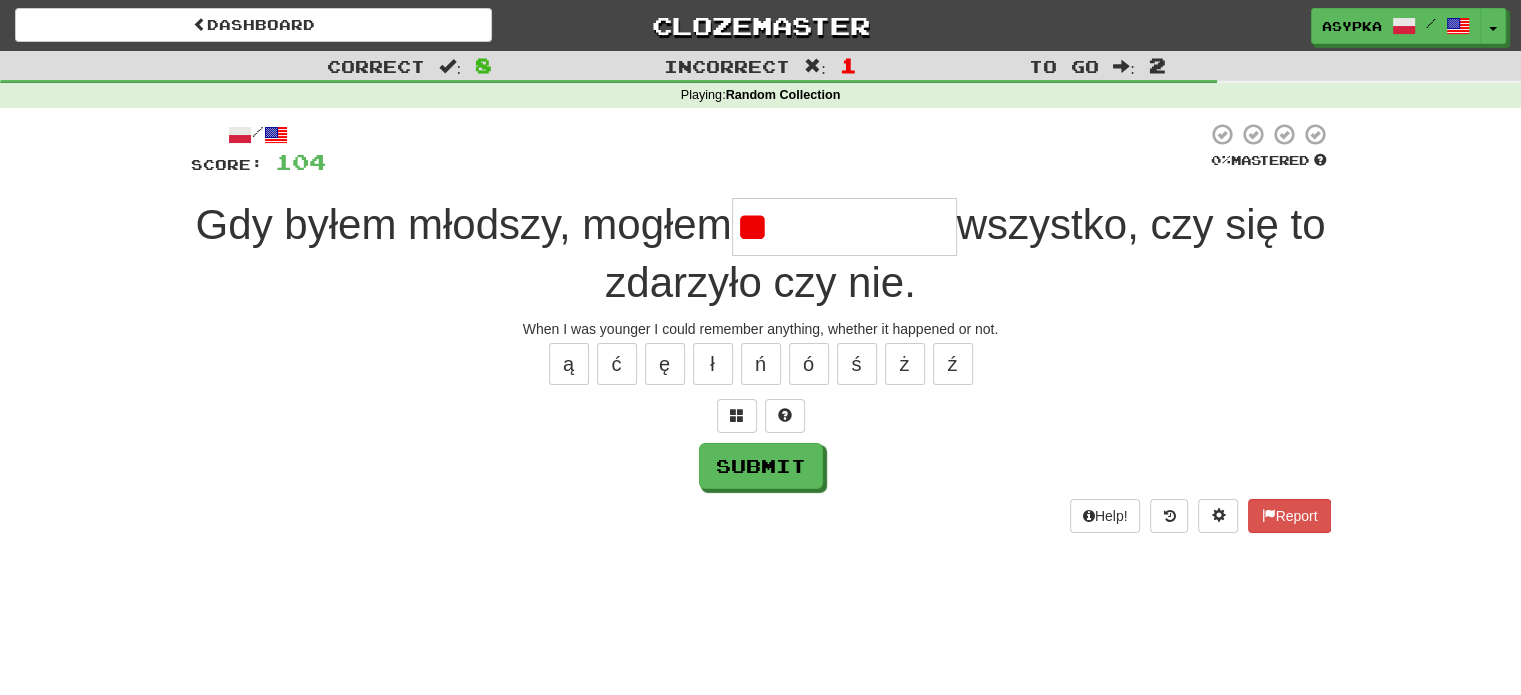type on "*" 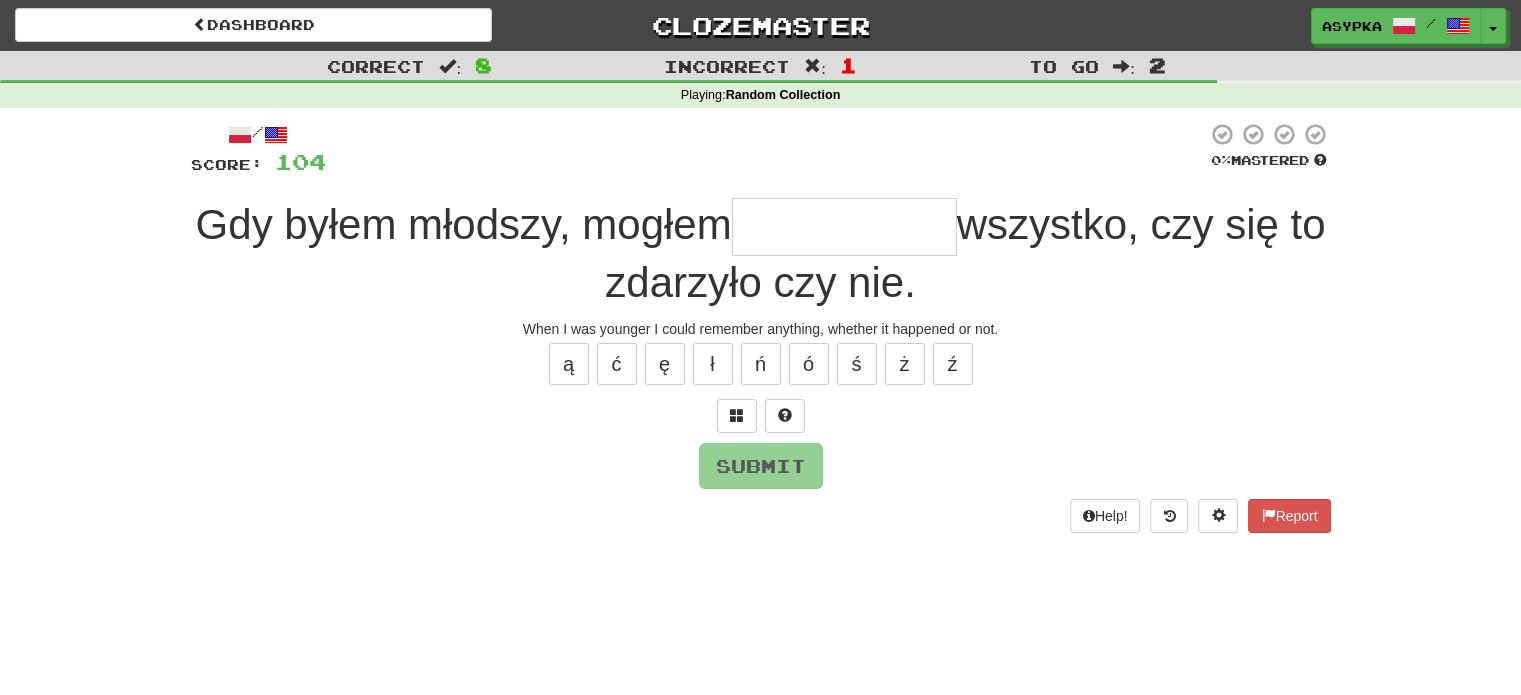 type on "*" 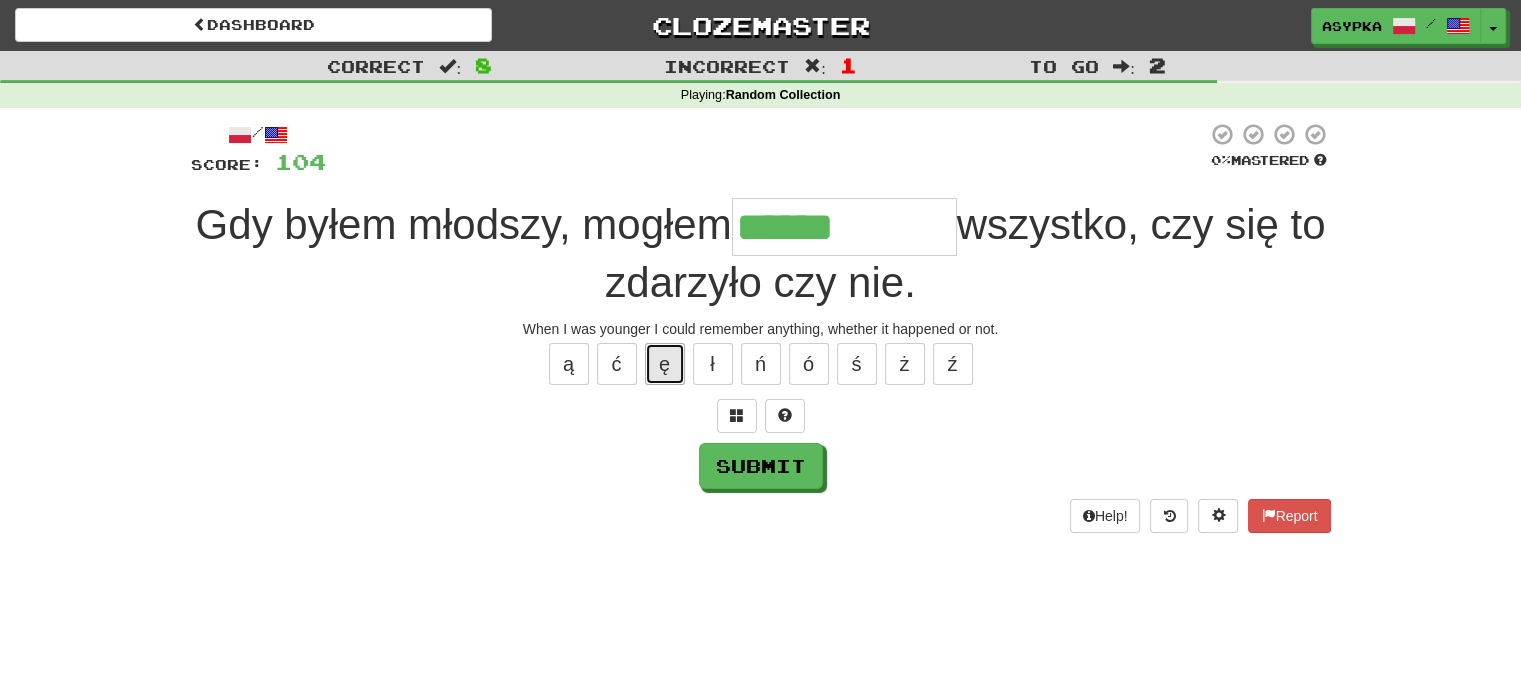click on "ę" at bounding box center (665, 364) 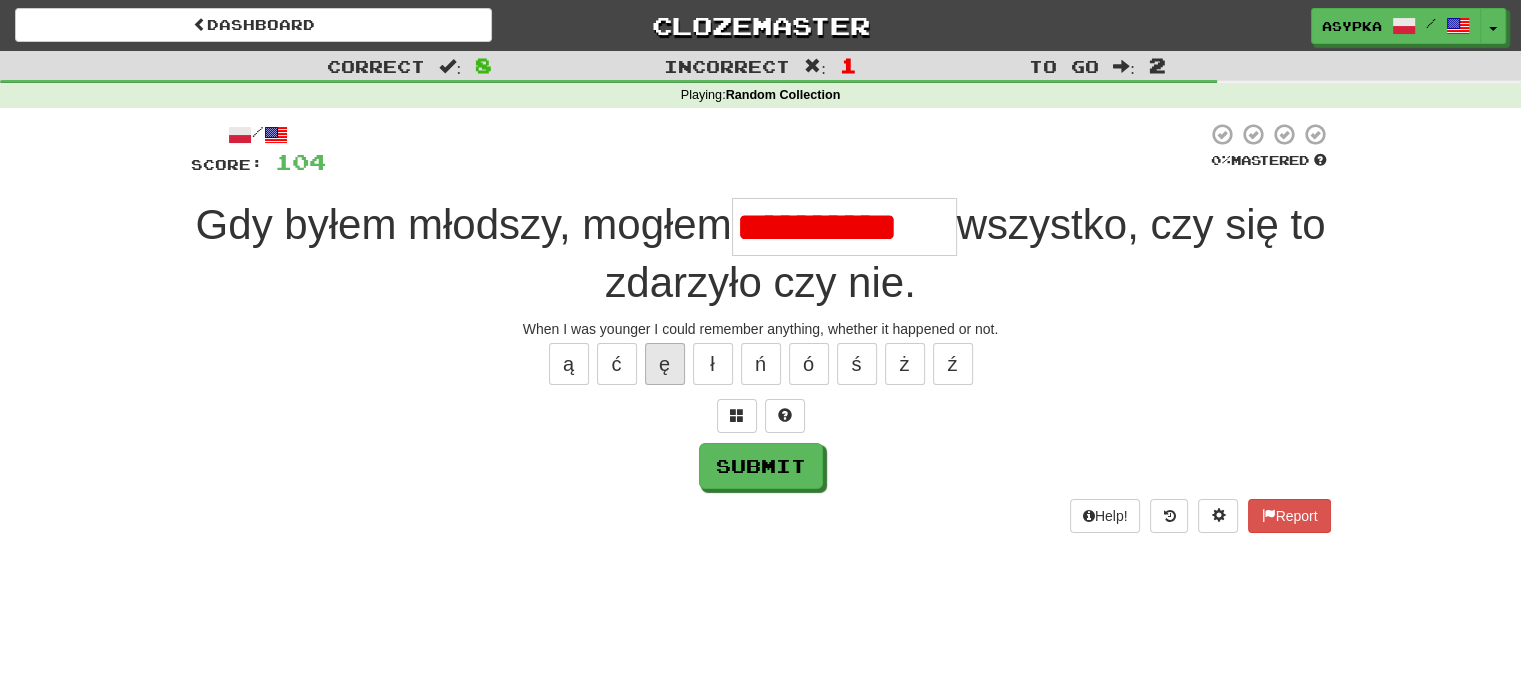 scroll, scrollTop: 0, scrollLeft: 0, axis: both 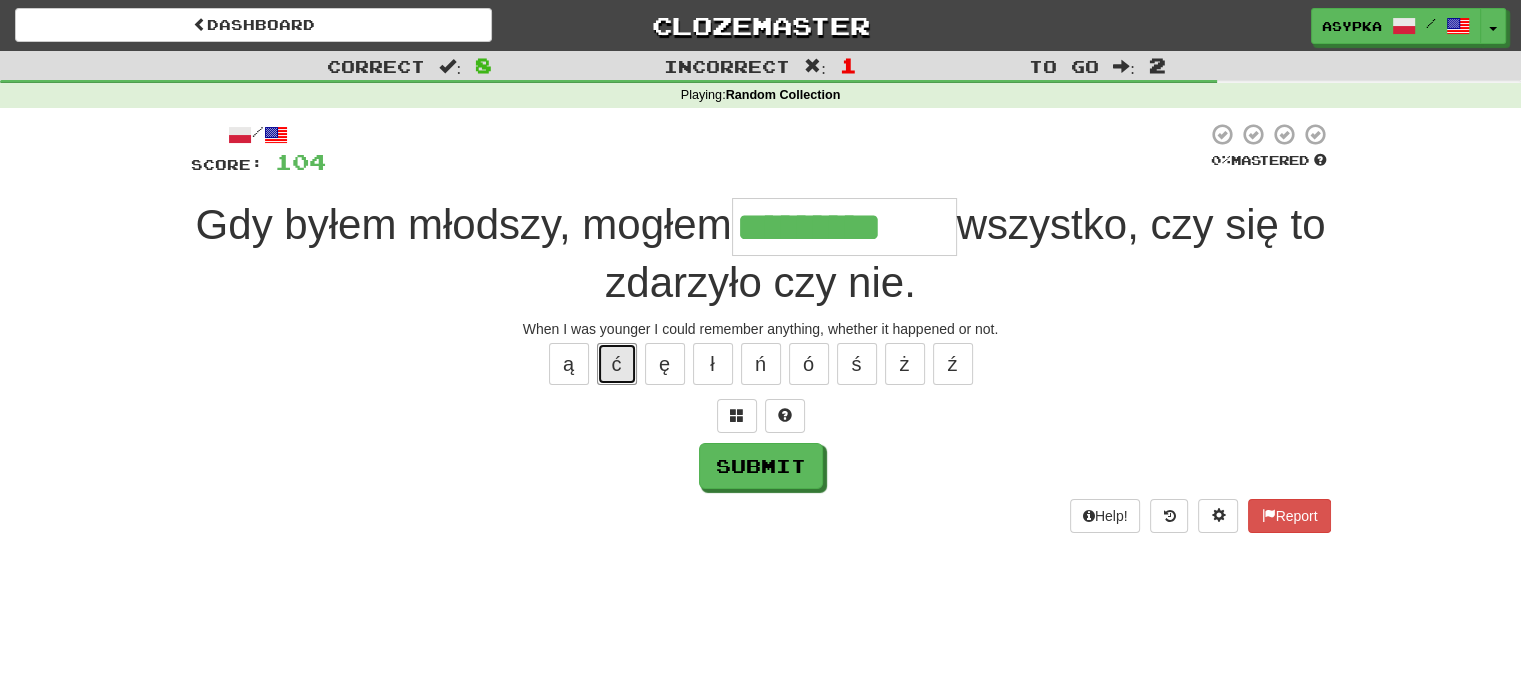 click on "ć" at bounding box center (617, 364) 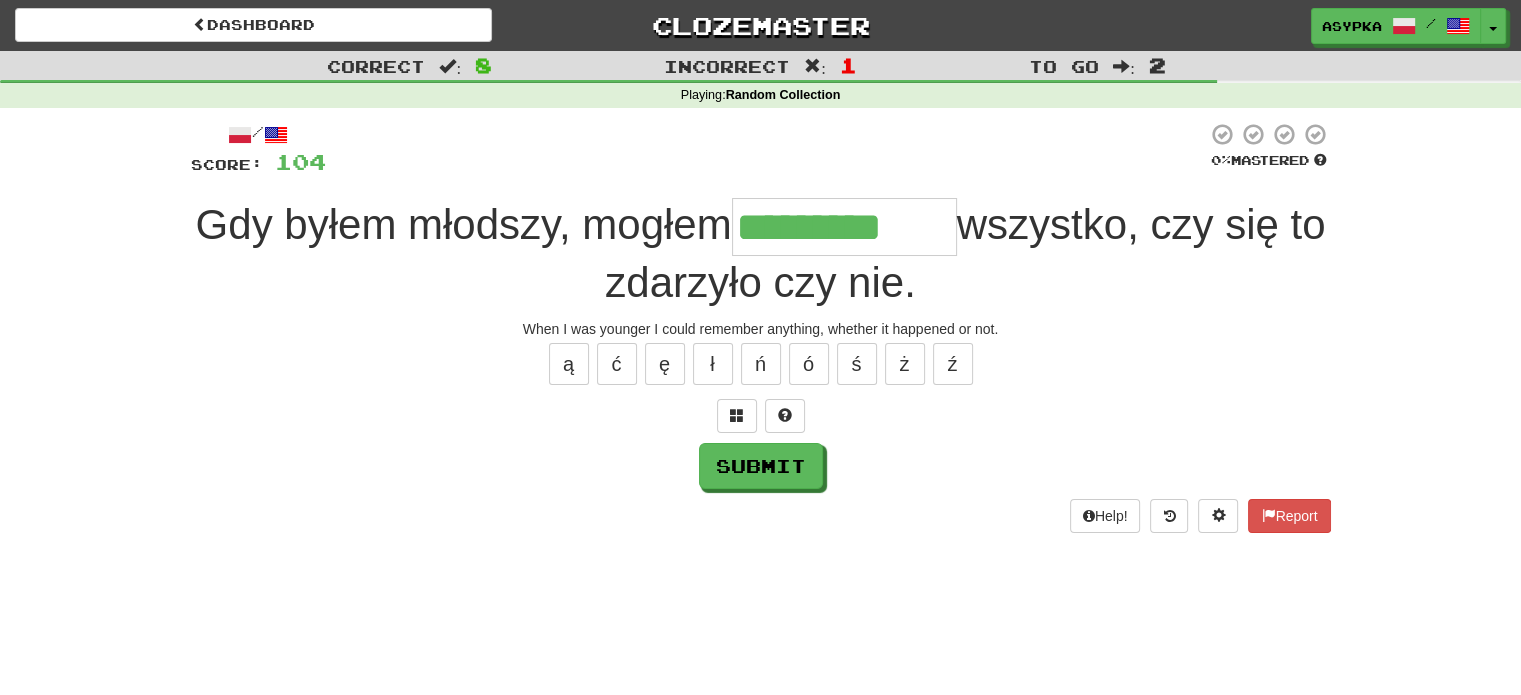 type on "**********" 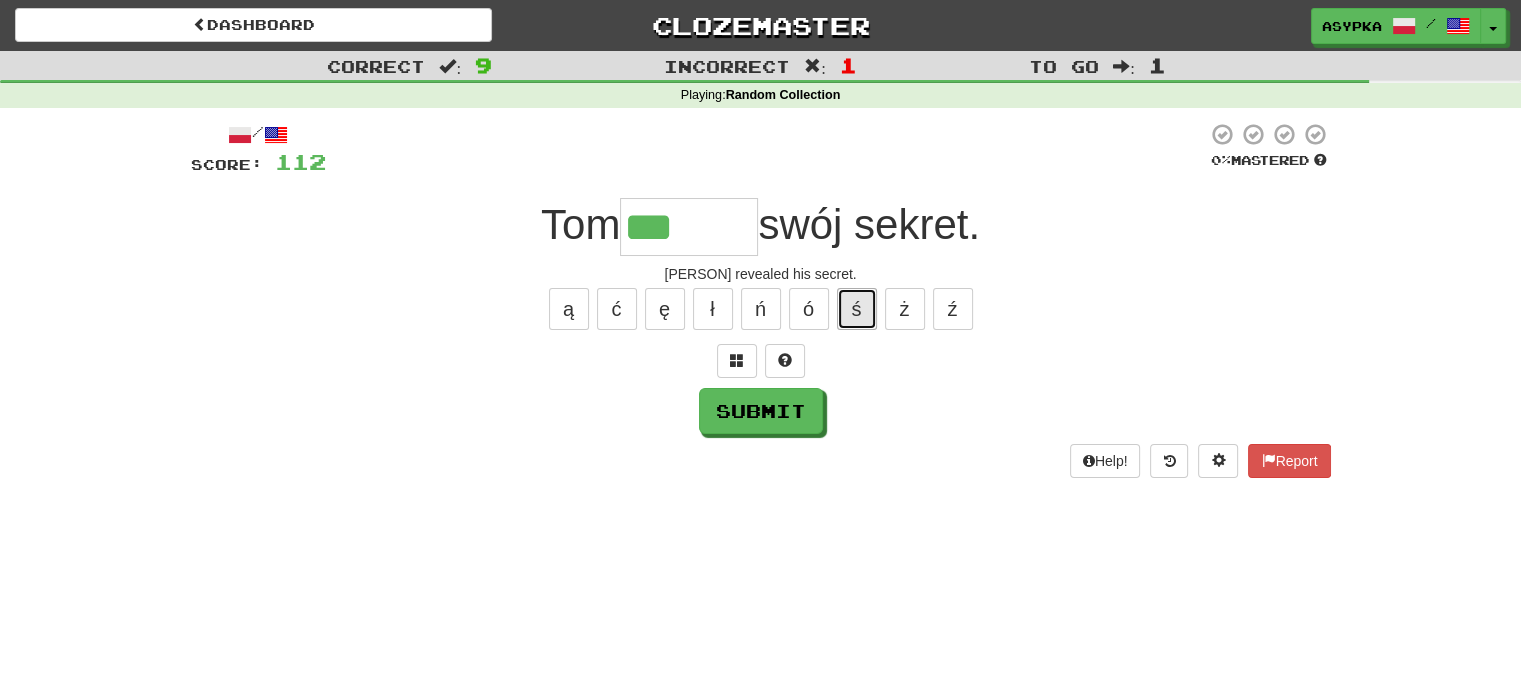 click on "ś" at bounding box center [857, 309] 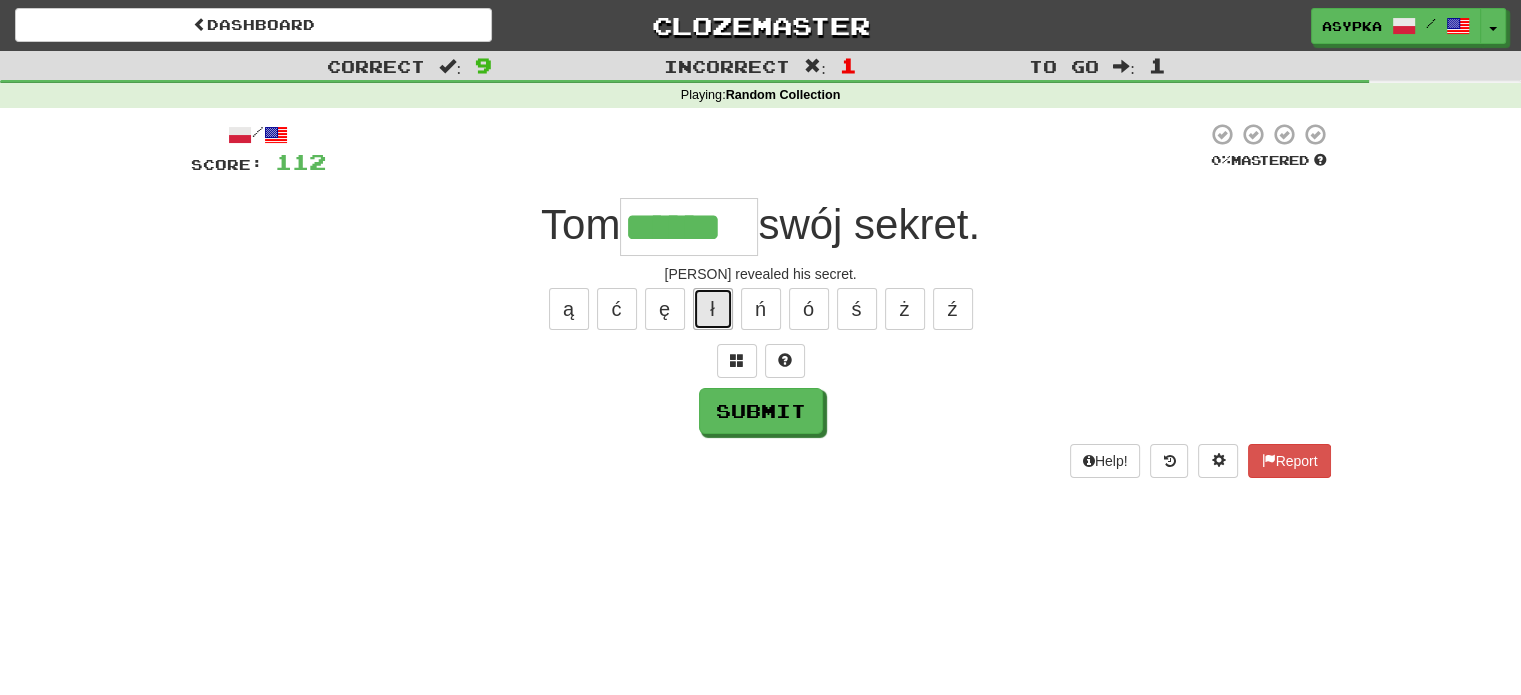 click on "ł" at bounding box center (713, 309) 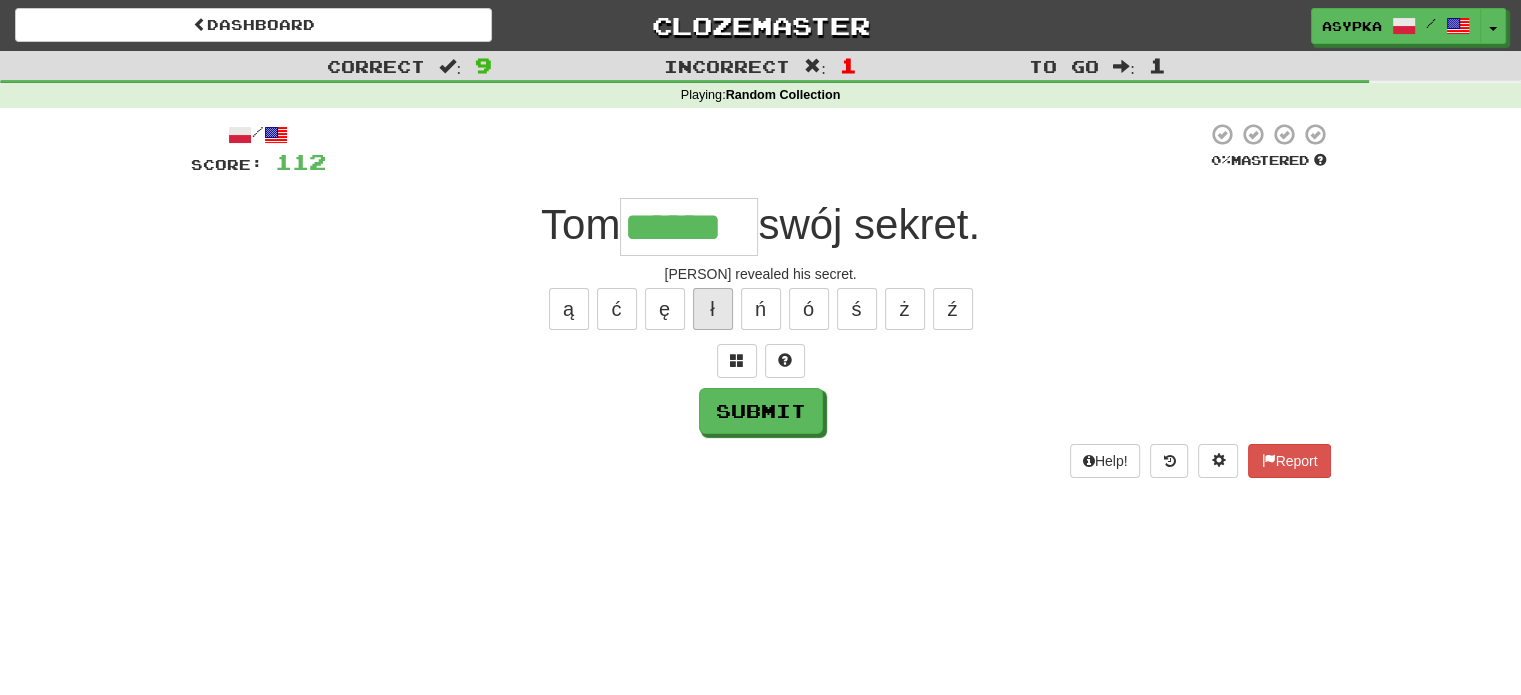 type on "*******" 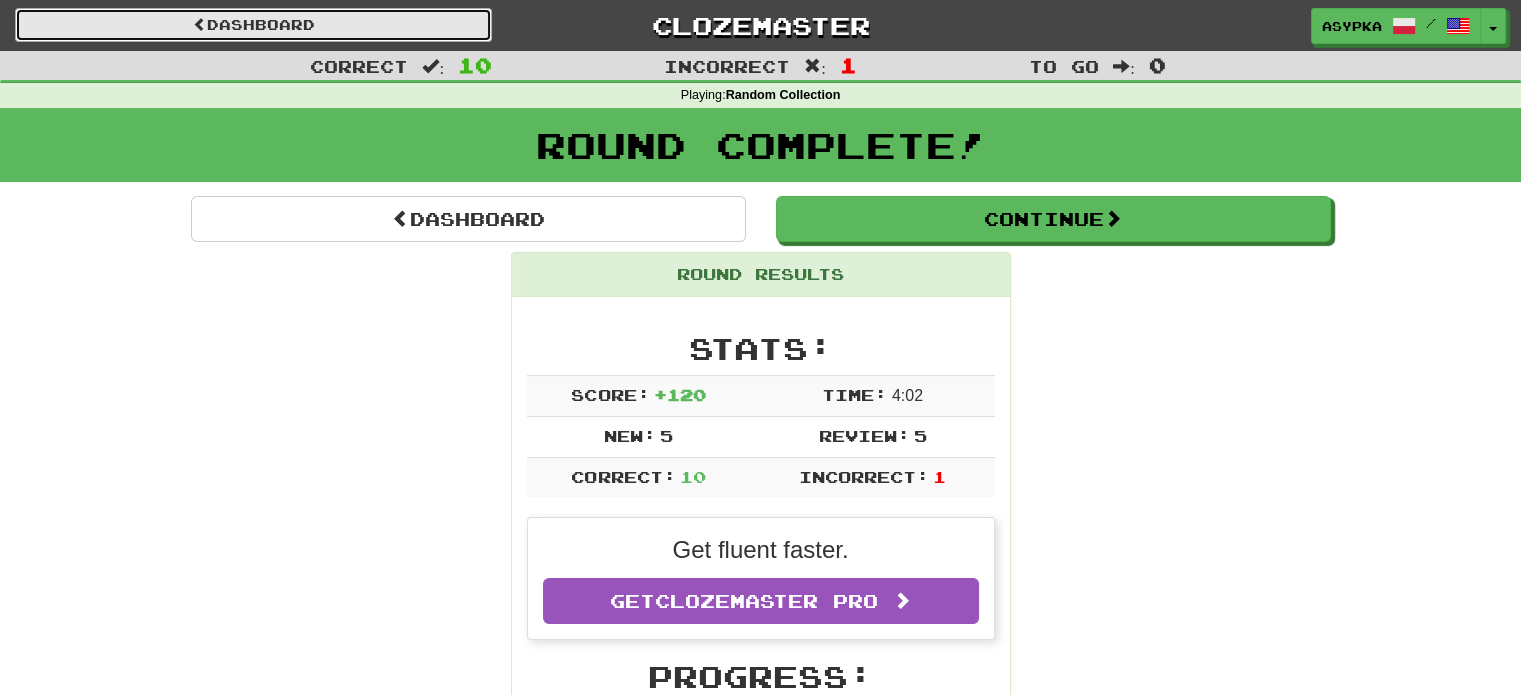 click on "Dashboard" at bounding box center [253, 25] 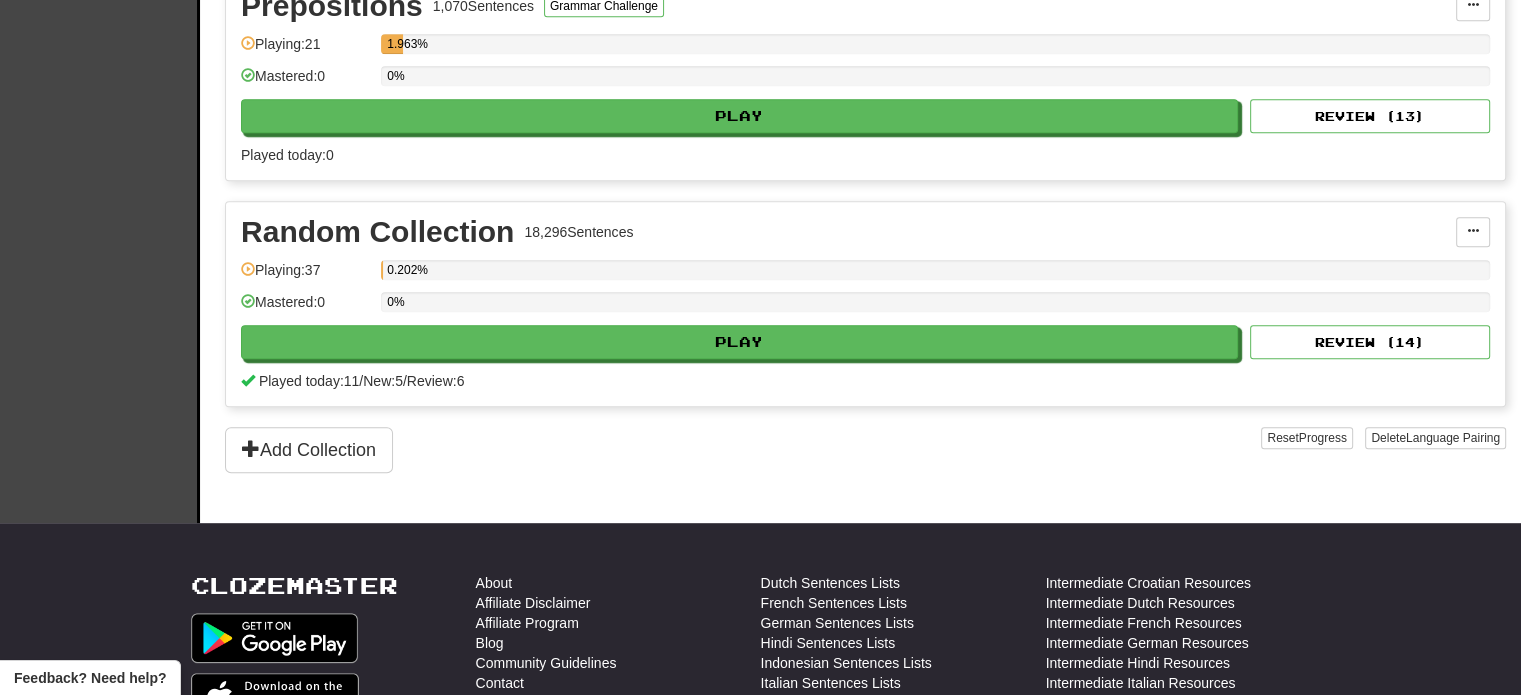 scroll, scrollTop: 940, scrollLeft: 0, axis: vertical 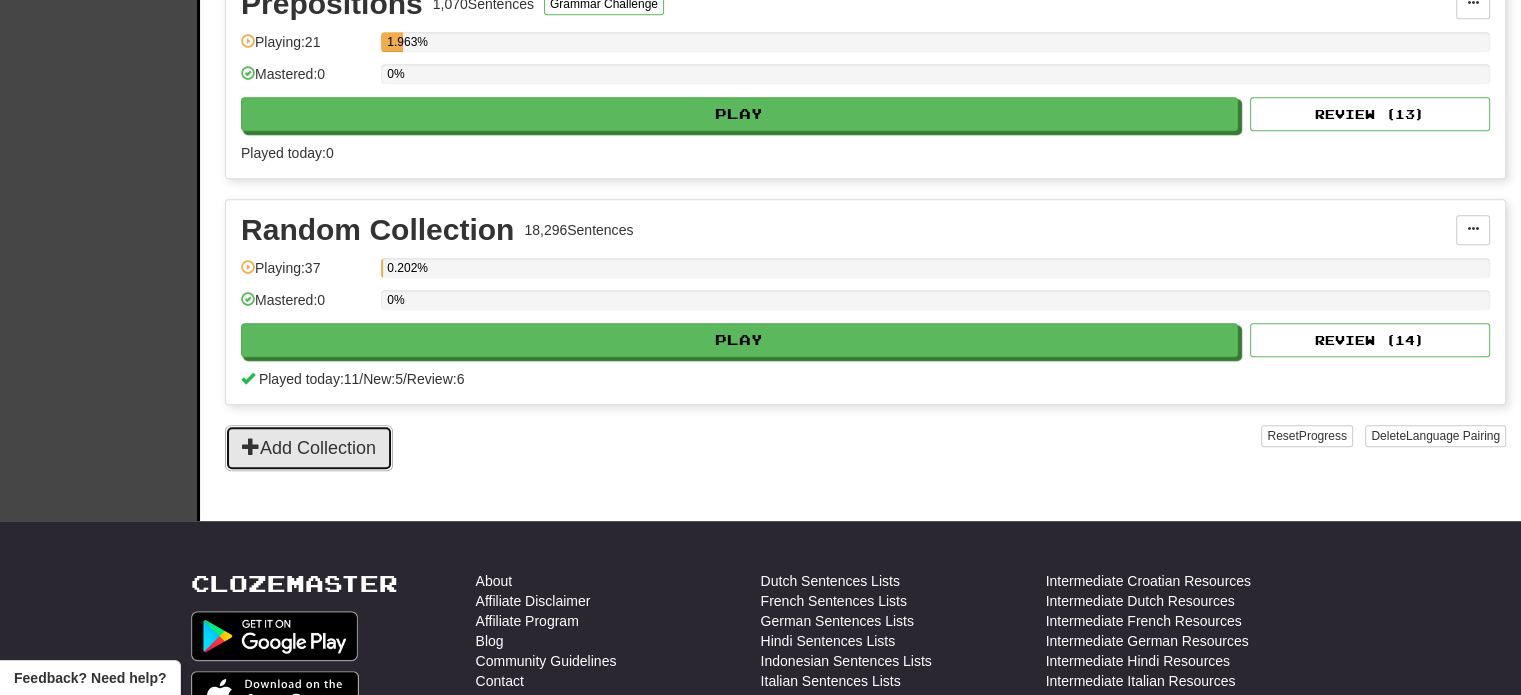 click on "Add Collection" at bounding box center (309, 448) 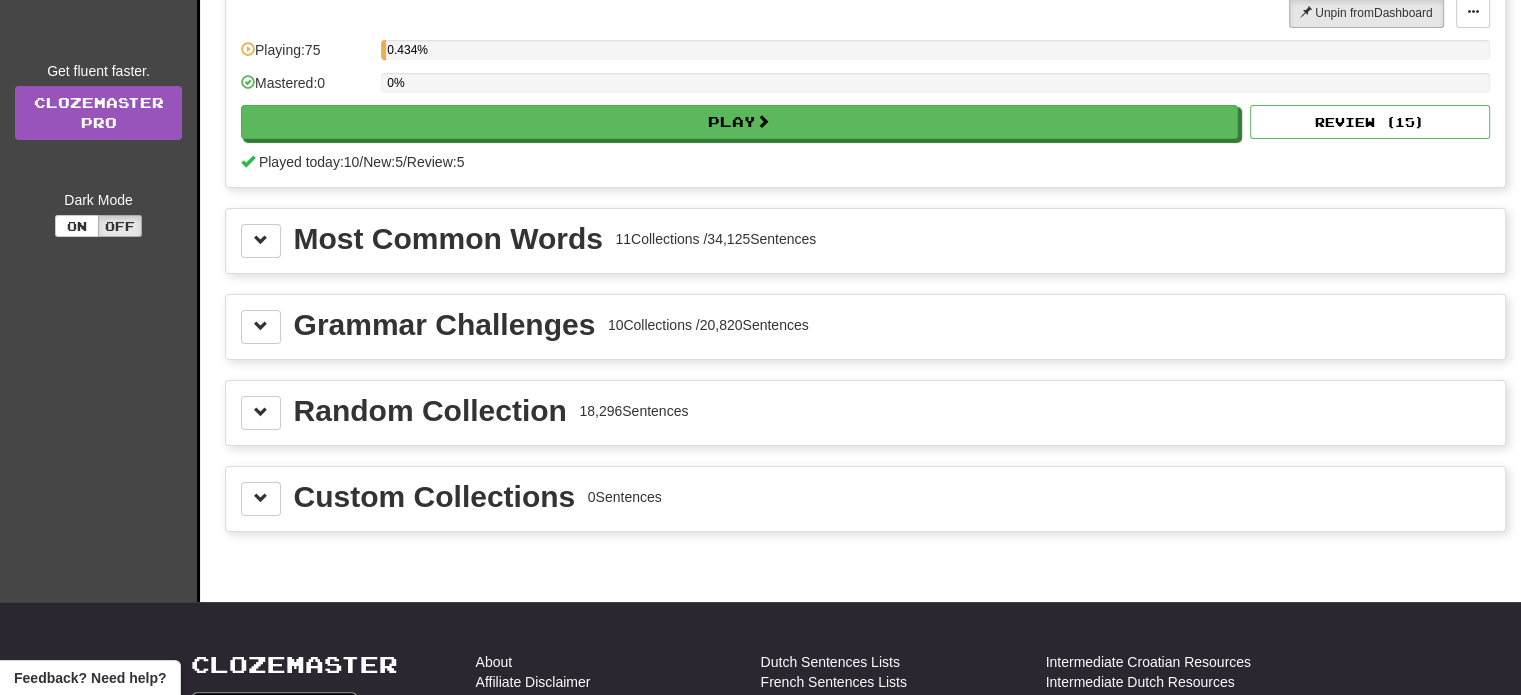 scroll, scrollTop: 191, scrollLeft: 0, axis: vertical 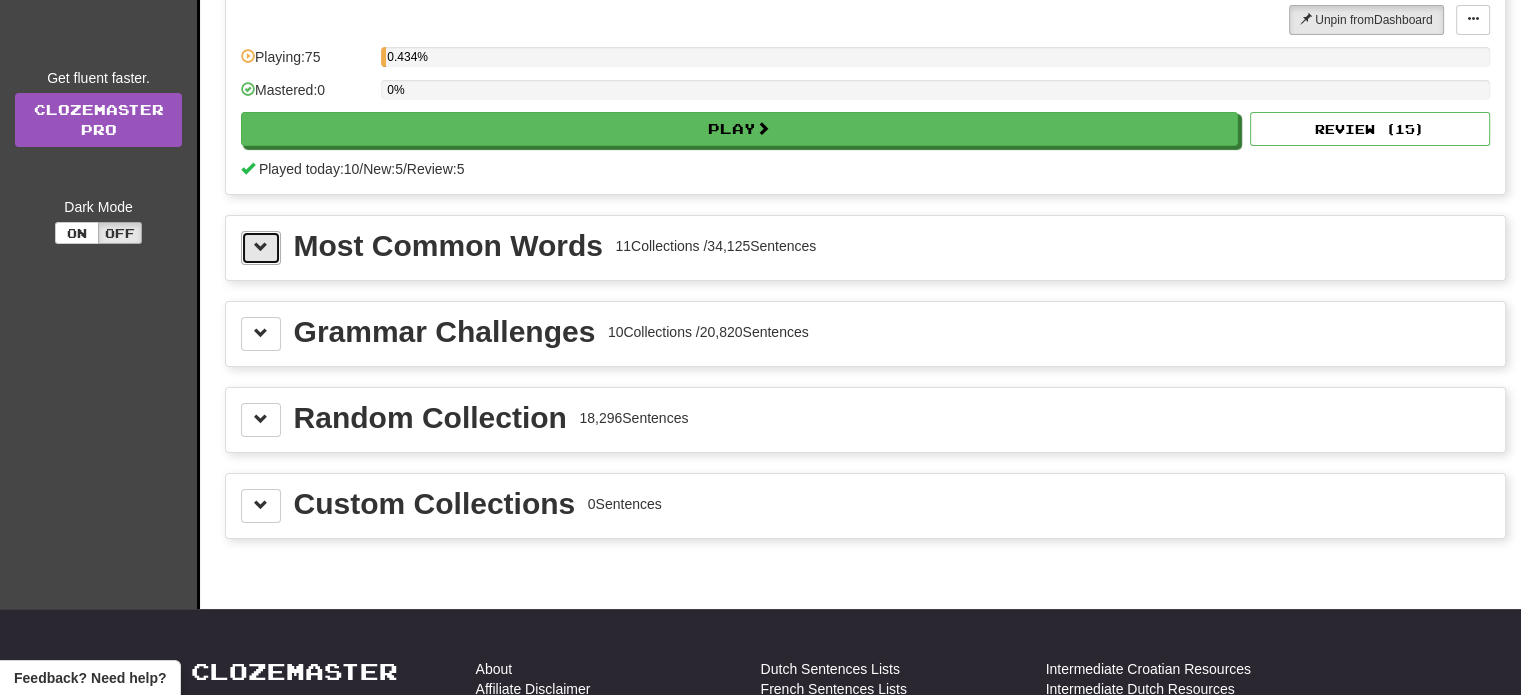 click at bounding box center (261, 248) 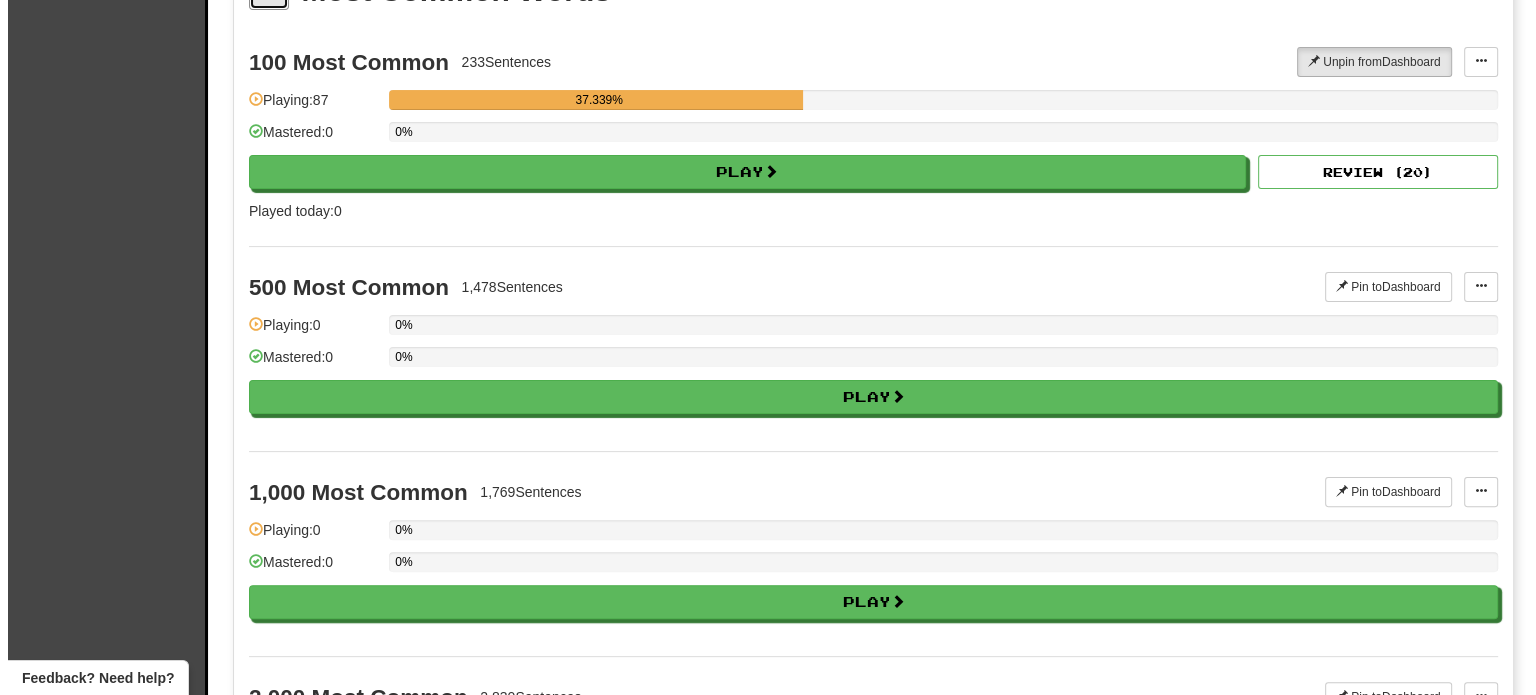scroll, scrollTop: 445, scrollLeft: 0, axis: vertical 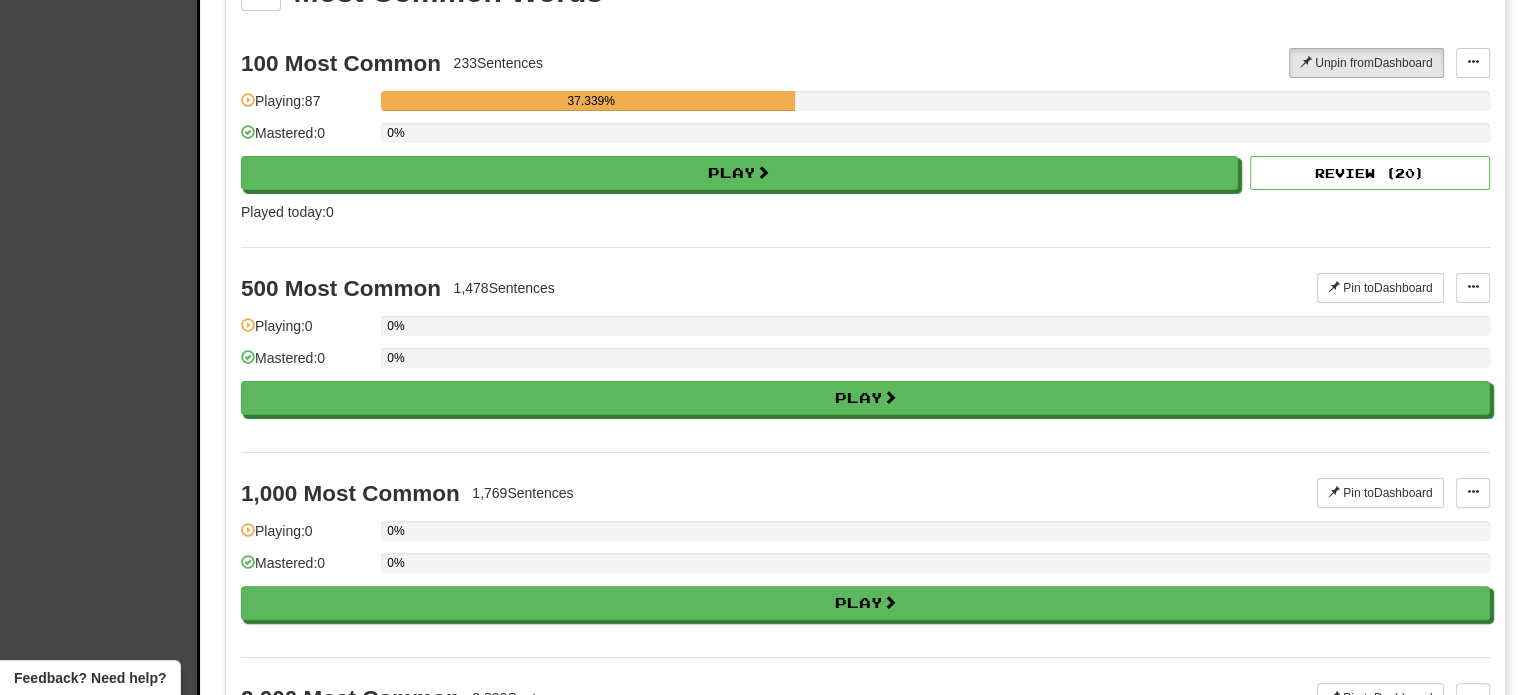click on "0%" at bounding box center [935, 364] 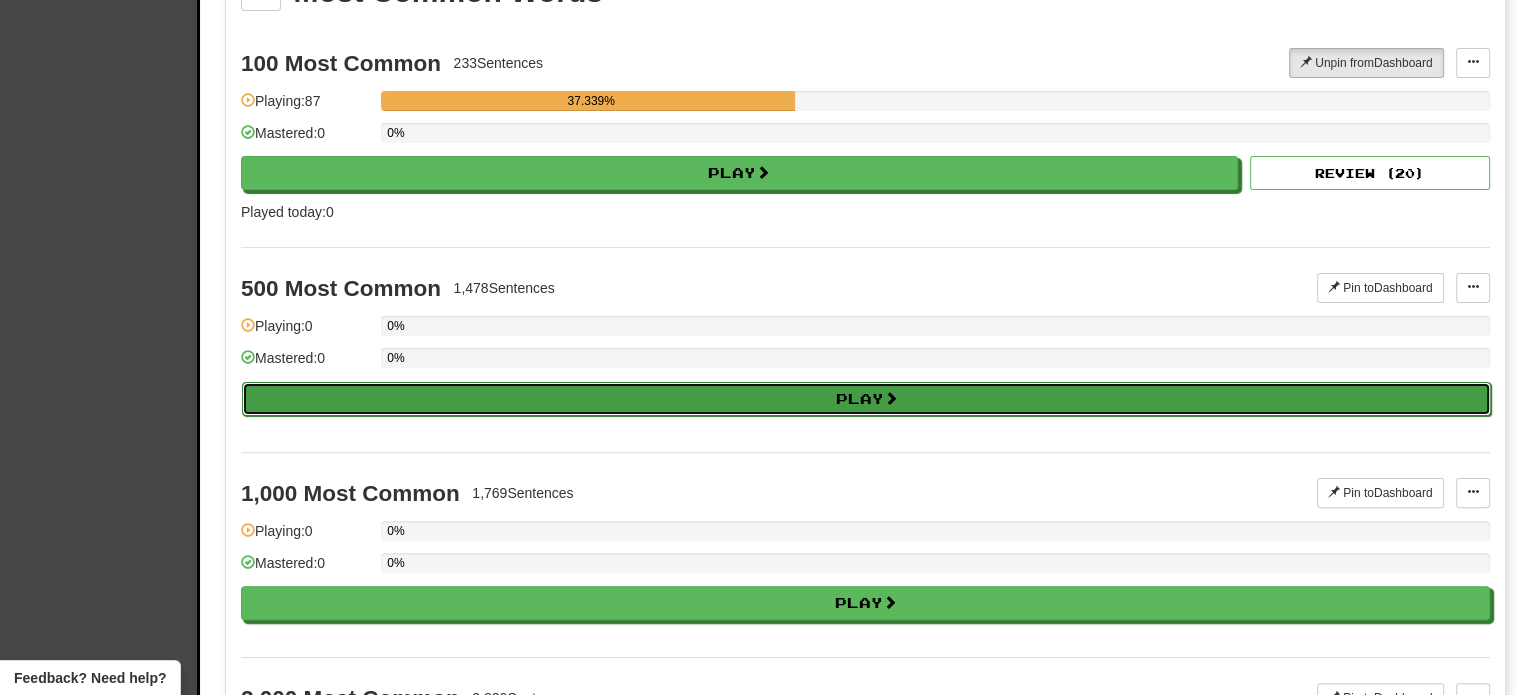 click on "Play" at bounding box center (866, 399) 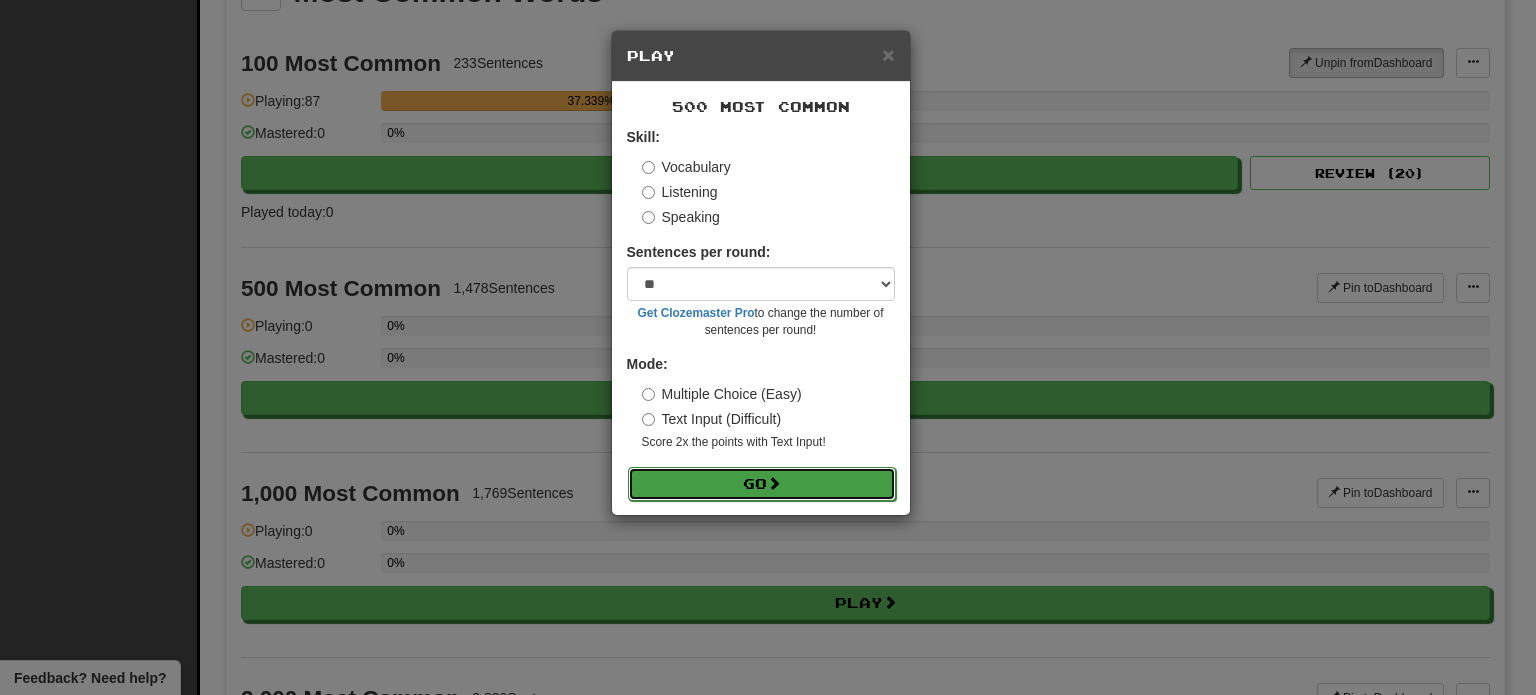 click on "Go" at bounding box center (762, 484) 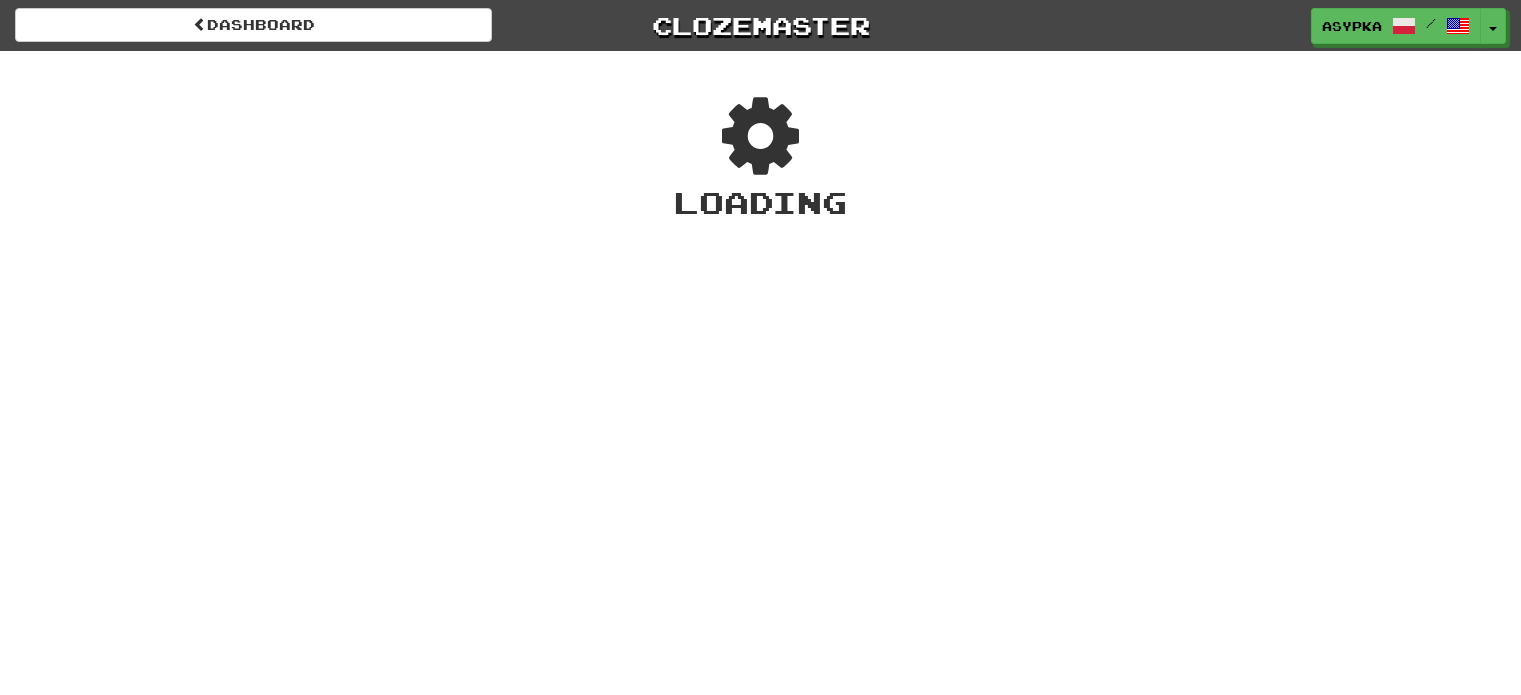 scroll, scrollTop: 0, scrollLeft: 0, axis: both 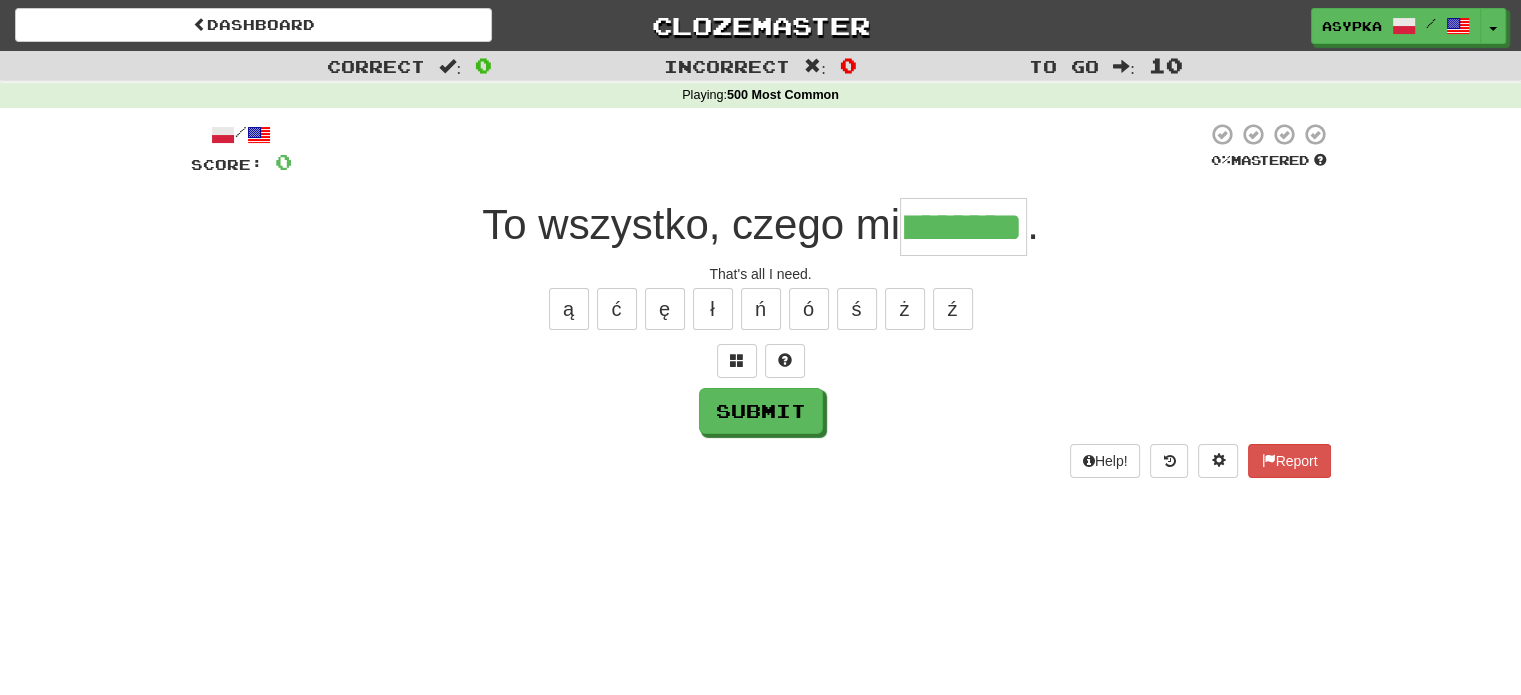 type on "******" 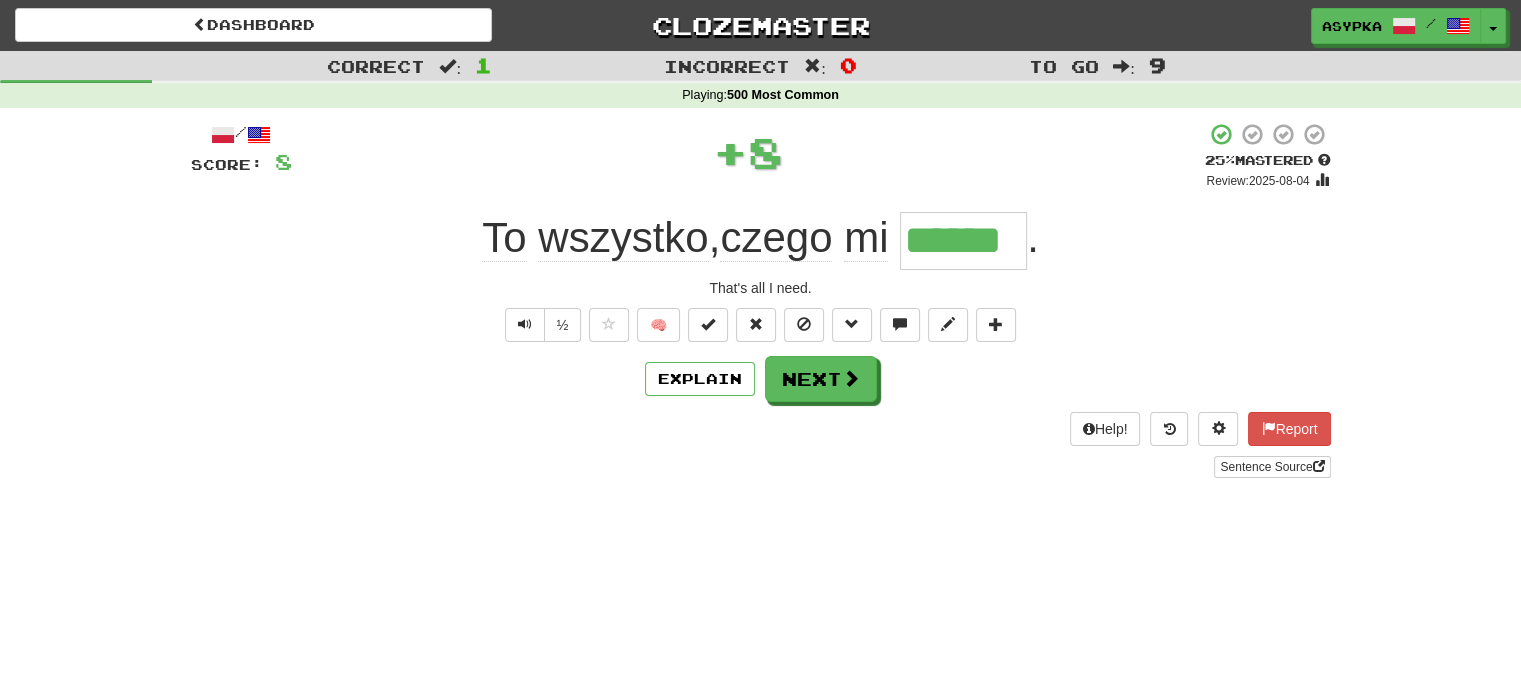 scroll, scrollTop: 0, scrollLeft: 0, axis: both 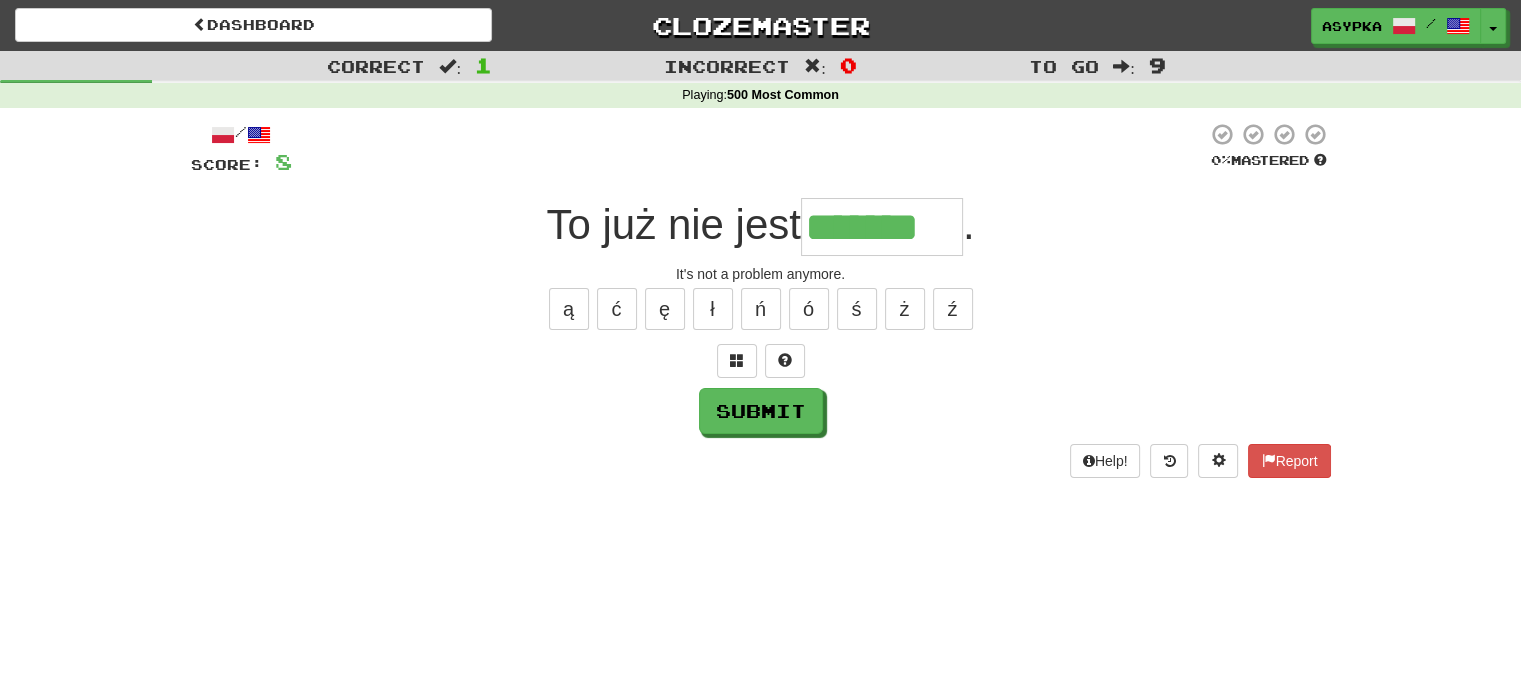 type on "*******" 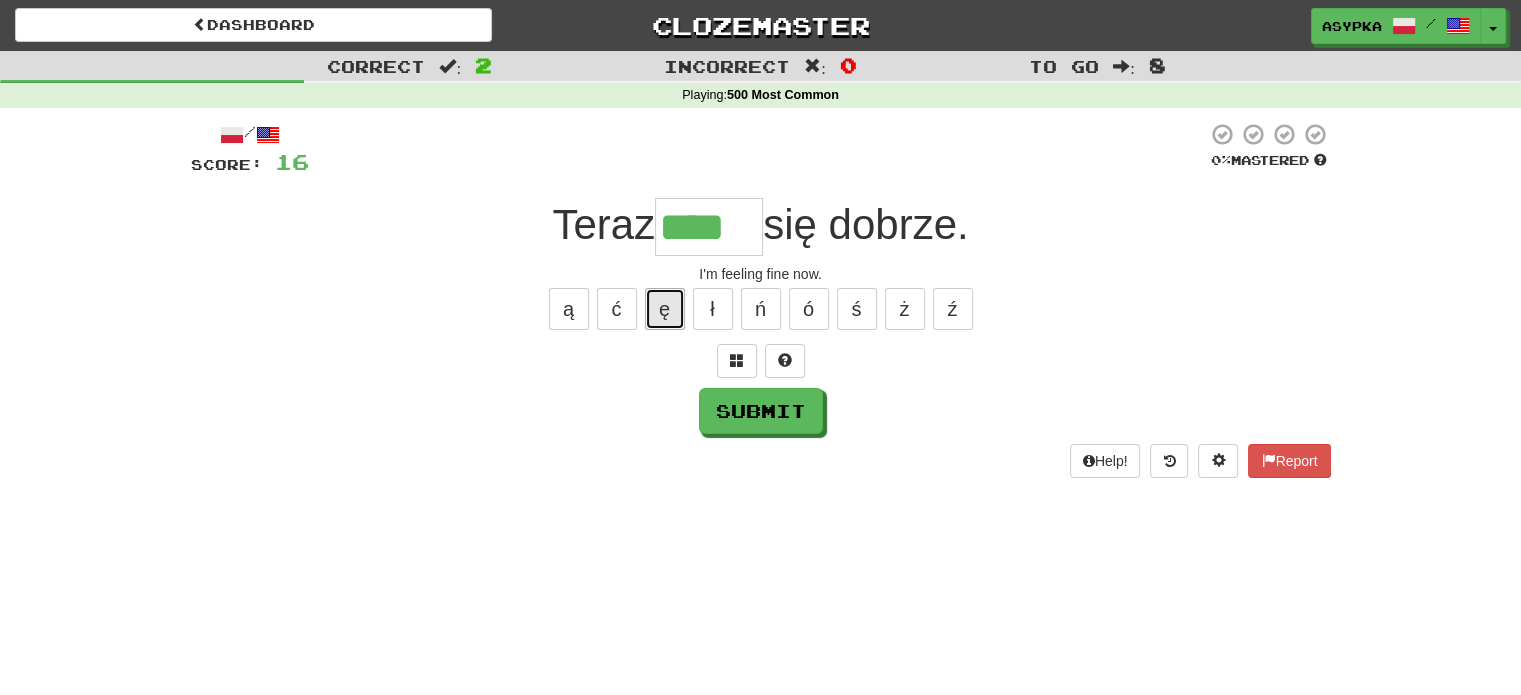click on "ę" at bounding box center [665, 309] 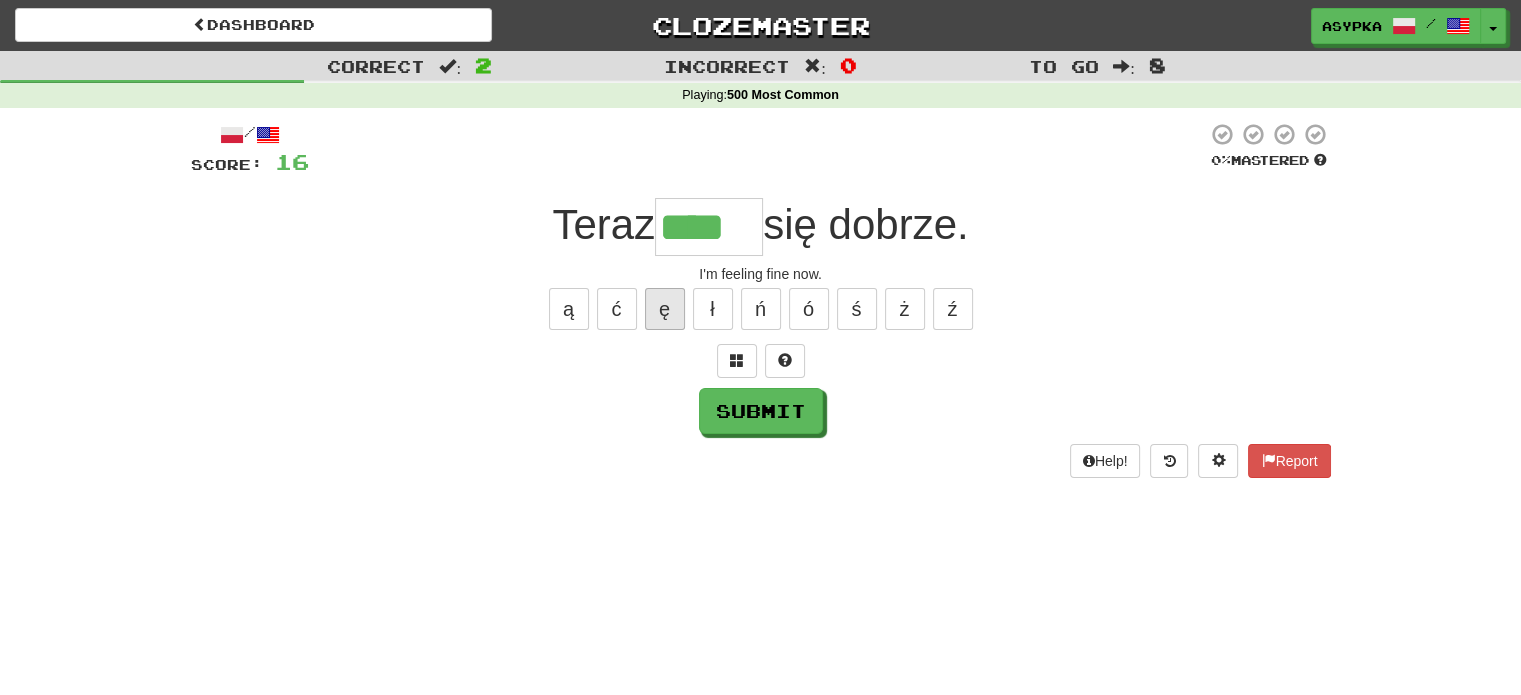 type on "*****" 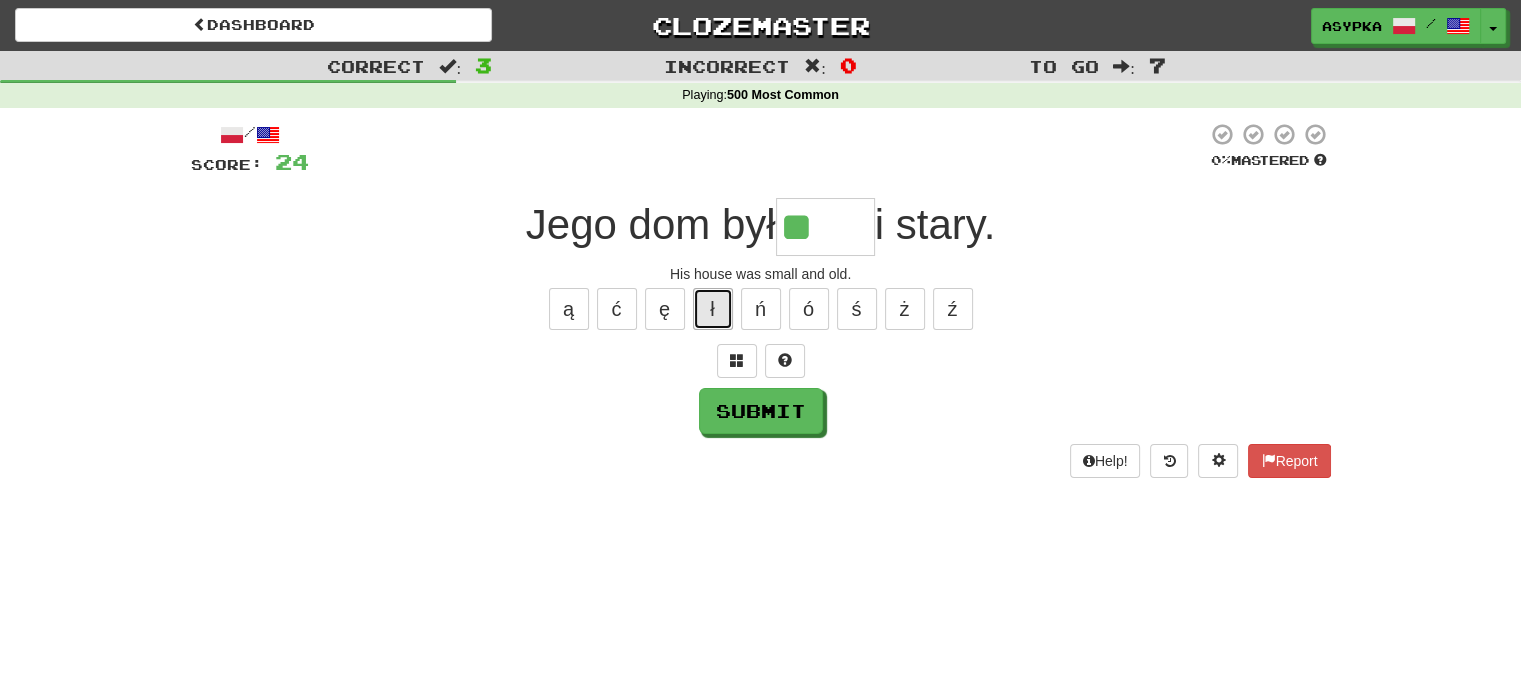 click on "ł" at bounding box center (713, 309) 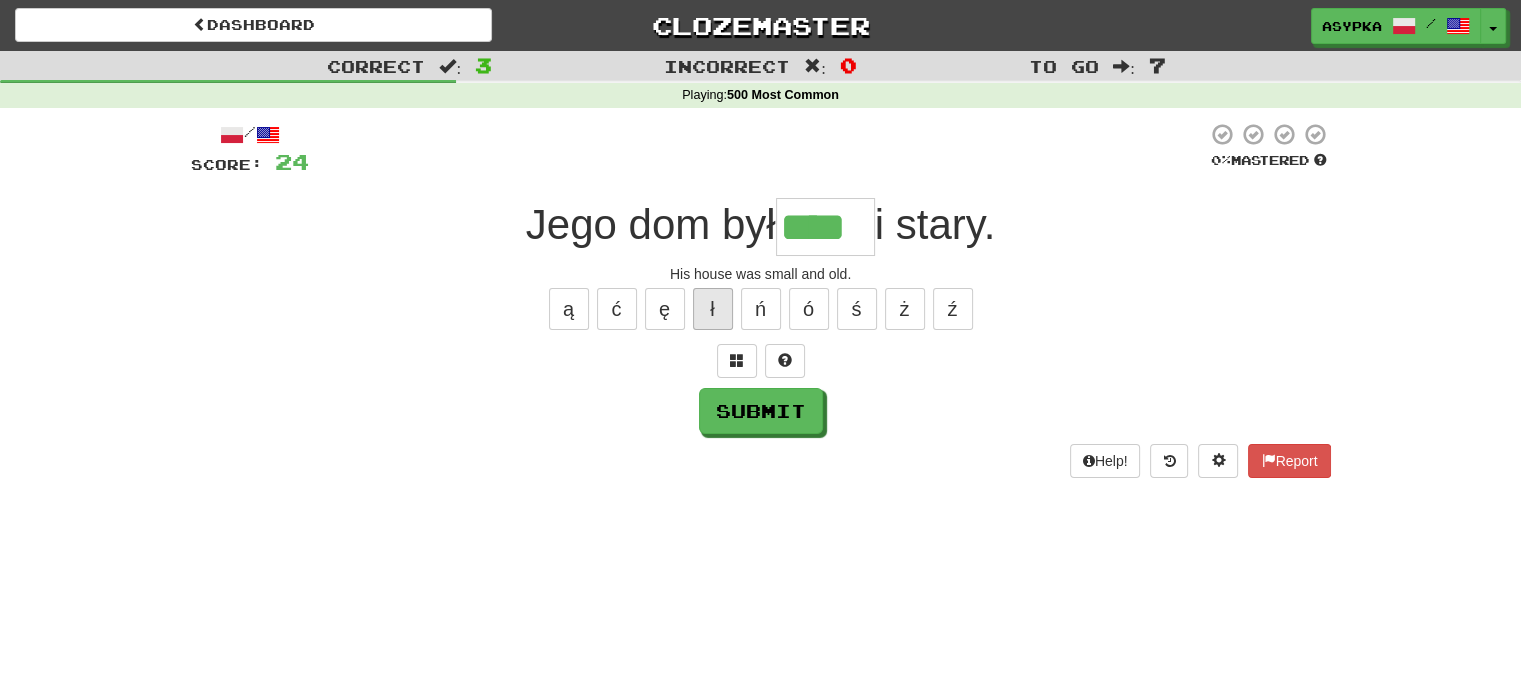type on "****" 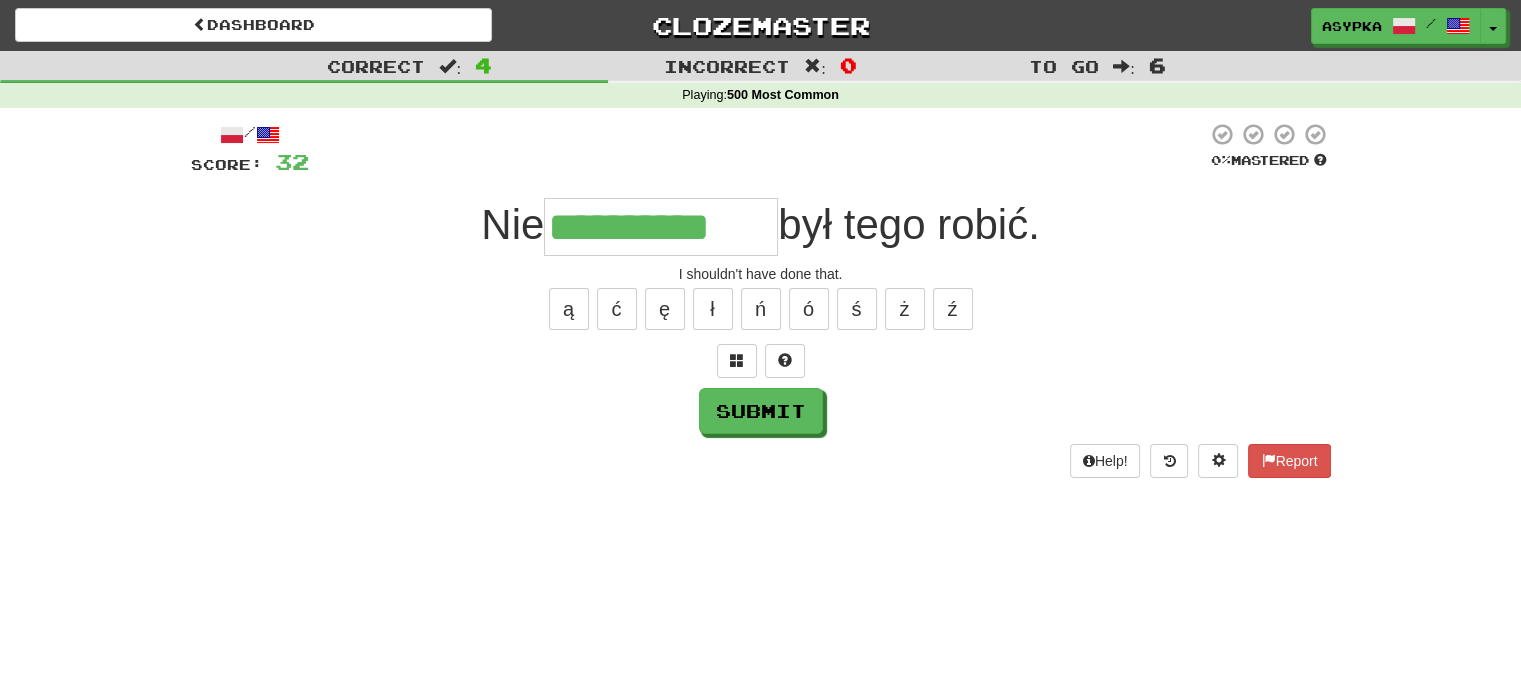 type on "**********" 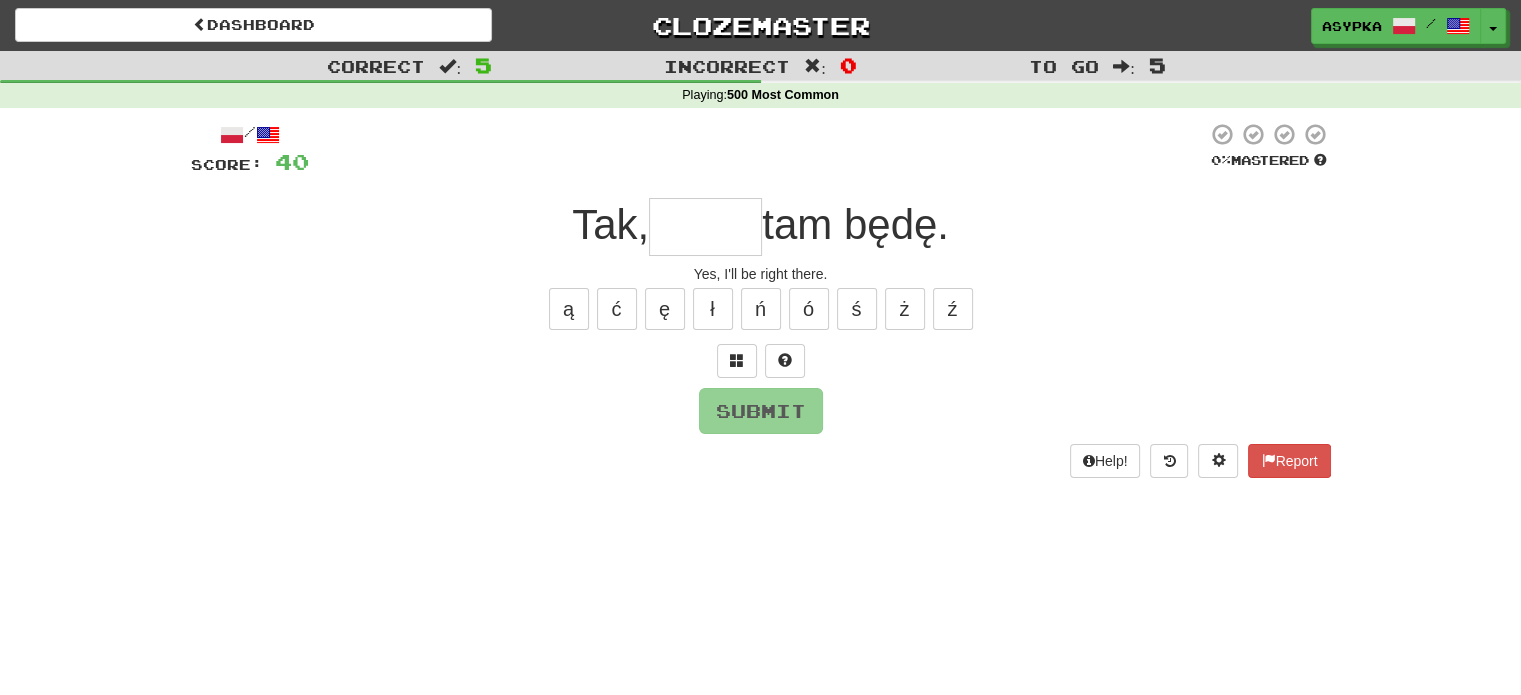 type on "*" 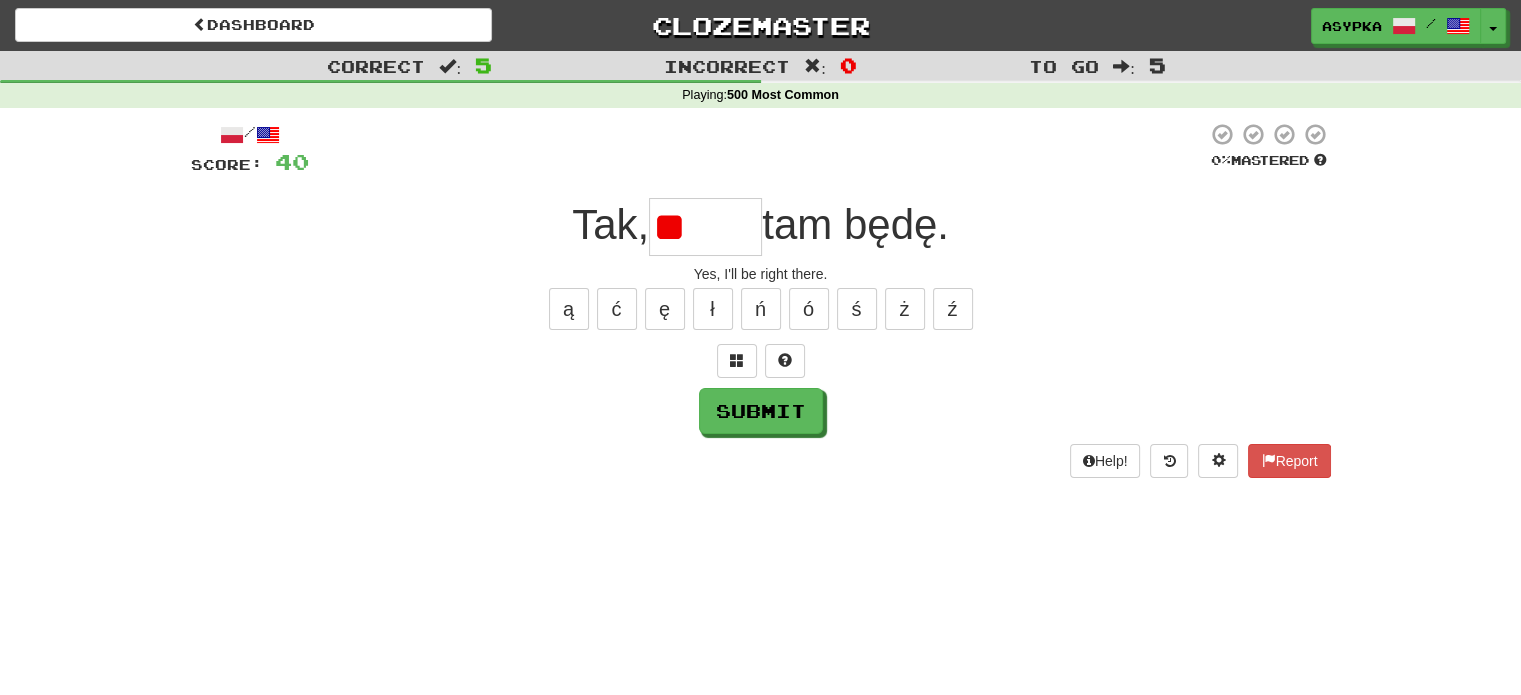 type on "*" 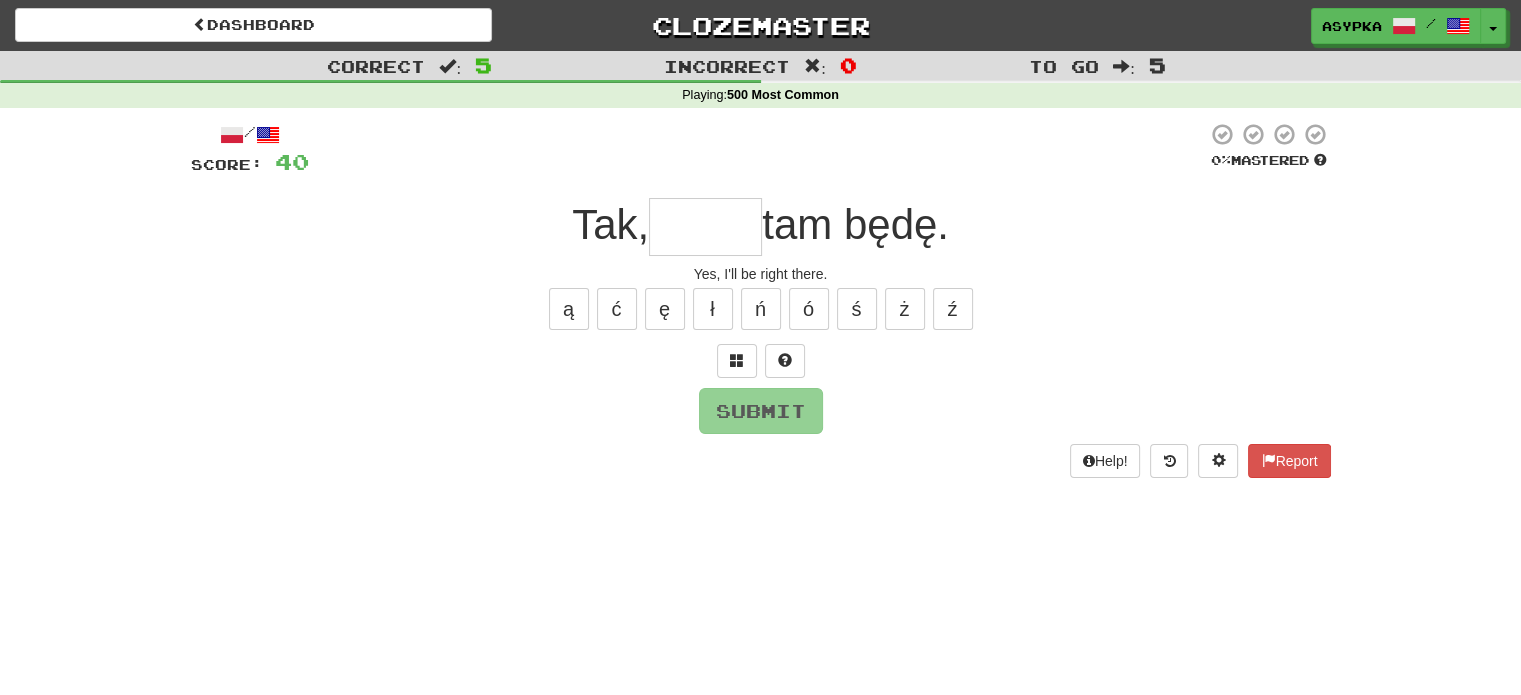 type on "*" 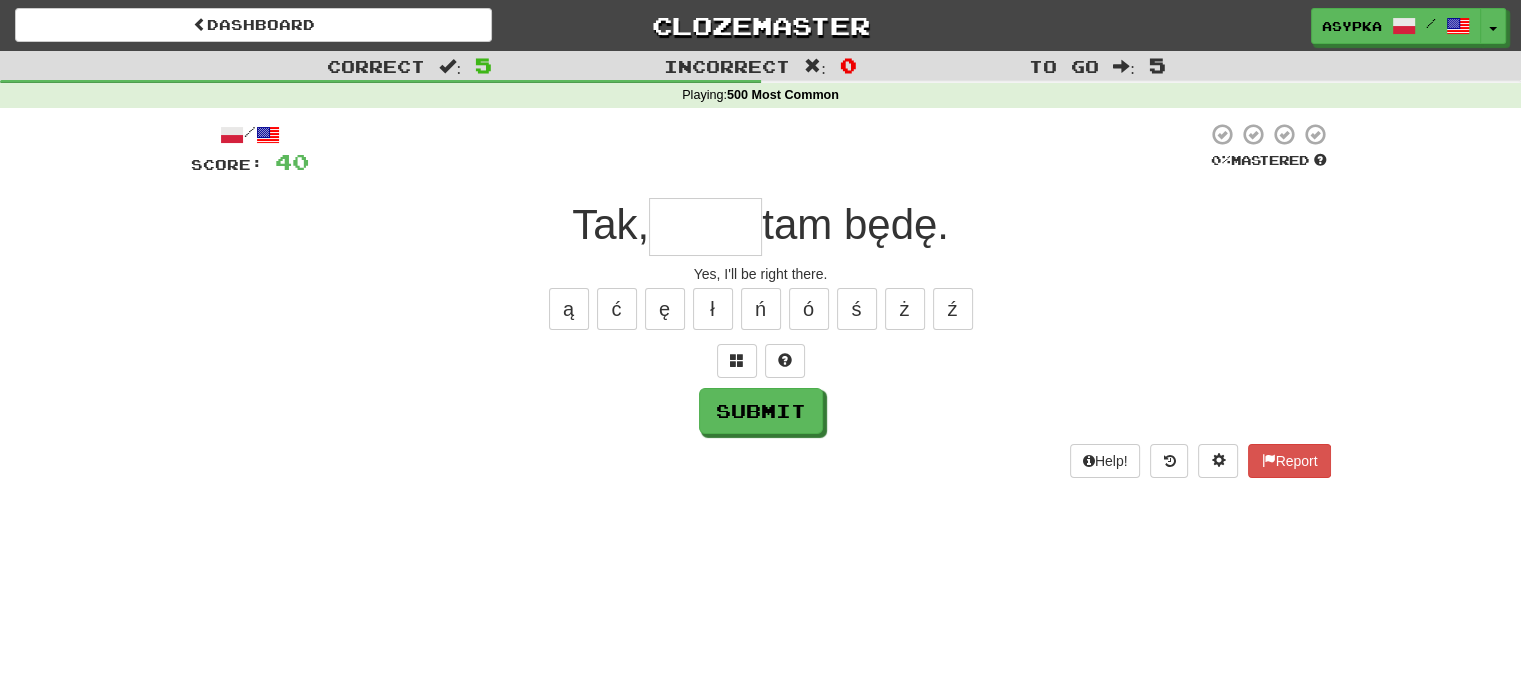 type on "*" 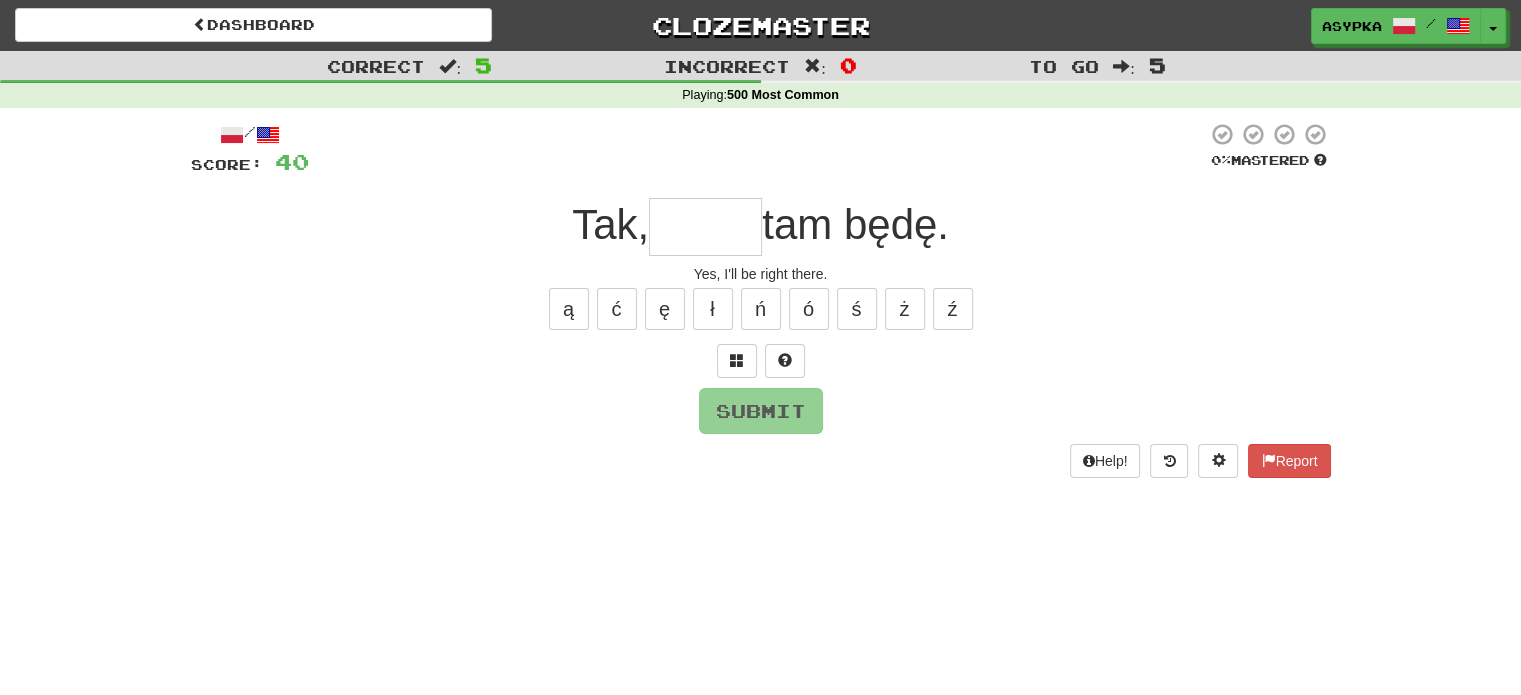 type on "*" 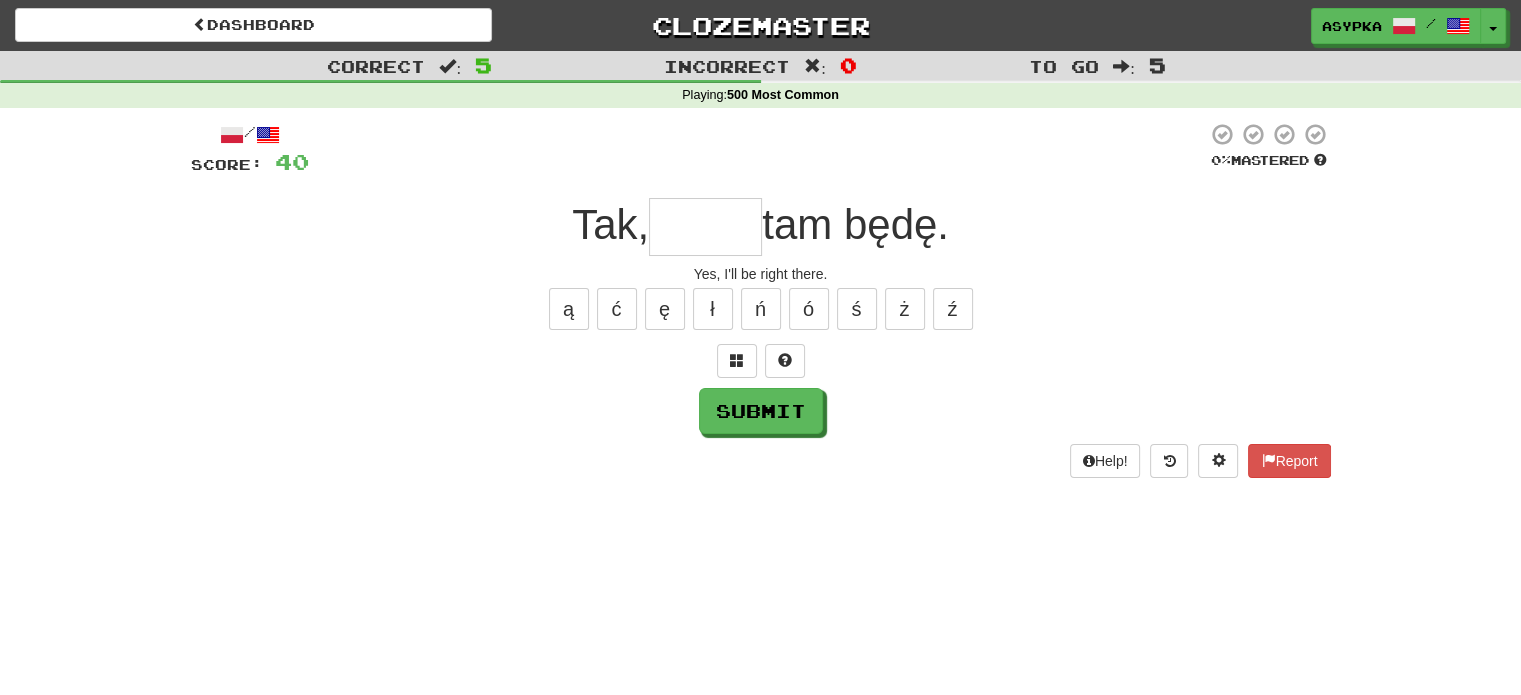 type on "*" 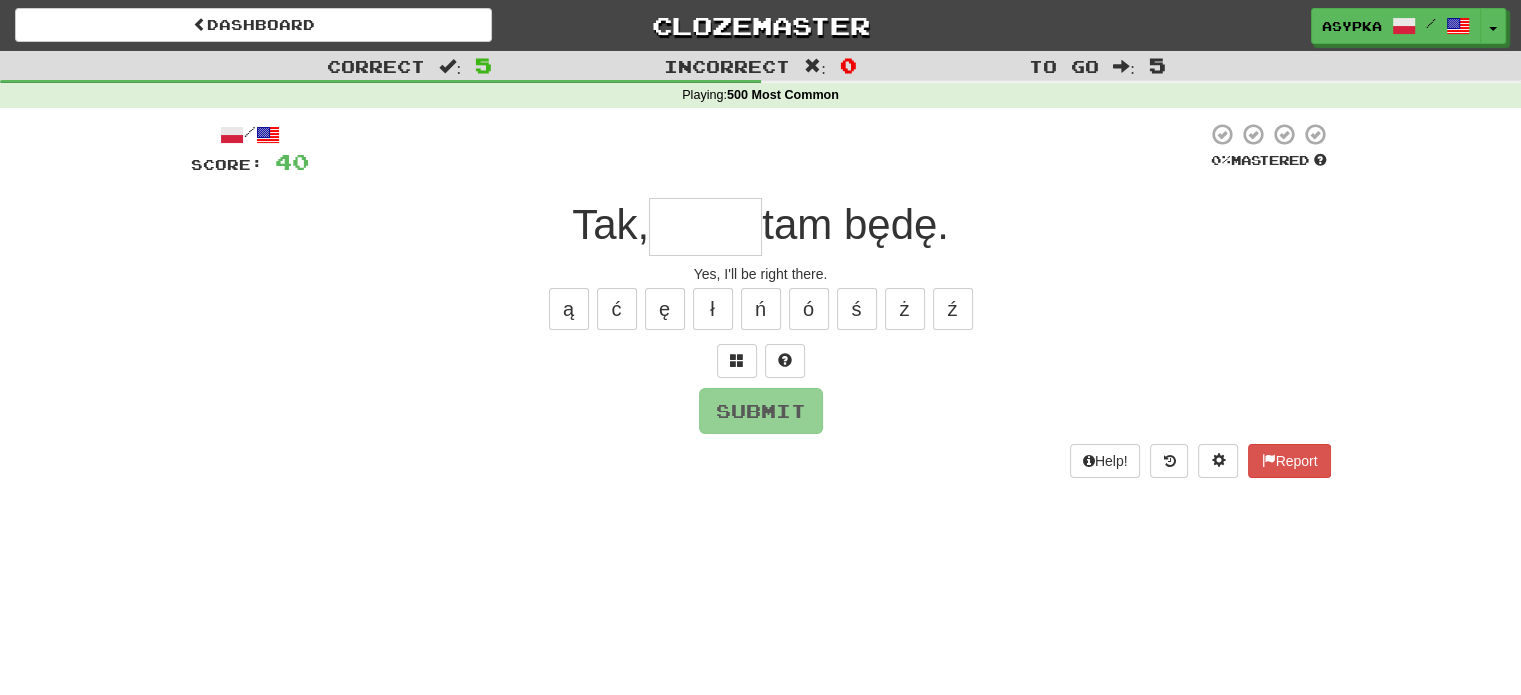 type on "*" 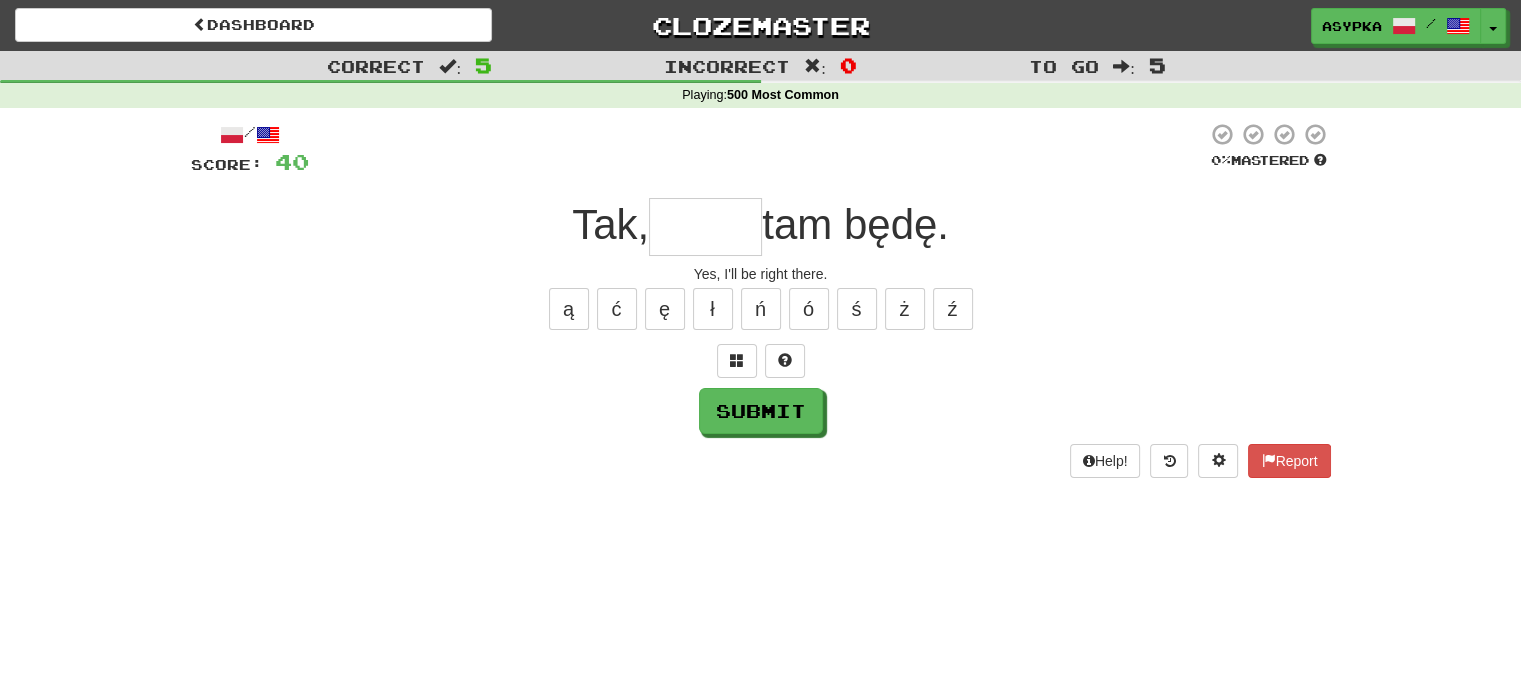 type on "*" 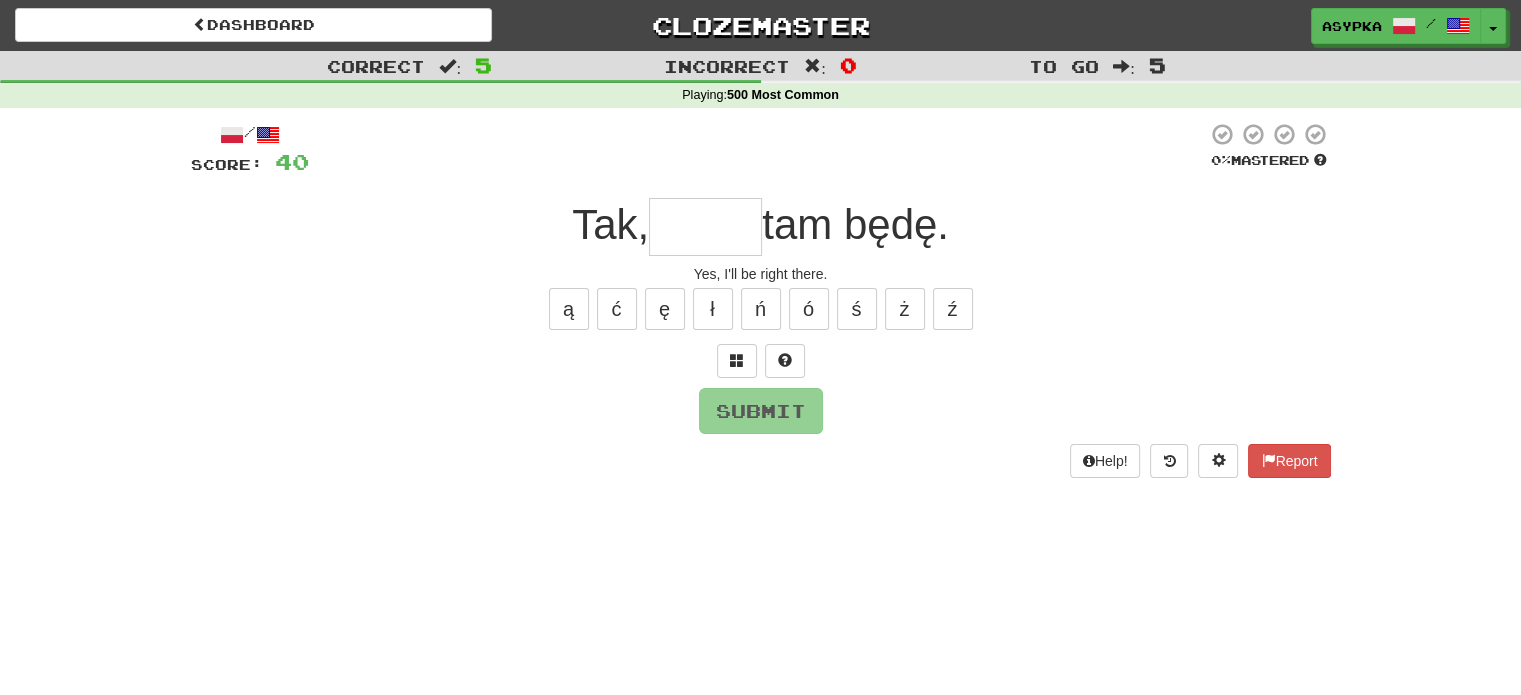 type on "*" 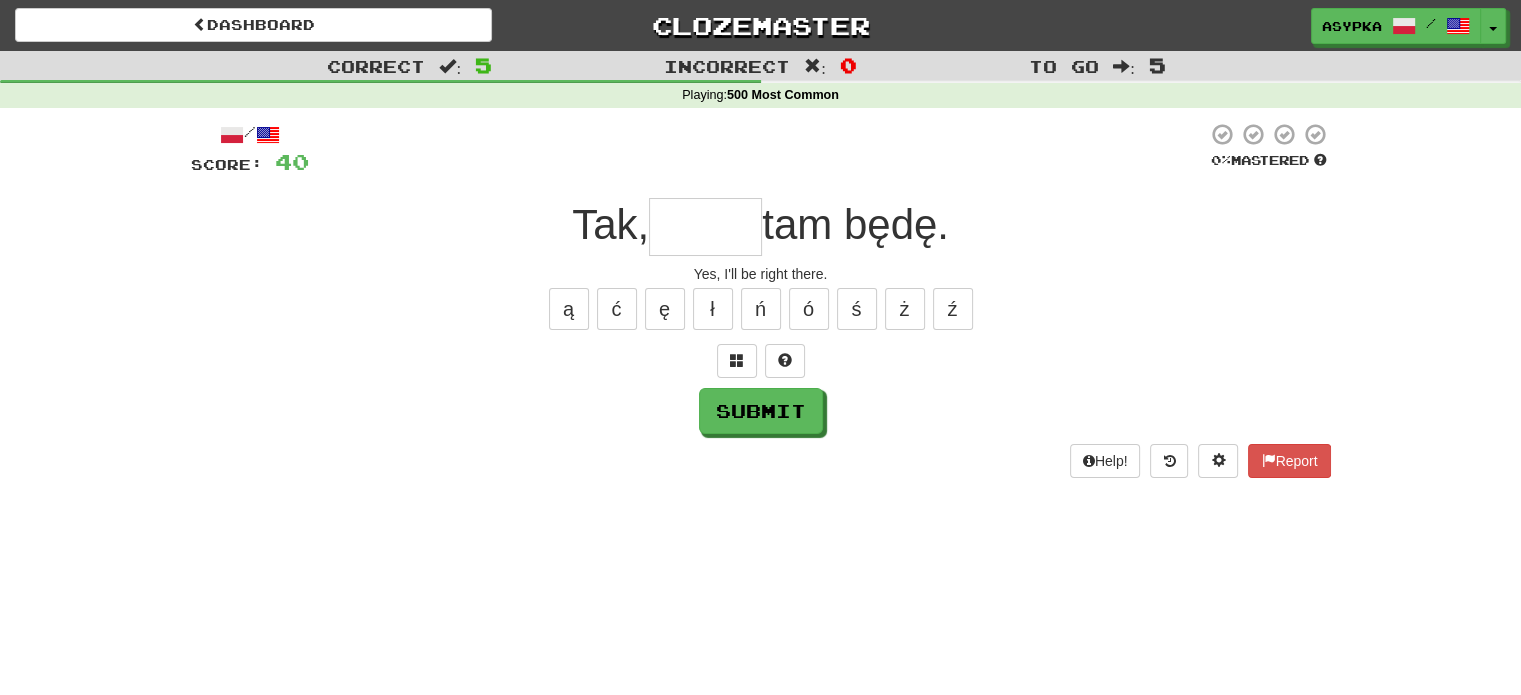 type on "*" 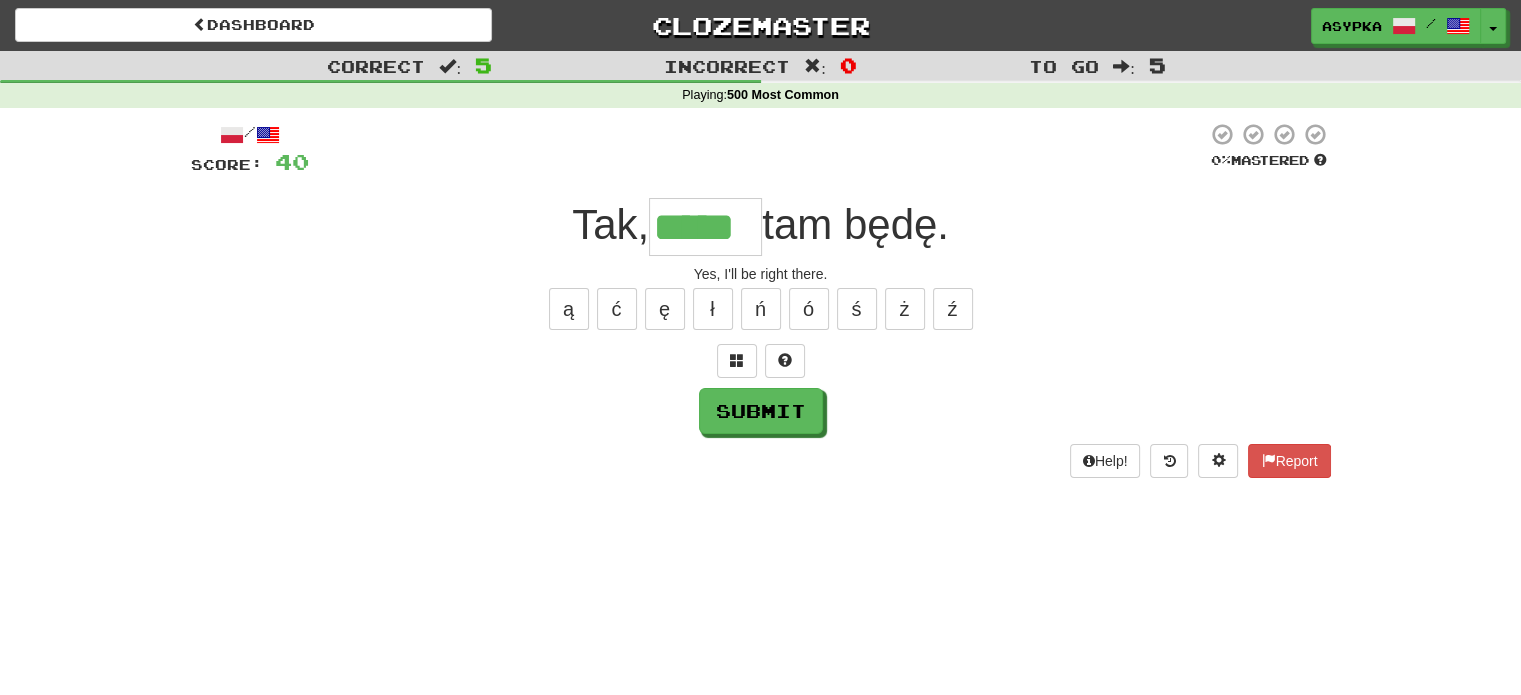 type on "*****" 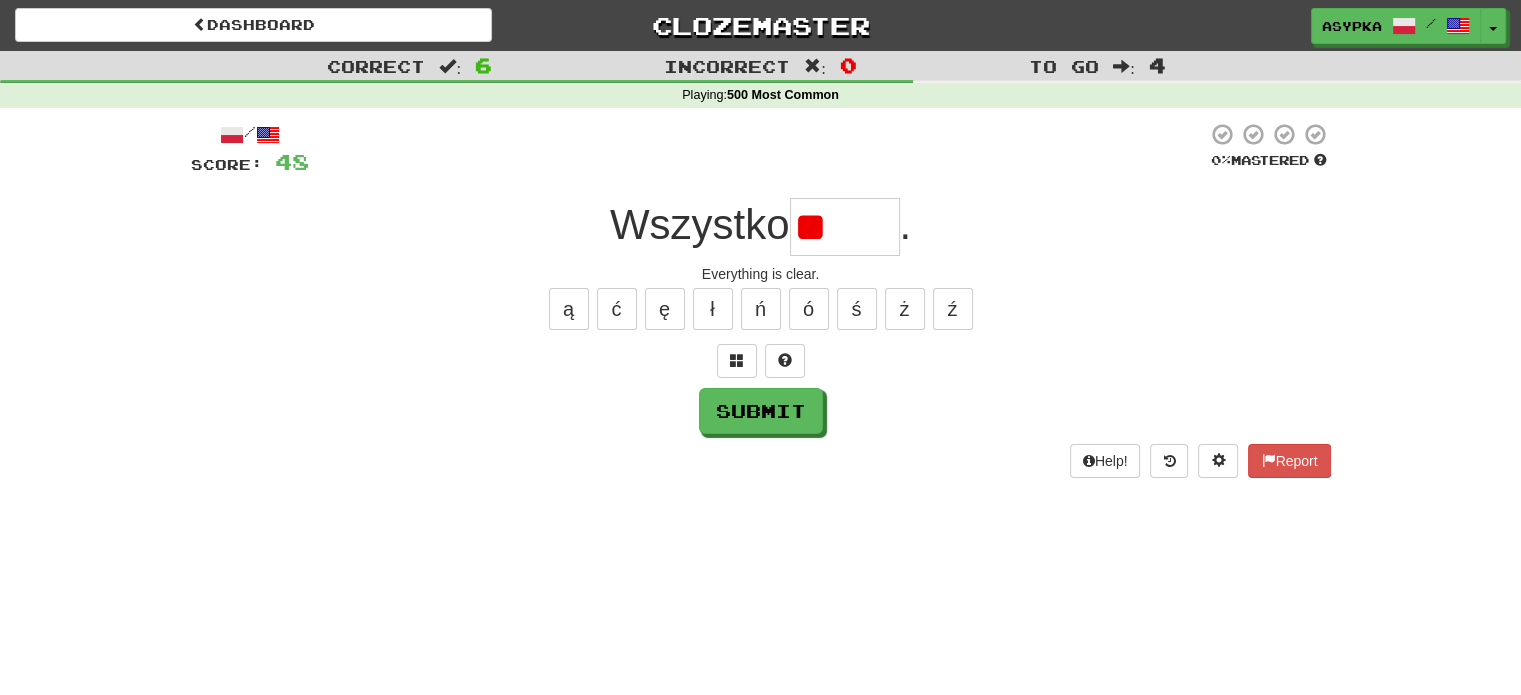 type on "*" 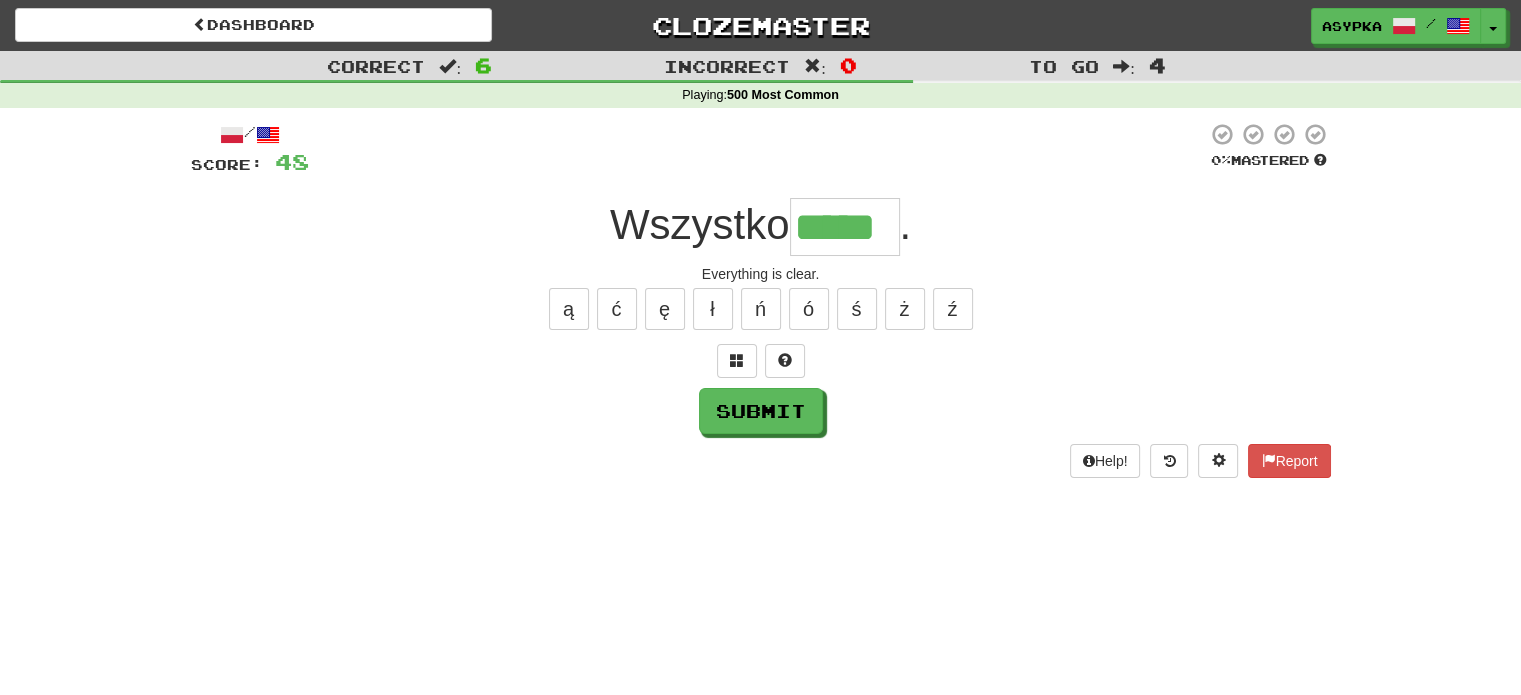 type on "*****" 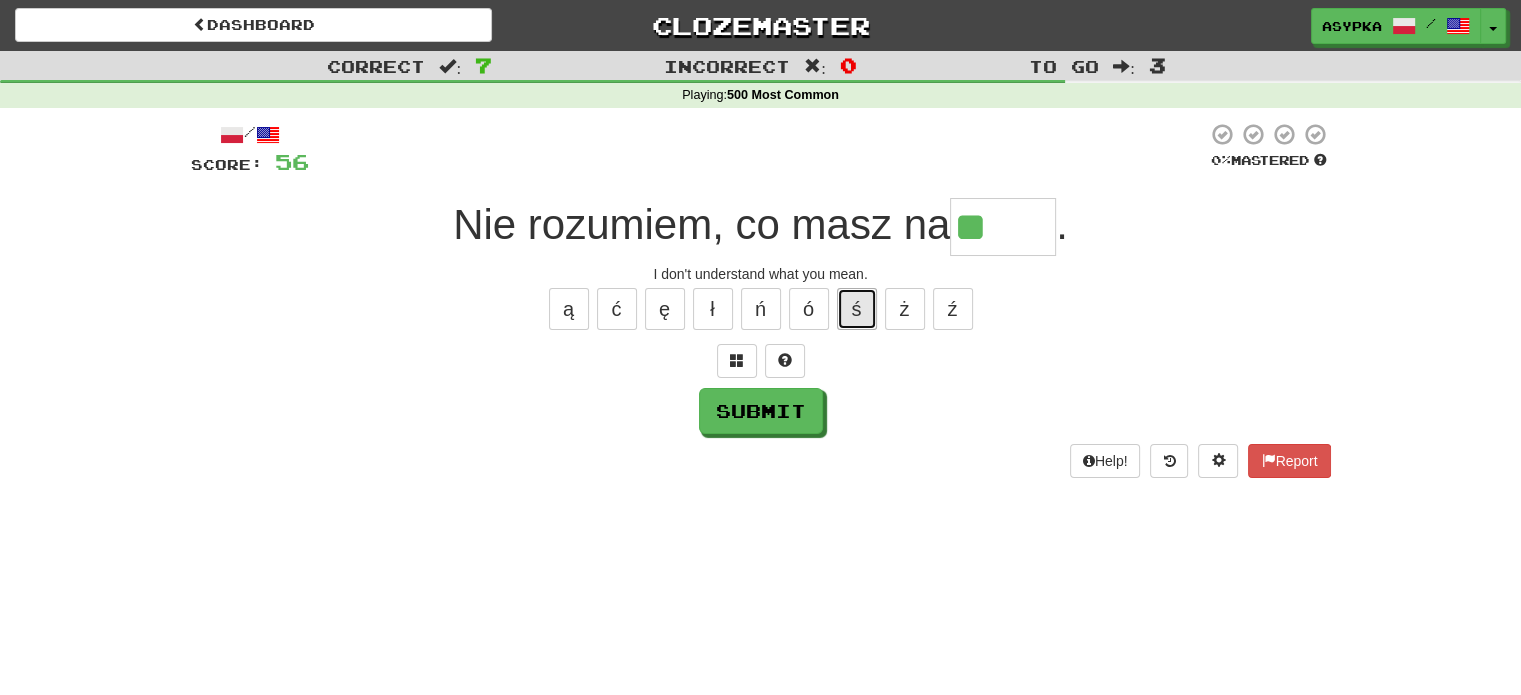 click on "ś" at bounding box center (857, 309) 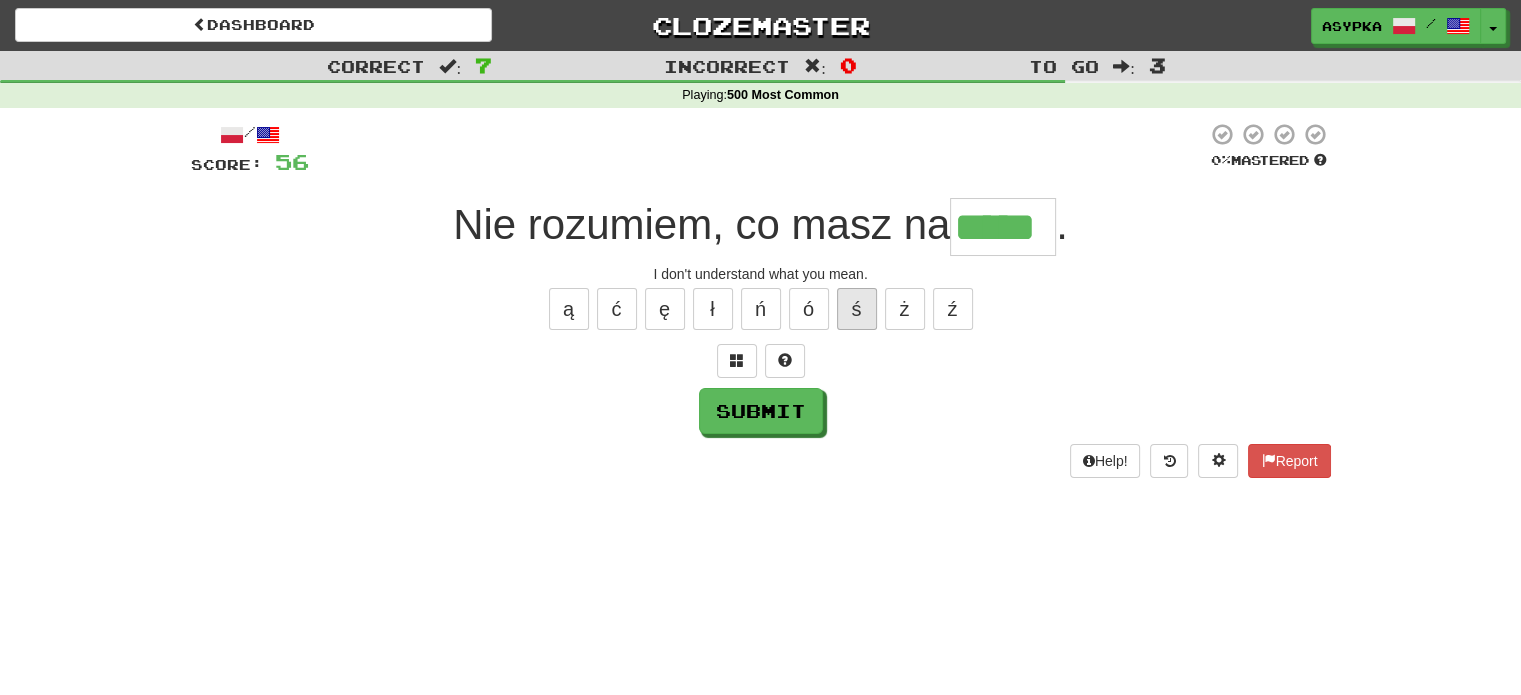 type on "*****" 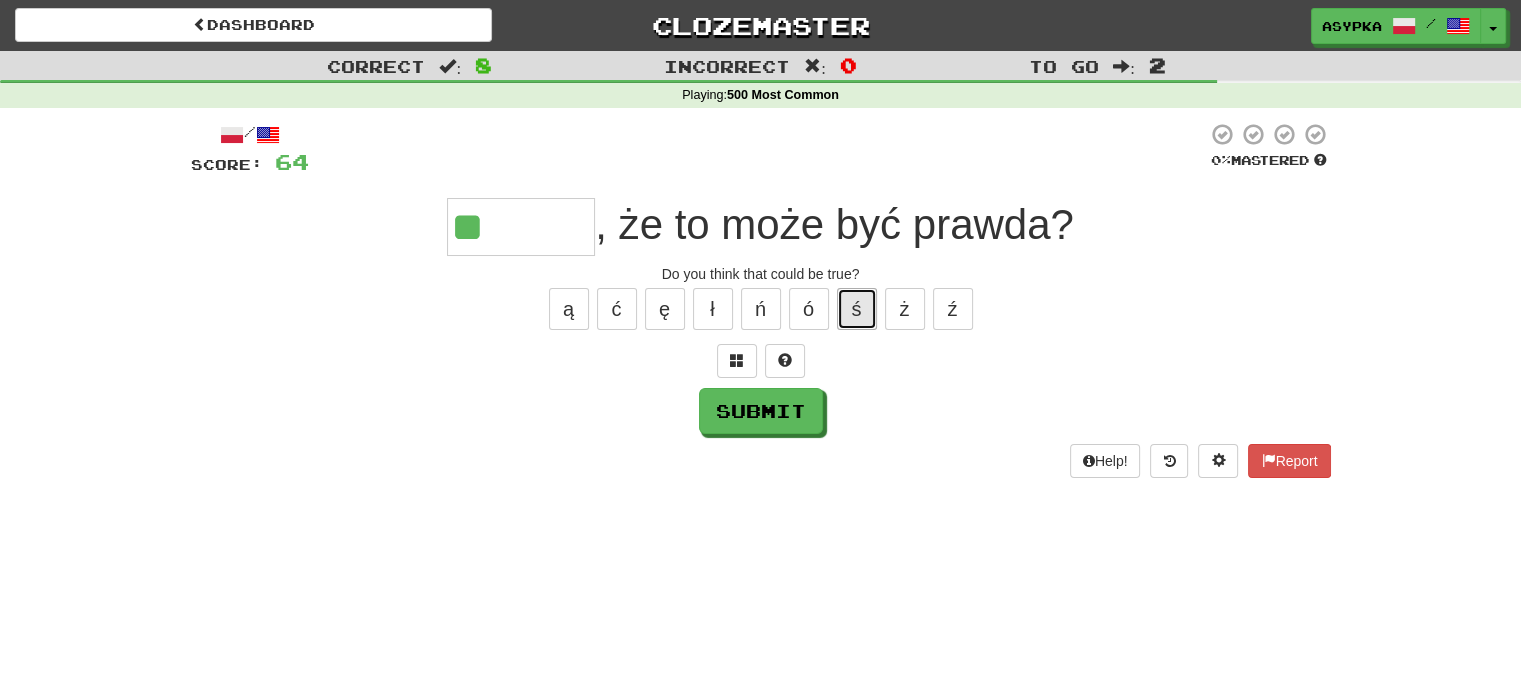 click on "ś" at bounding box center [857, 309] 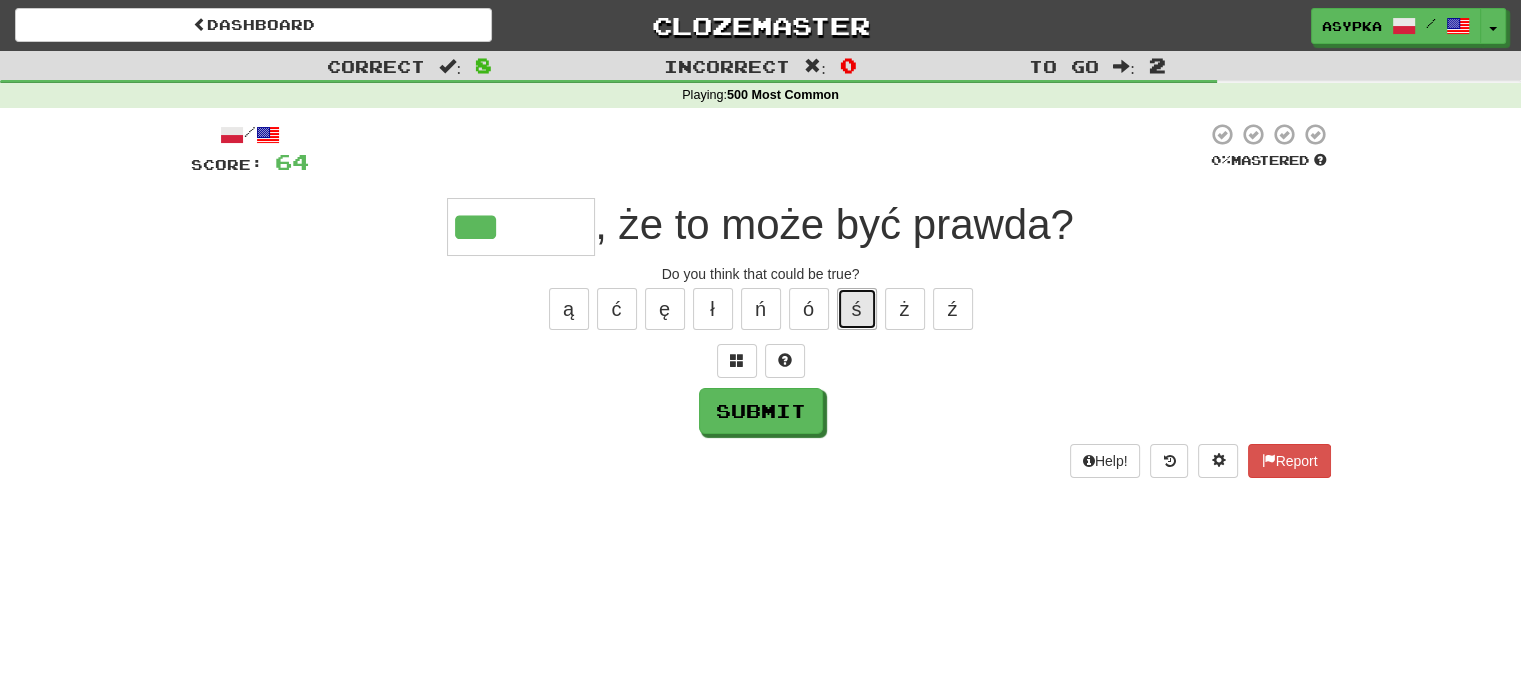 click on "ś" at bounding box center (857, 309) 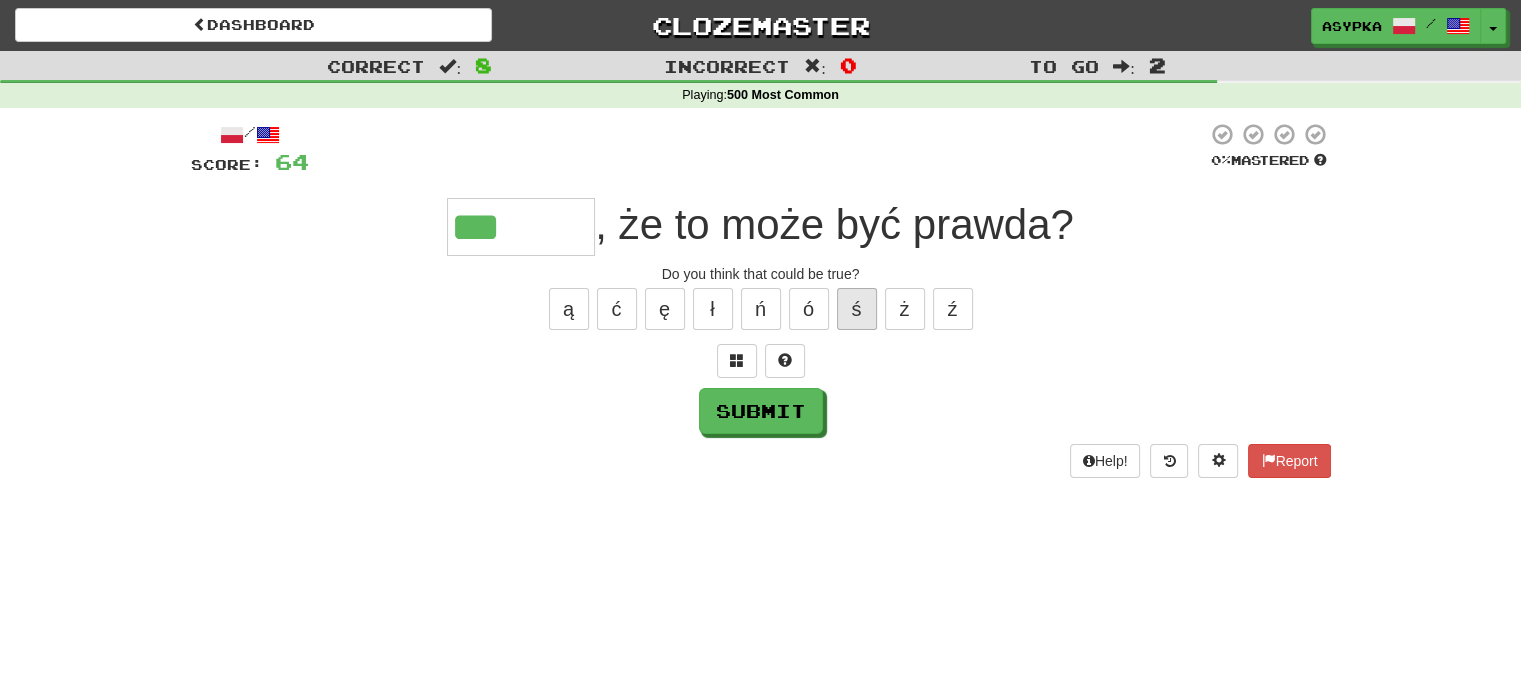 type on "****" 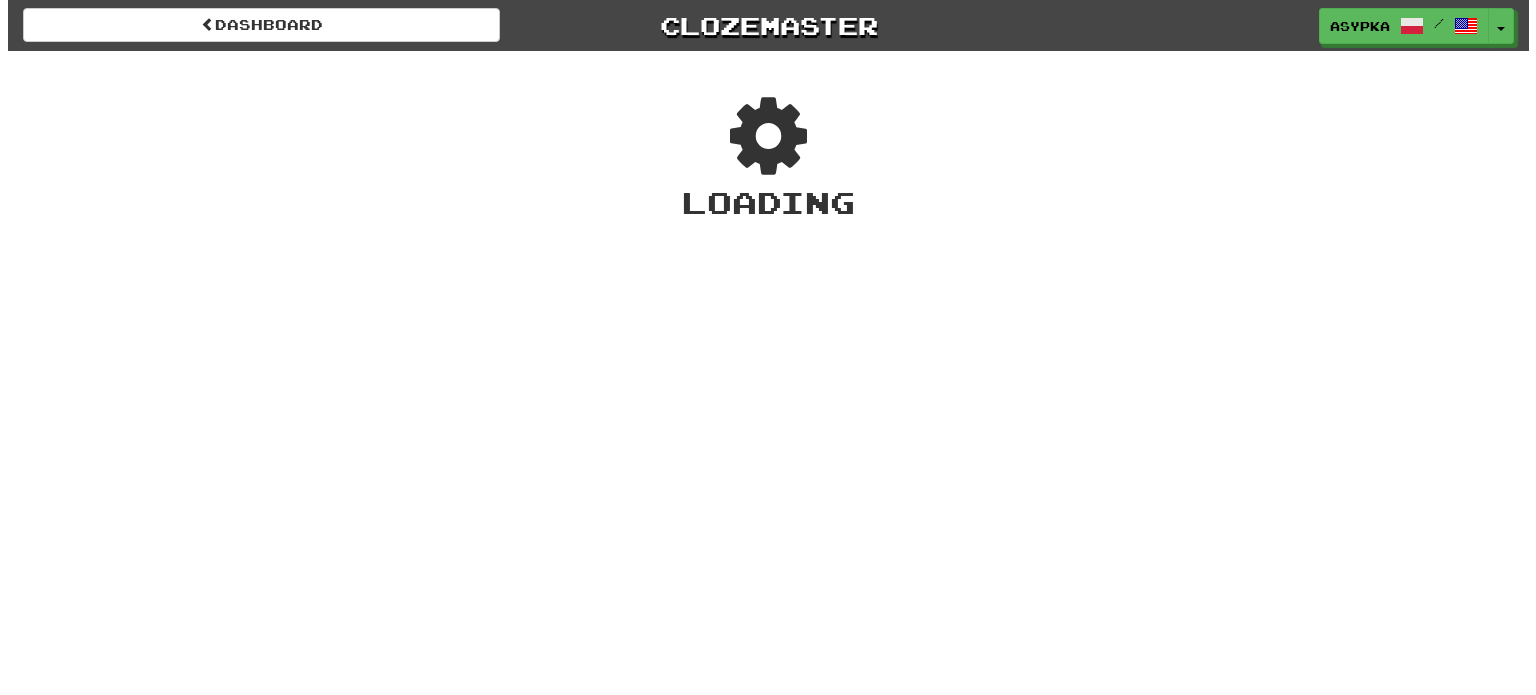 scroll, scrollTop: 0, scrollLeft: 0, axis: both 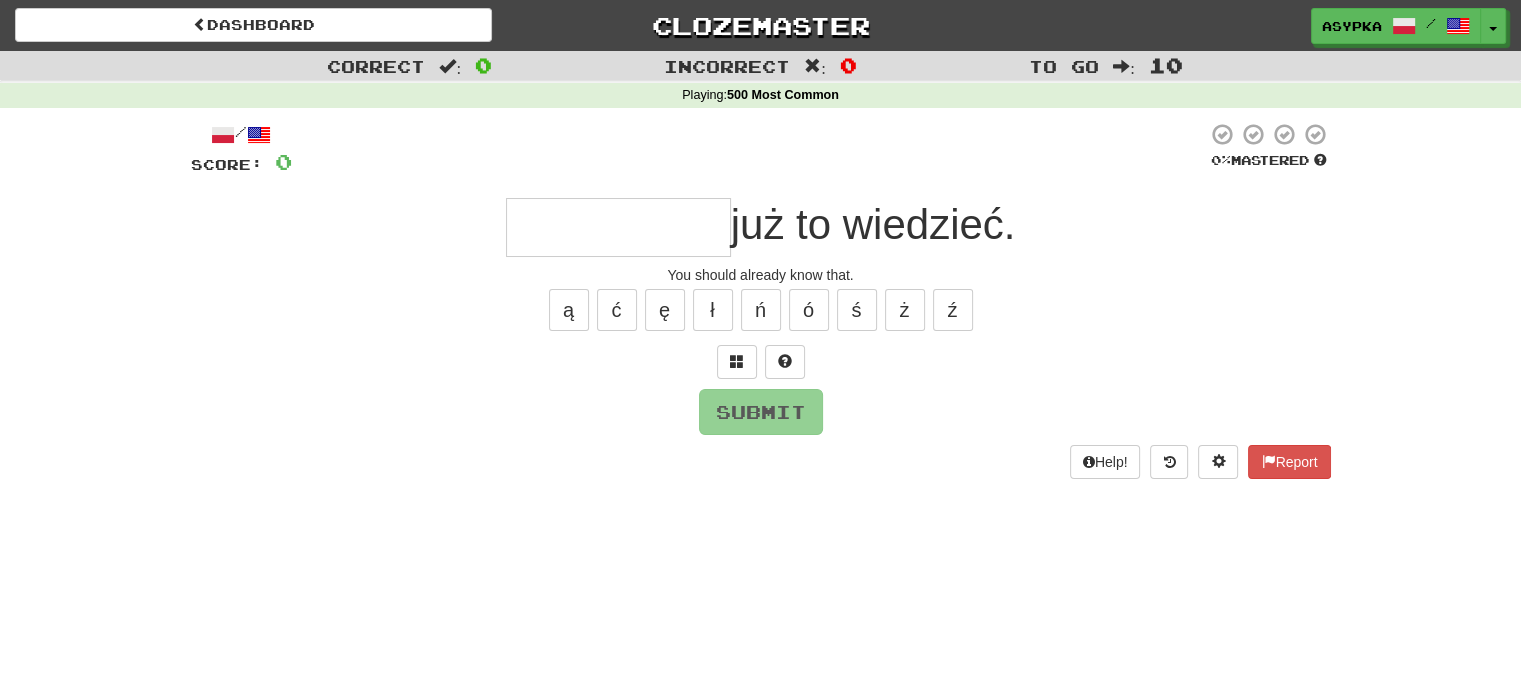type on "*" 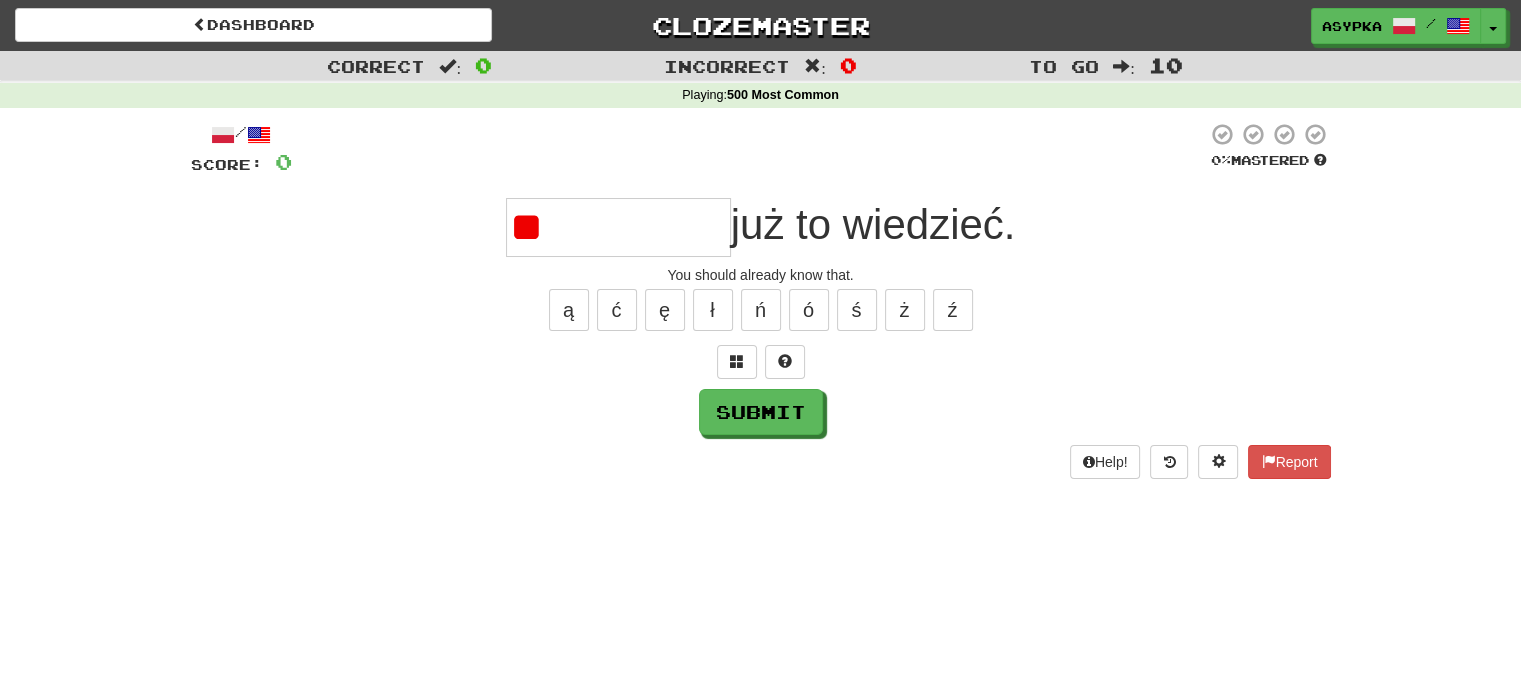 type on "*" 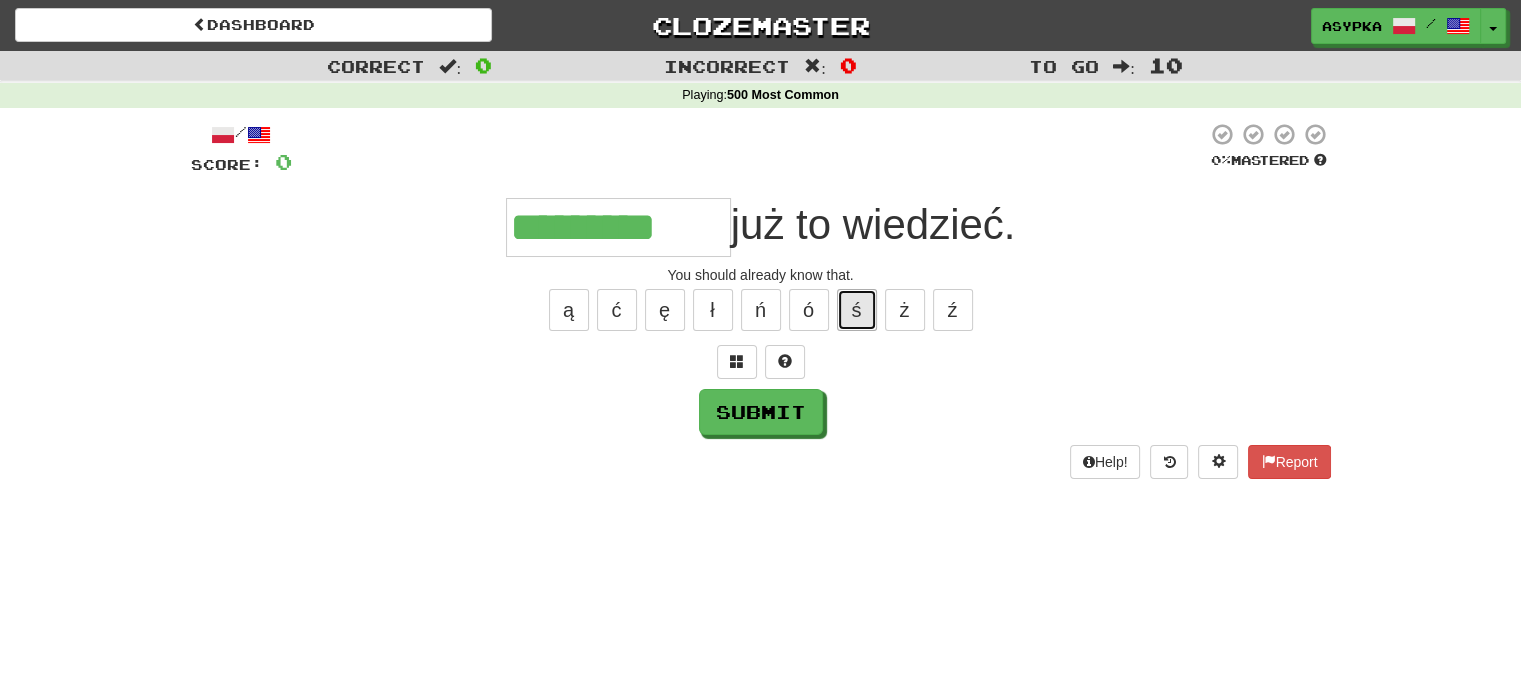 click on "ś" at bounding box center (857, 310) 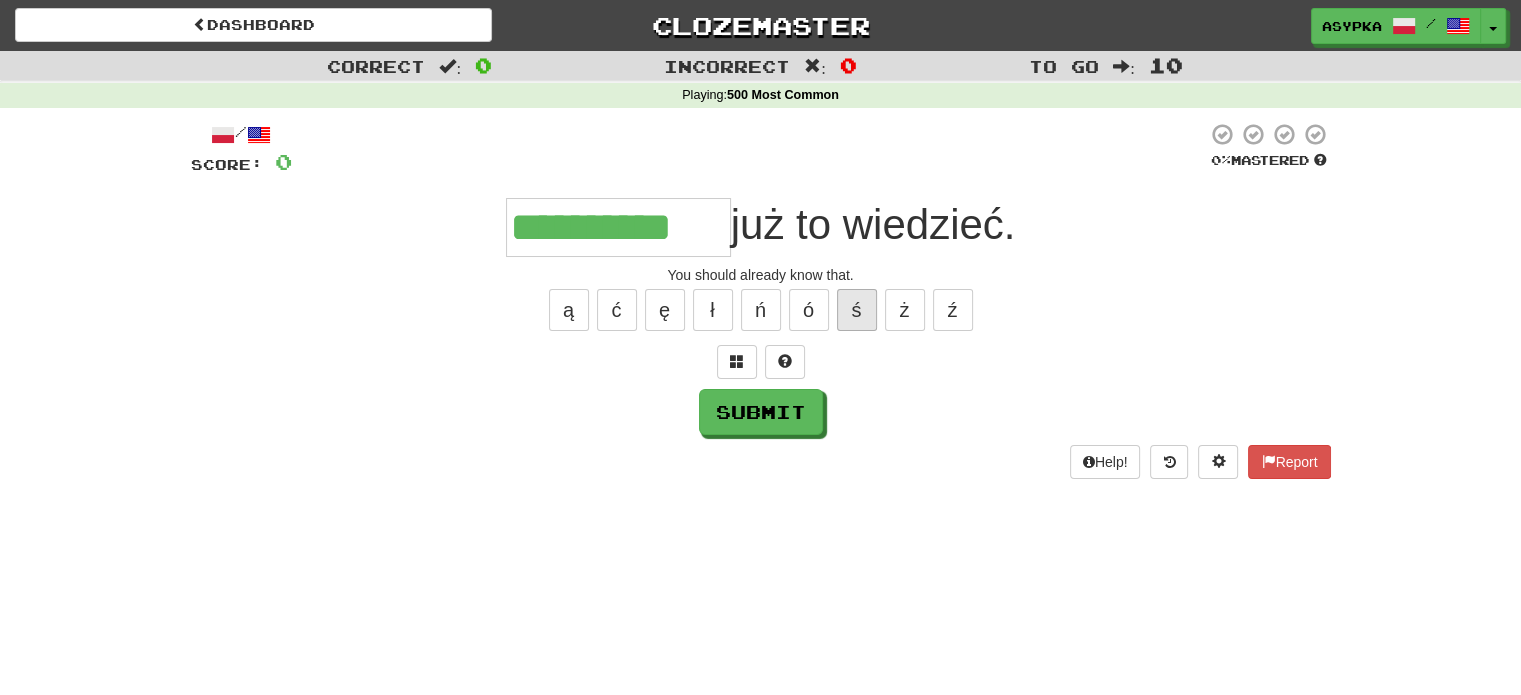 type on "**********" 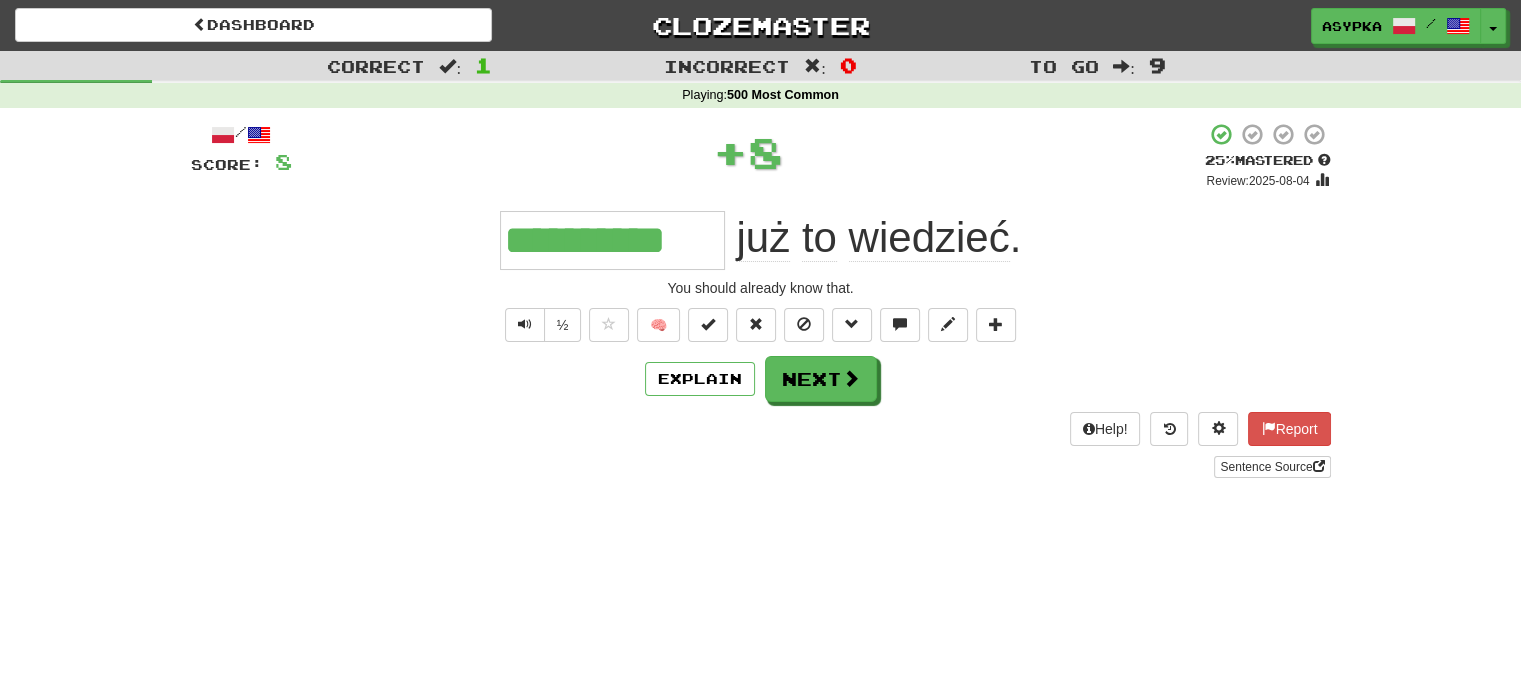type 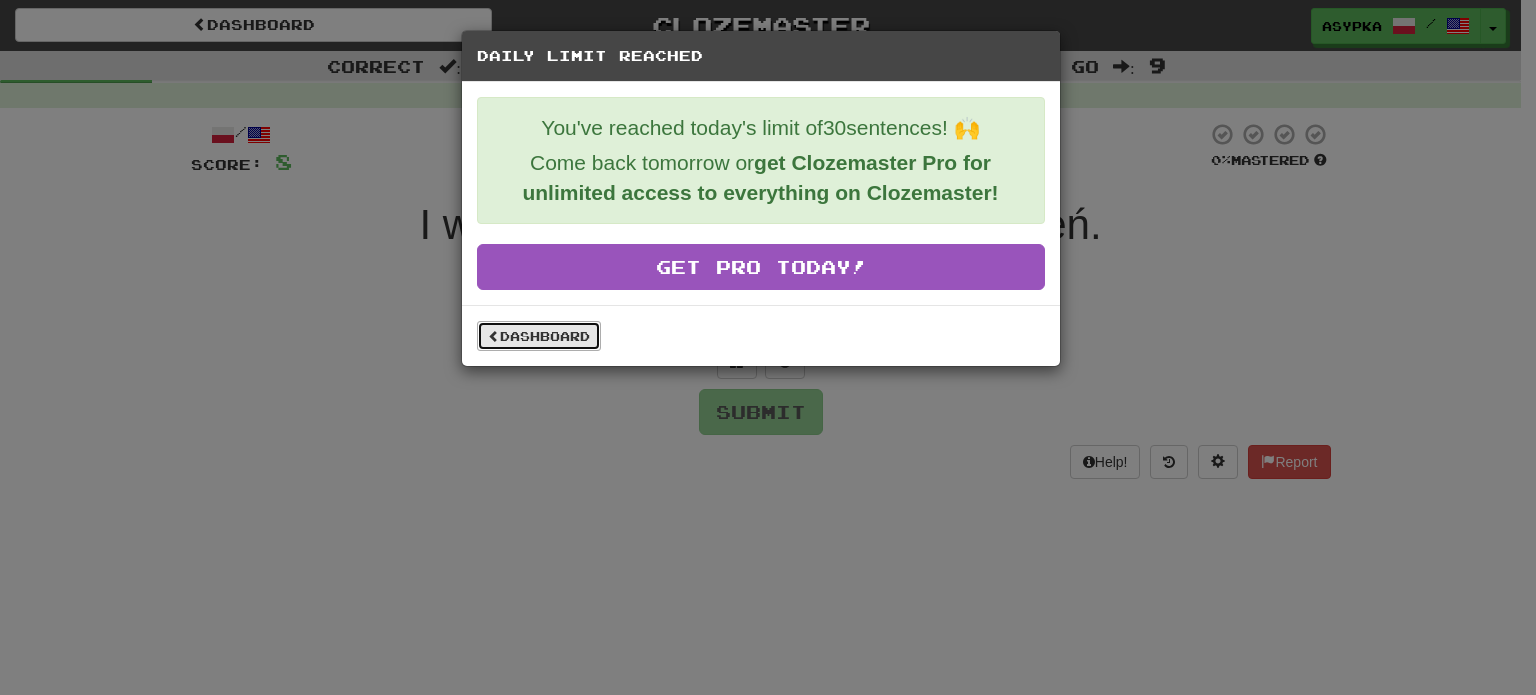 click on "Dashboard" at bounding box center (539, 336) 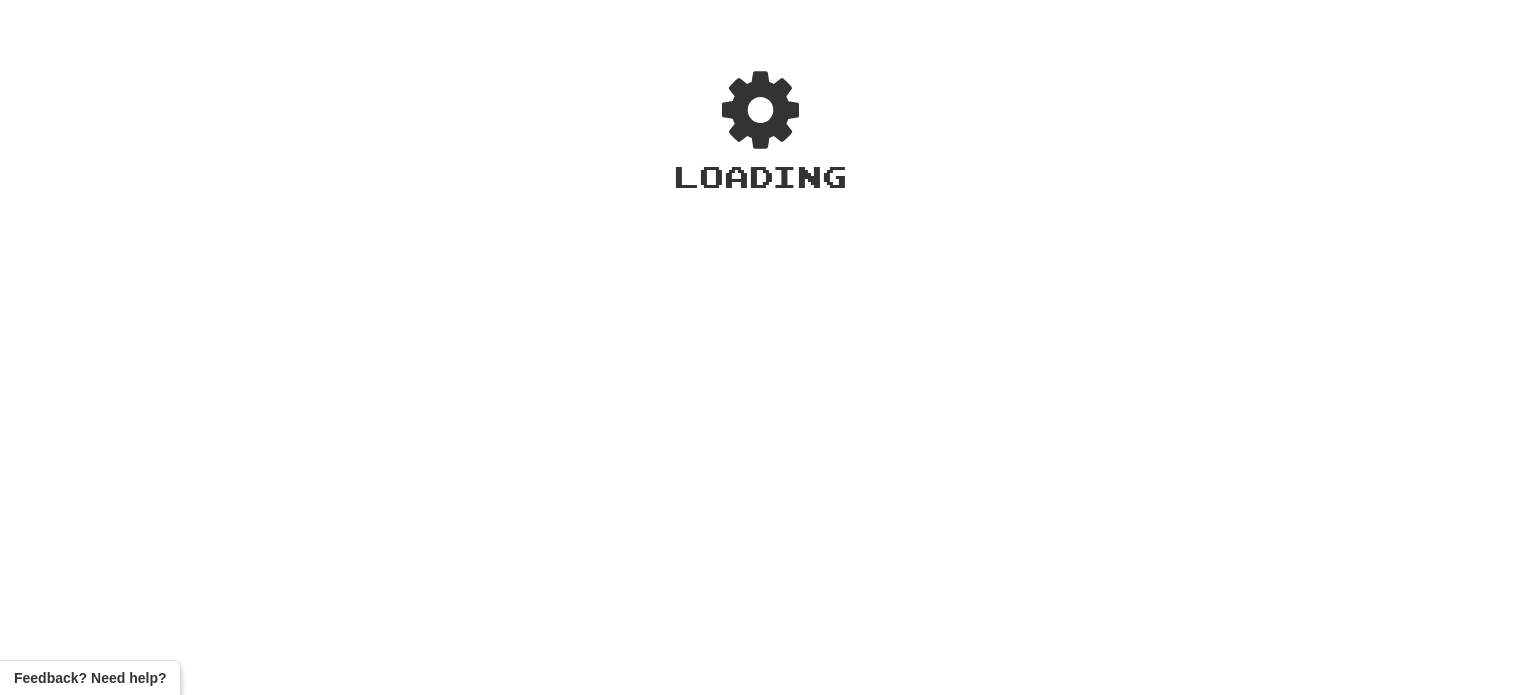 scroll, scrollTop: 0, scrollLeft: 0, axis: both 